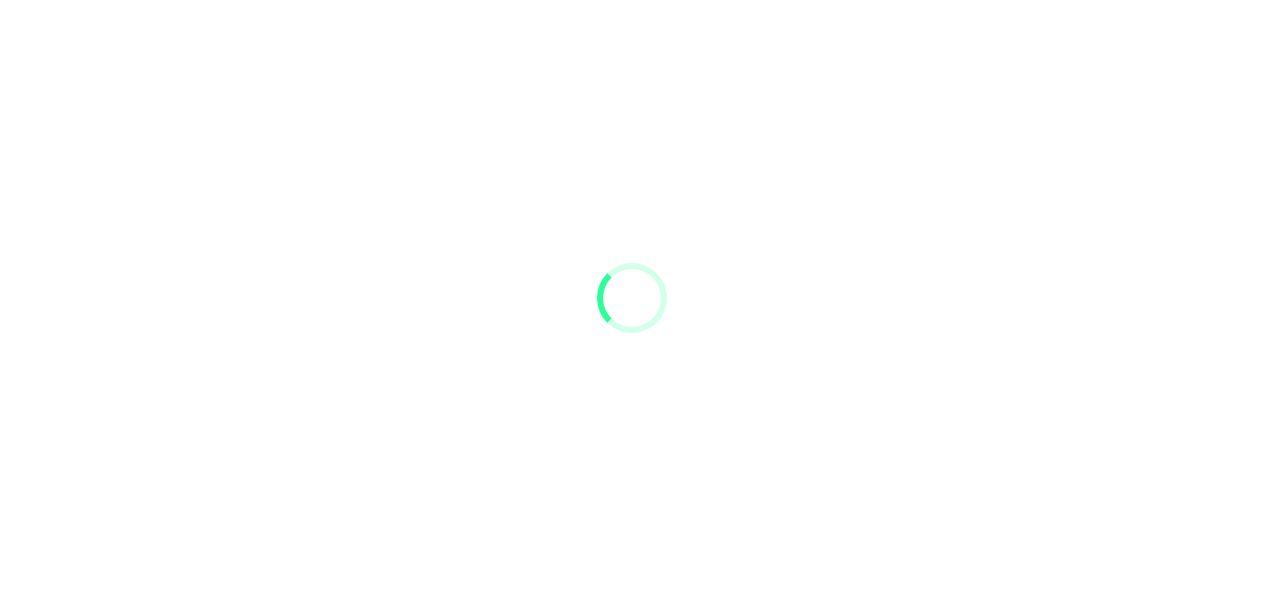 scroll, scrollTop: 0, scrollLeft: 0, axis: both 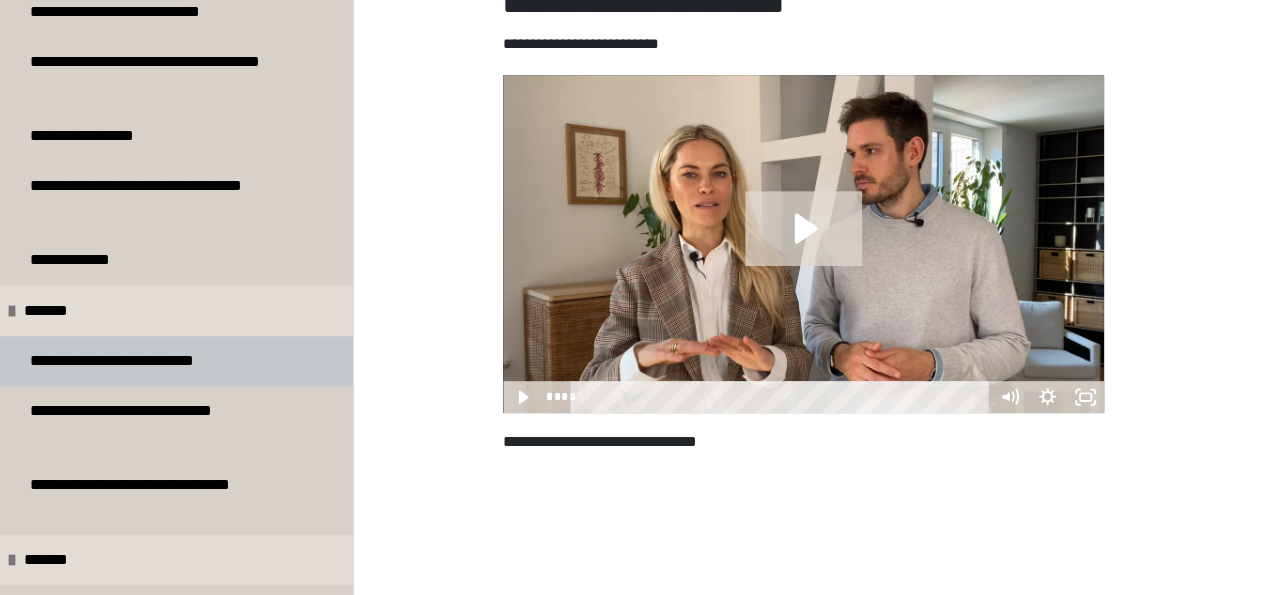 click on "**********" at bounding box center (159, 361) 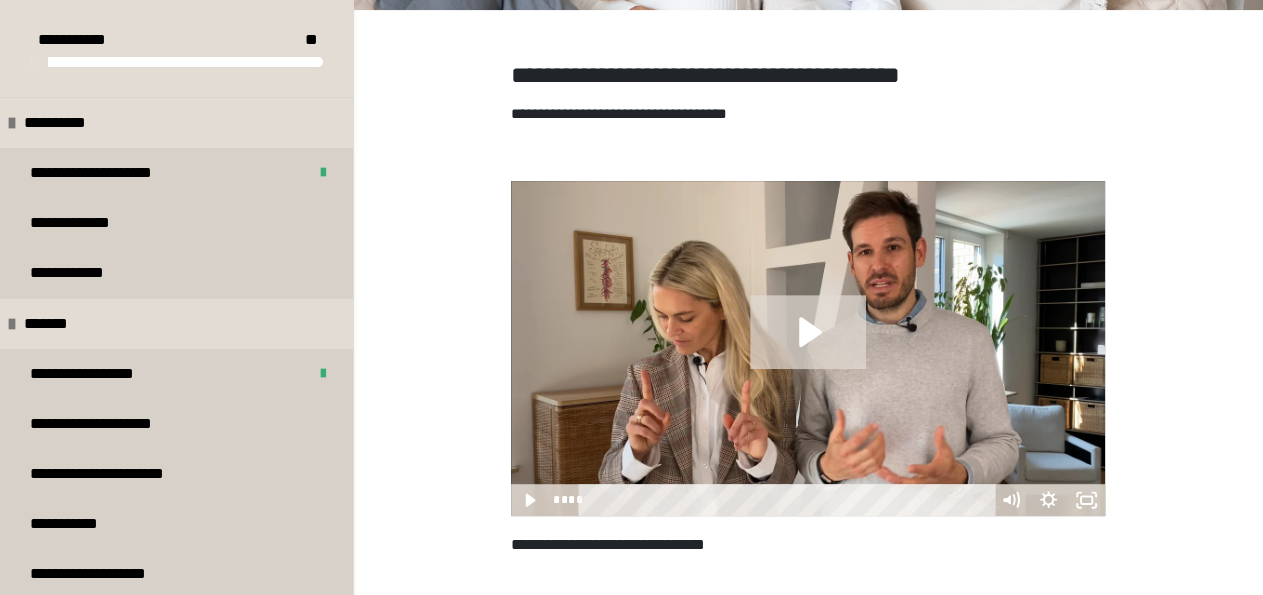 scroll, scrollTop: 0, scrollLeft: 0, axis: both 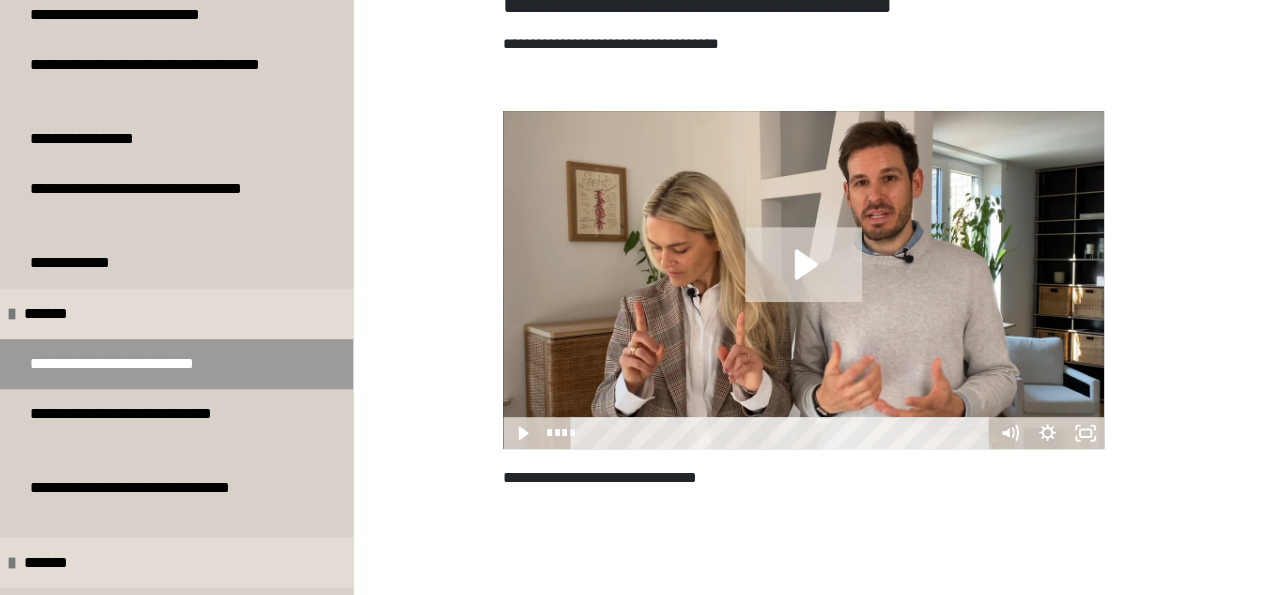 drag, startPoint x: 353, startPoint y: 95, endPoint x: 344, endPoint y: 233, distance: 138.29317 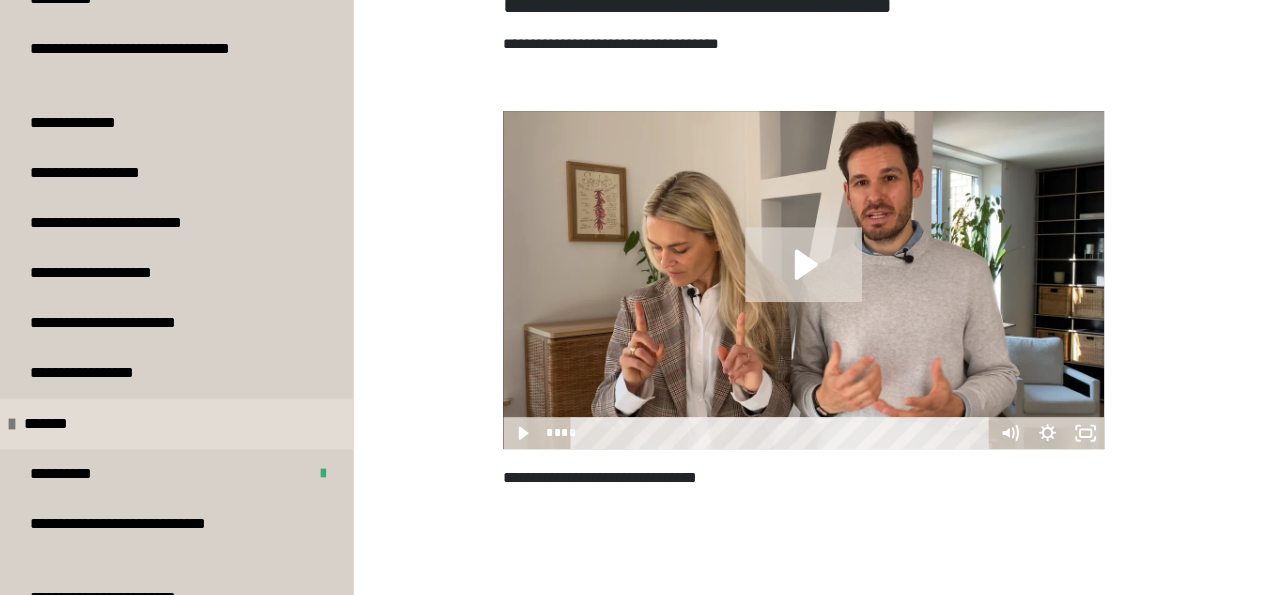 scroll, scrollTop: 1238, scrollLeft: 0, axis: vertical 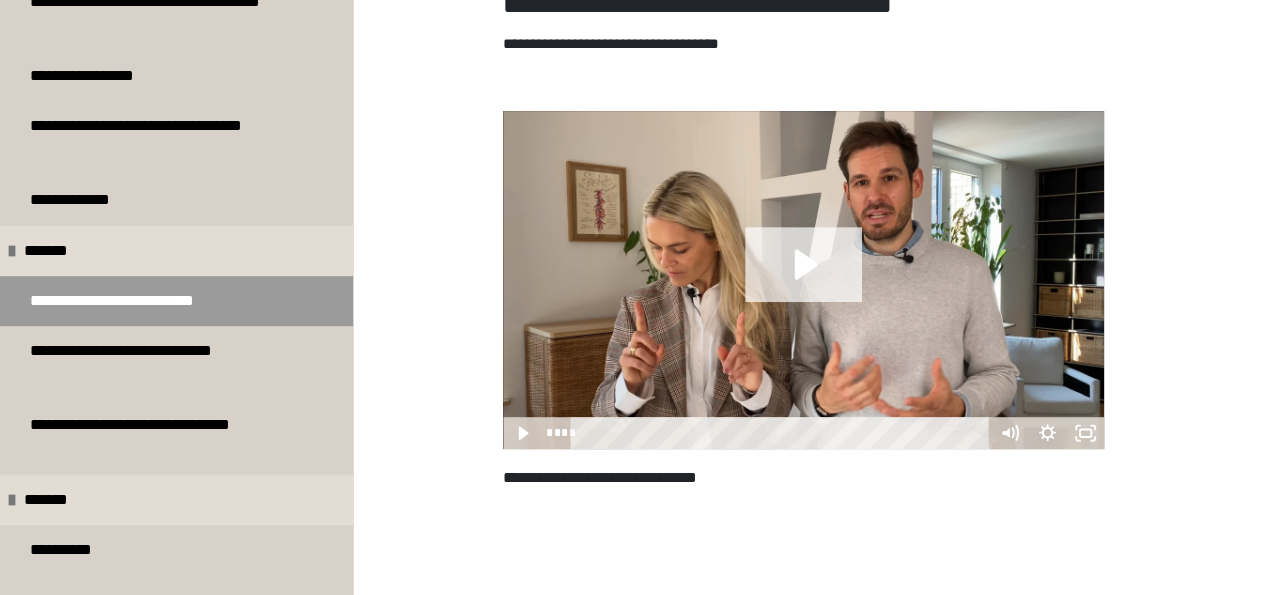 click 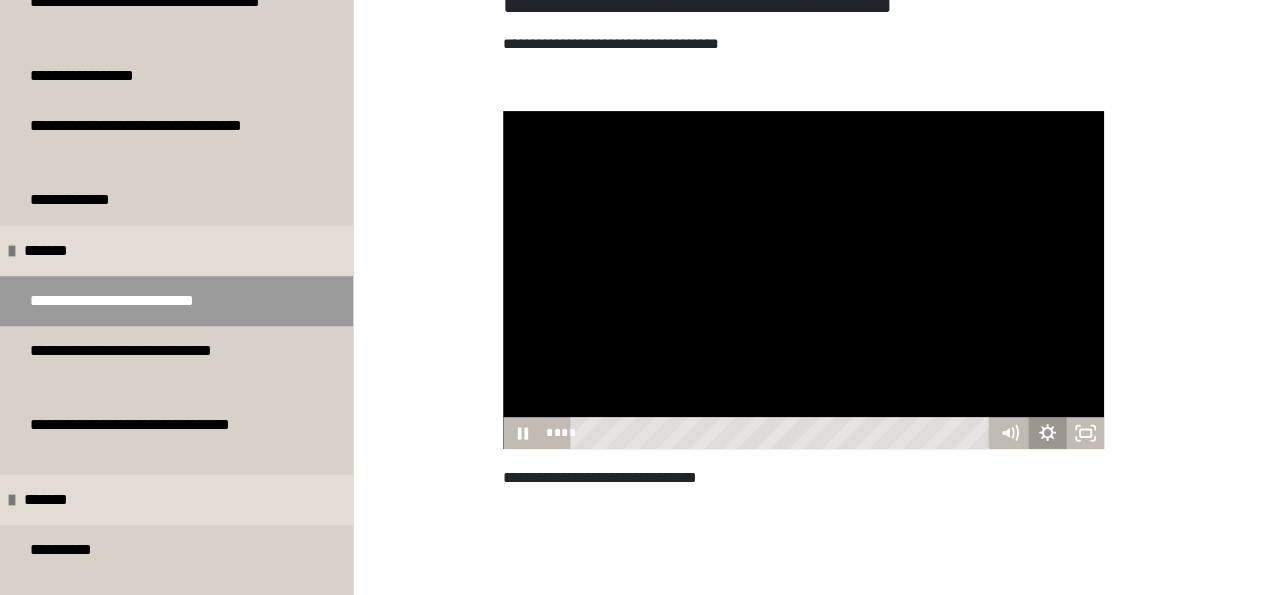 click 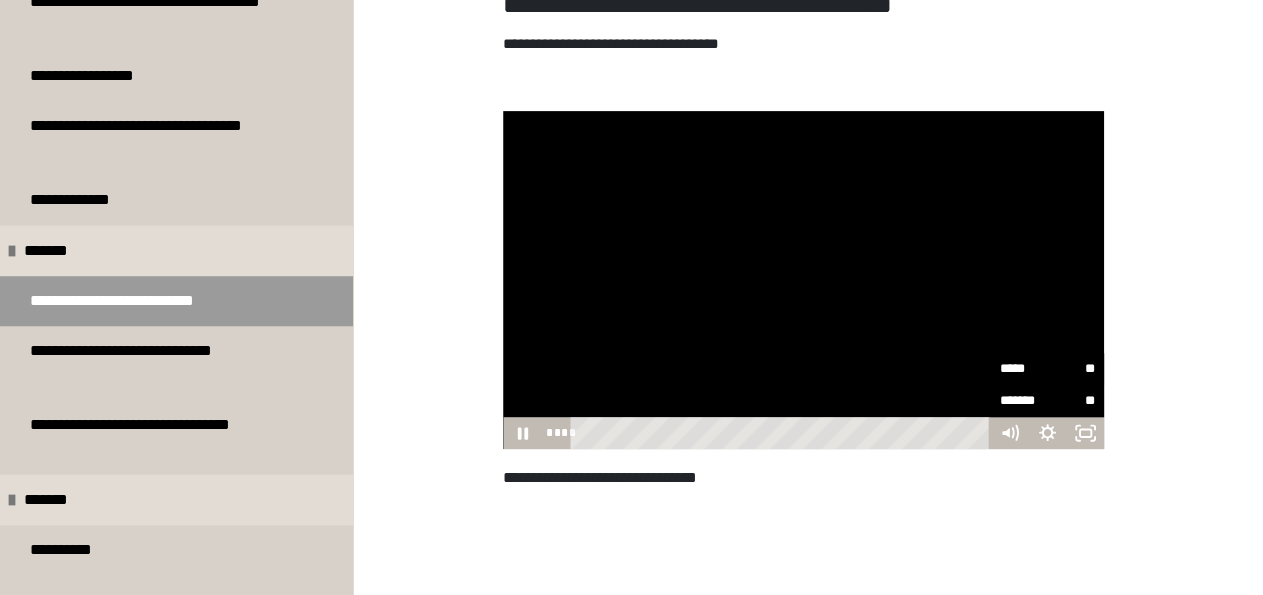 click on "*****" at bounding box center [1023, 369] 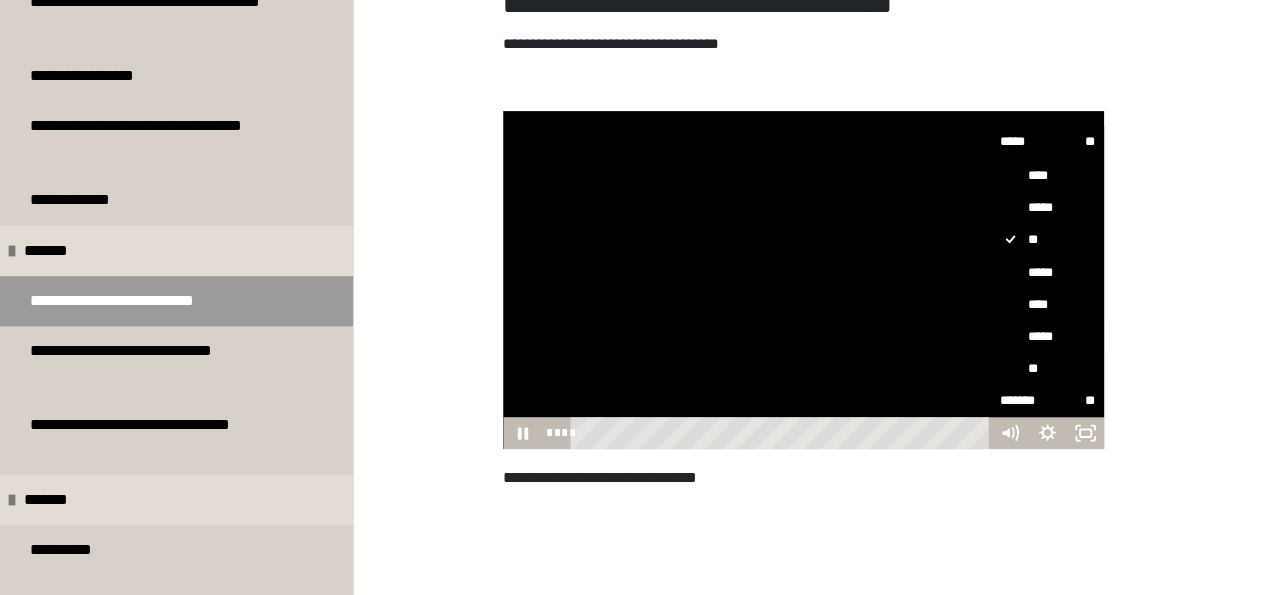 click on "*****" at bounding box center (1047, 336) 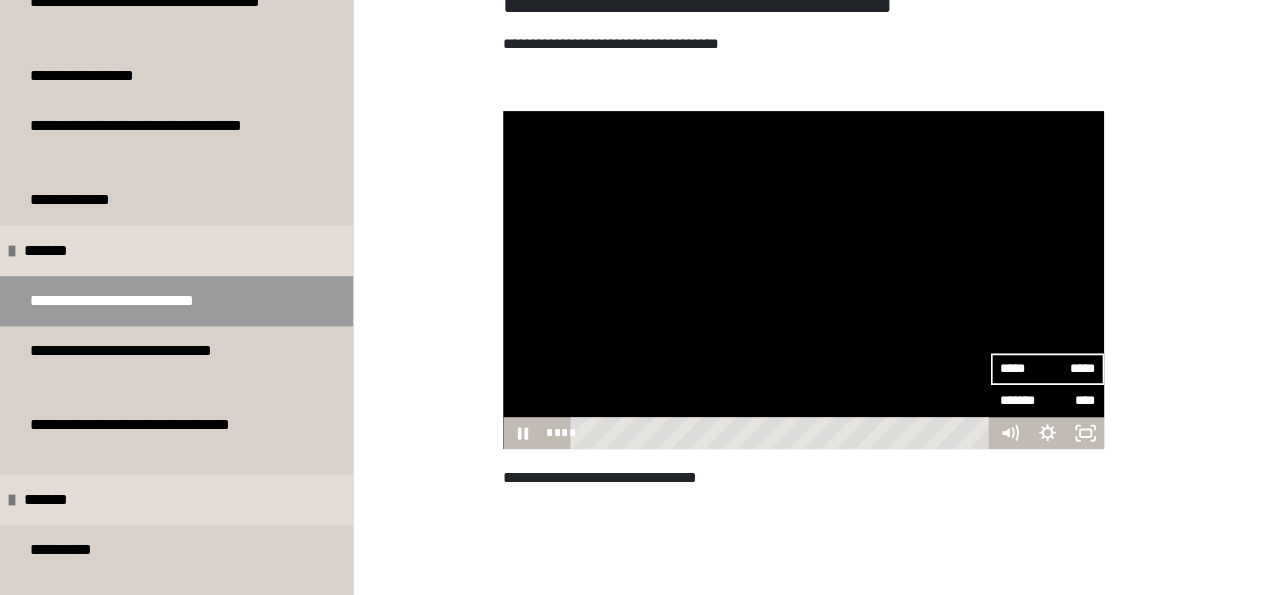 click at bounding box center [803, 280] 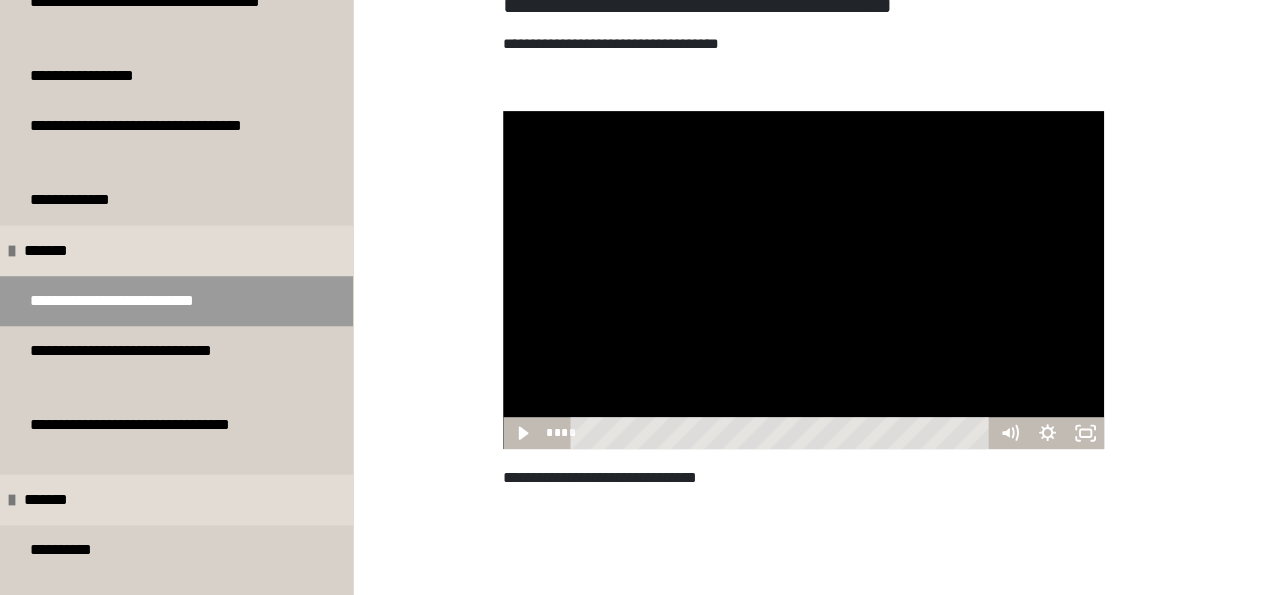 click at bounding box center [803, 280] 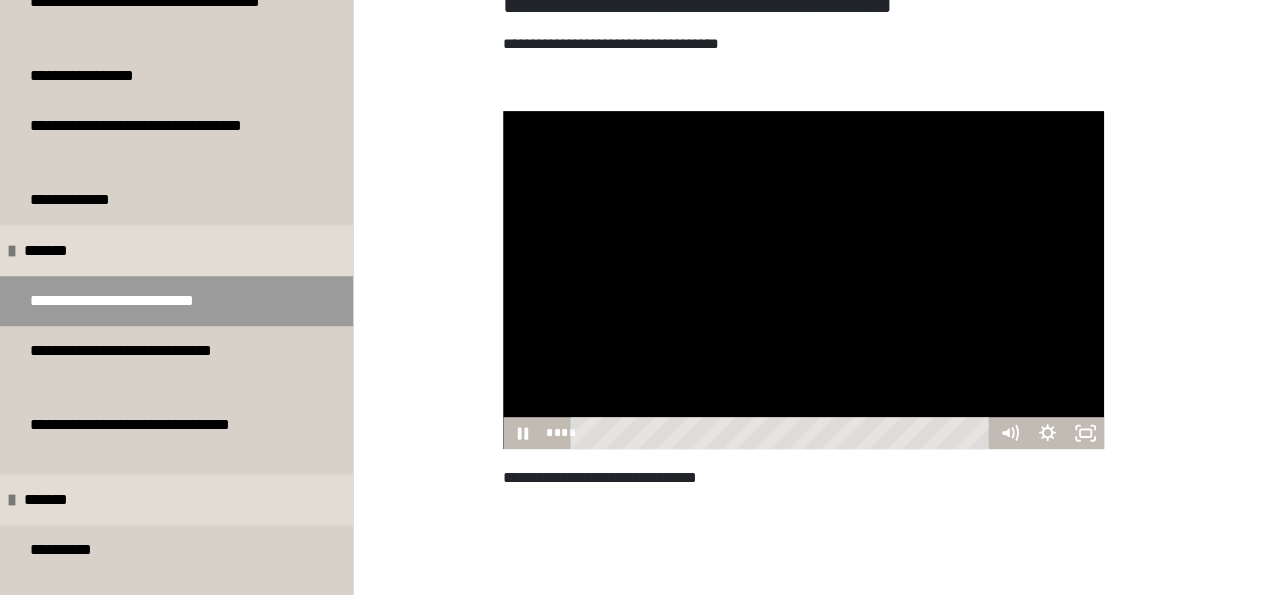 type 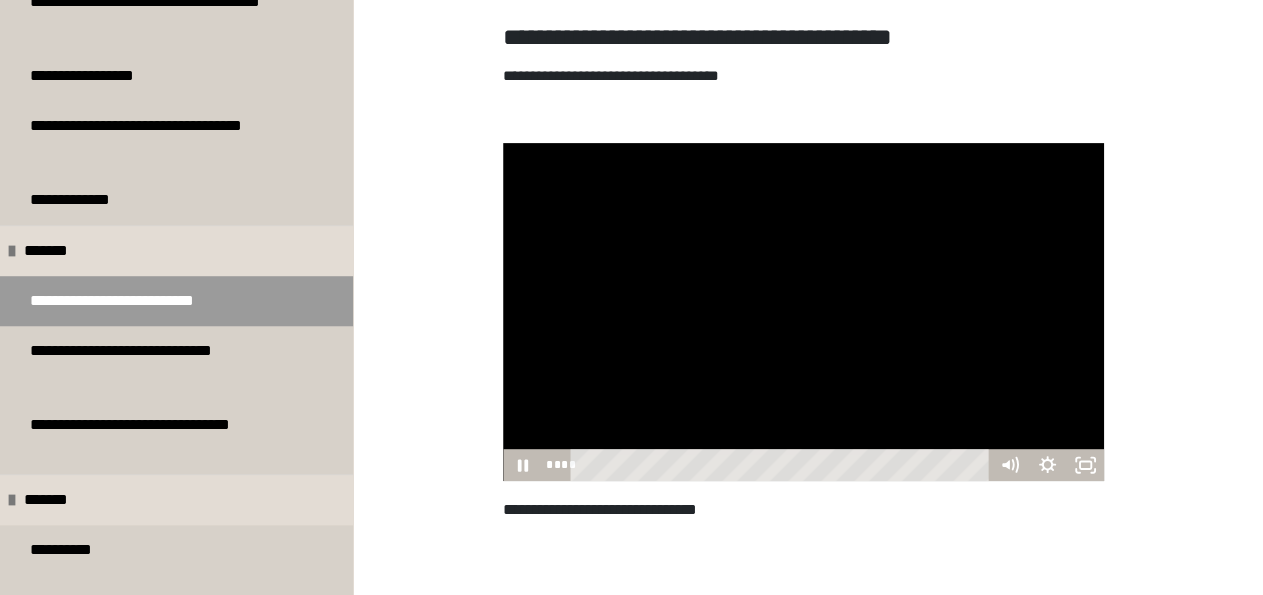 scroll, scrollTop: 324, scrollLeft: 0, axis: vertical 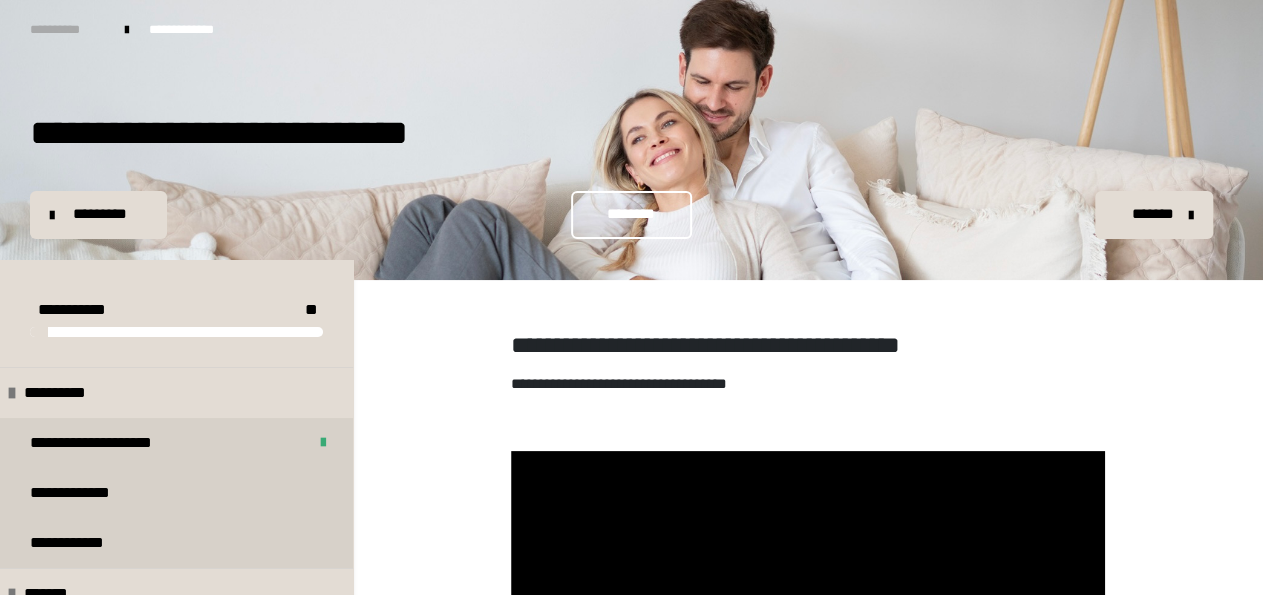 click on "**********" at bounding box center [67, 30] 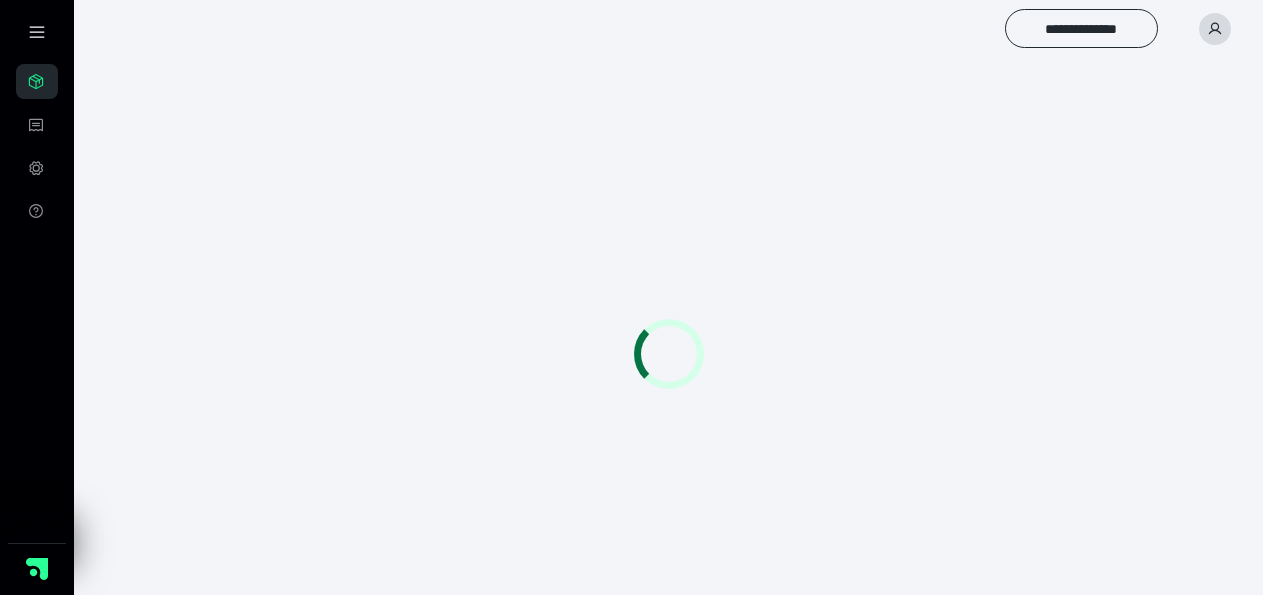 scroll, scrollTop: 0, scrollLeft: 0, axis: both 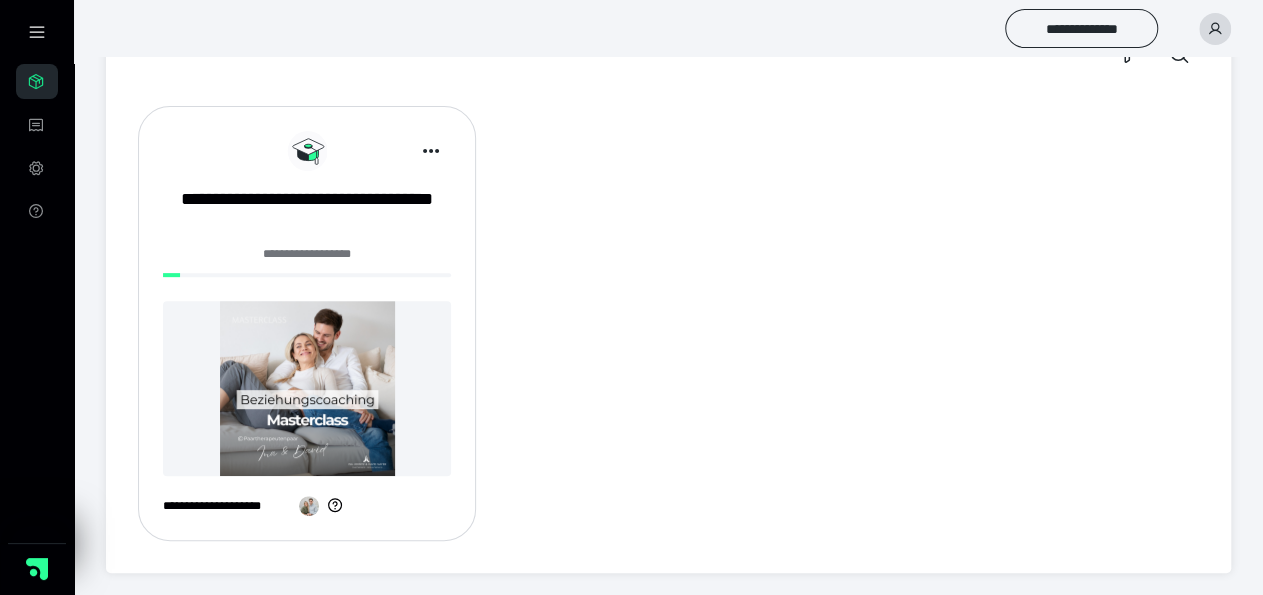 click at bounding box center [307, 388] 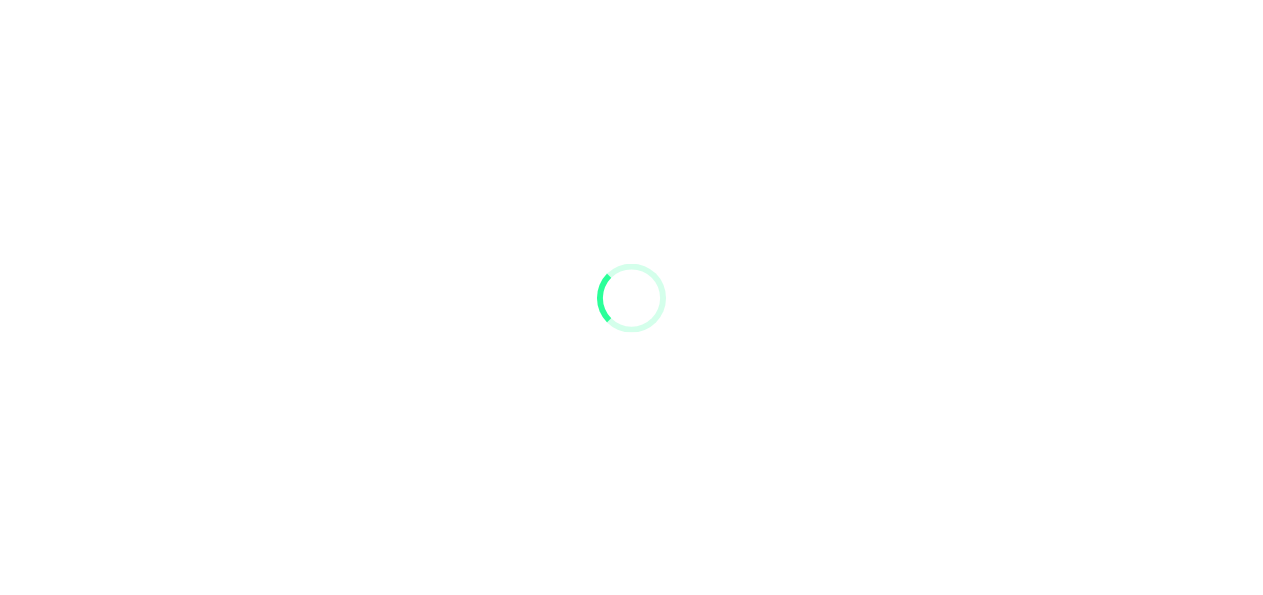 scroll, scrollTop: 0, scrollLeft: 0, axis: both 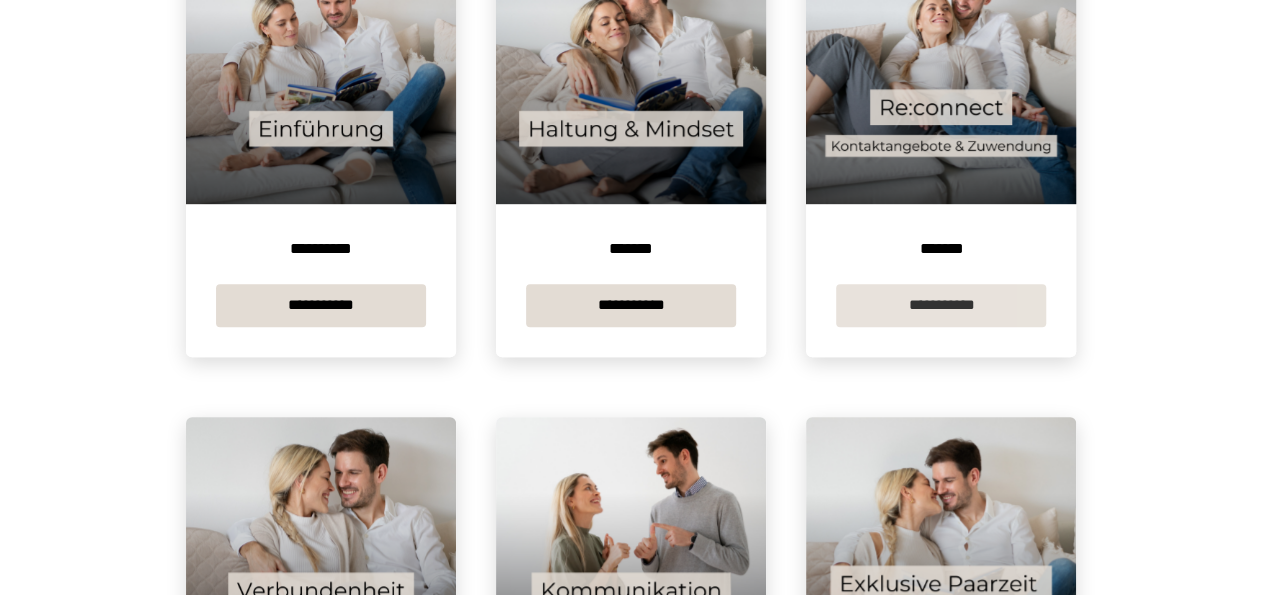 click on "**********" at bounding box center [941, 305] 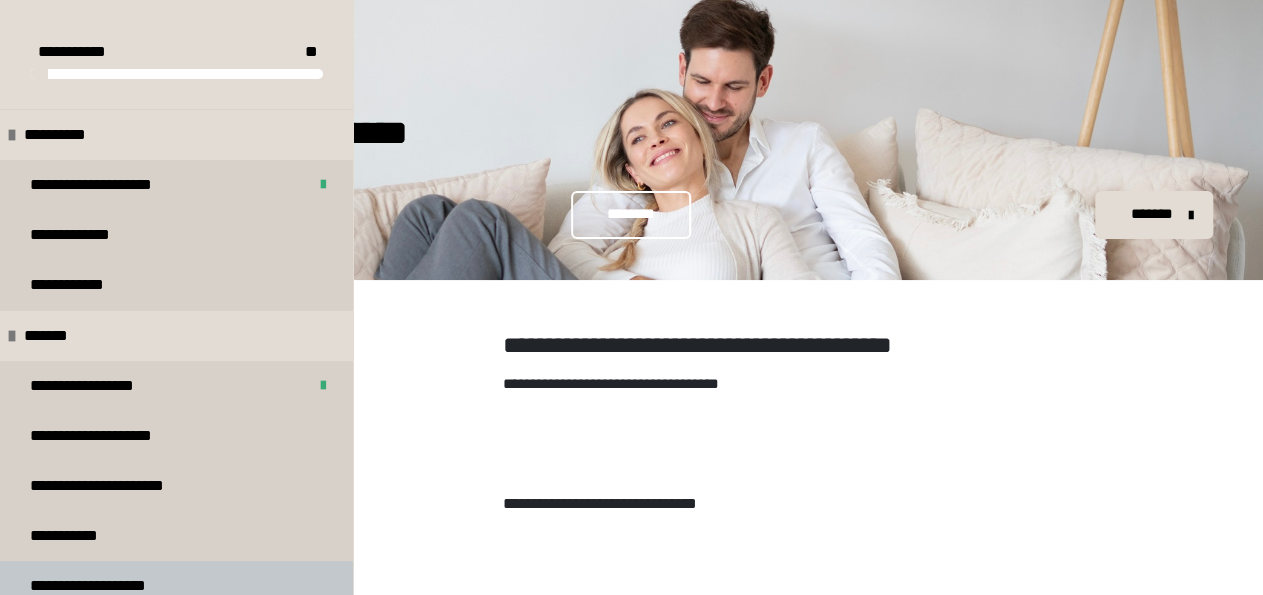 scroll, scrollTop: 340, scrollLeft: 0, axis: vertical 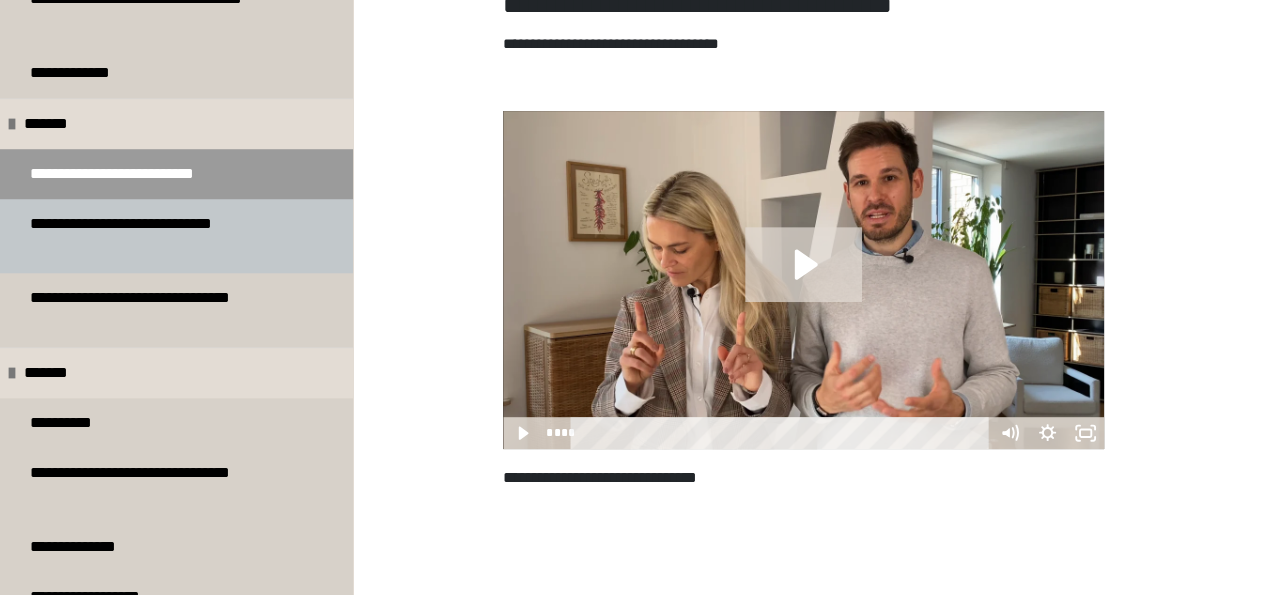 click on "**********" at bounding box center [160, 236] 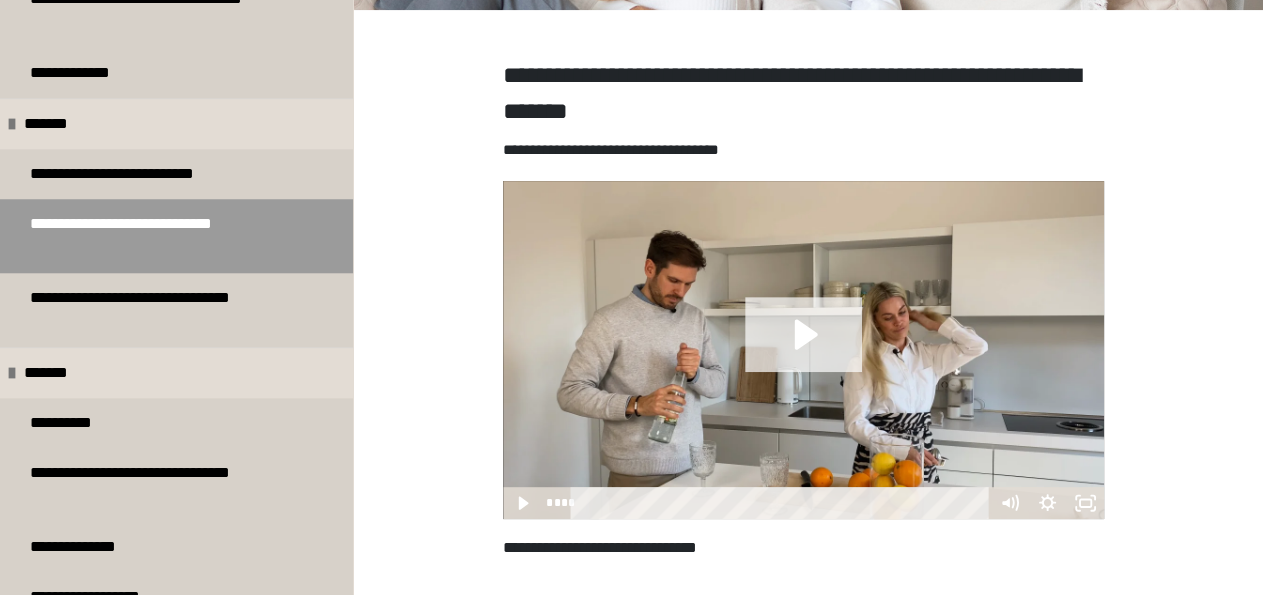click 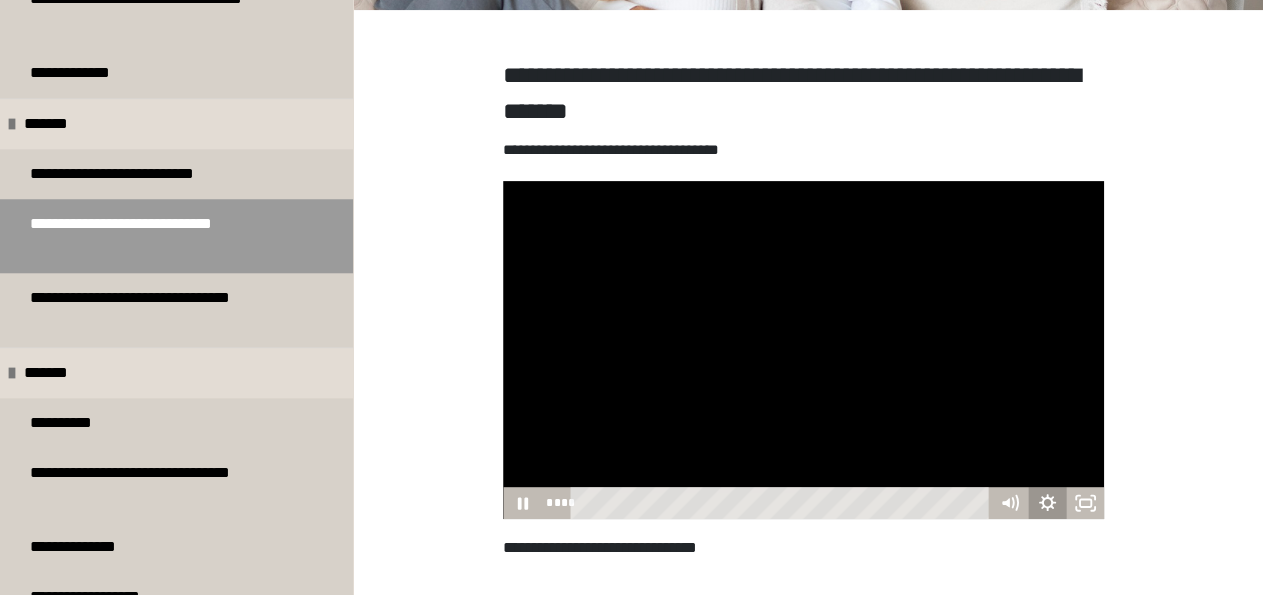 click 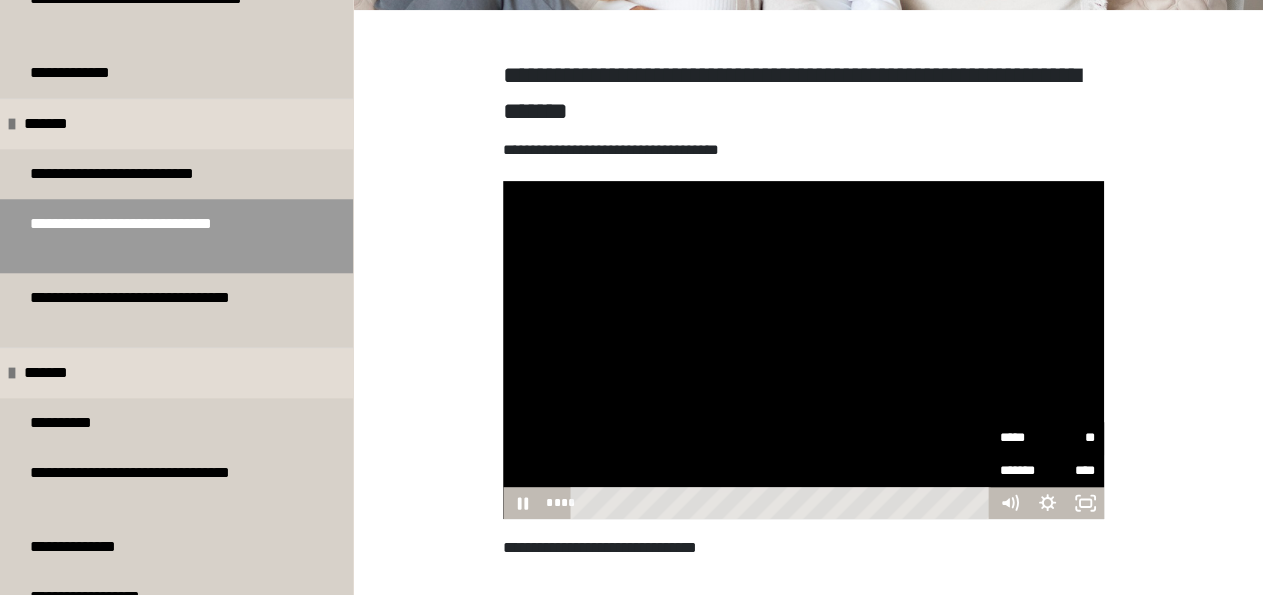 click on "*****" at bounding box center [1023, 438] 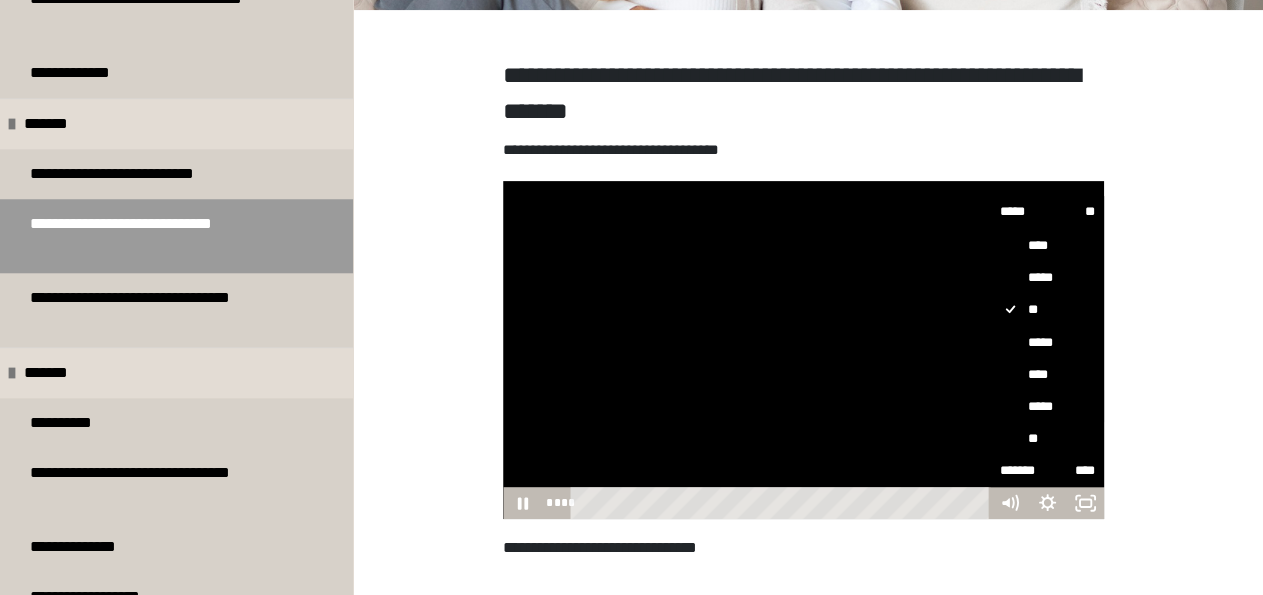 click on "*****" at bounding box center [990, 390] 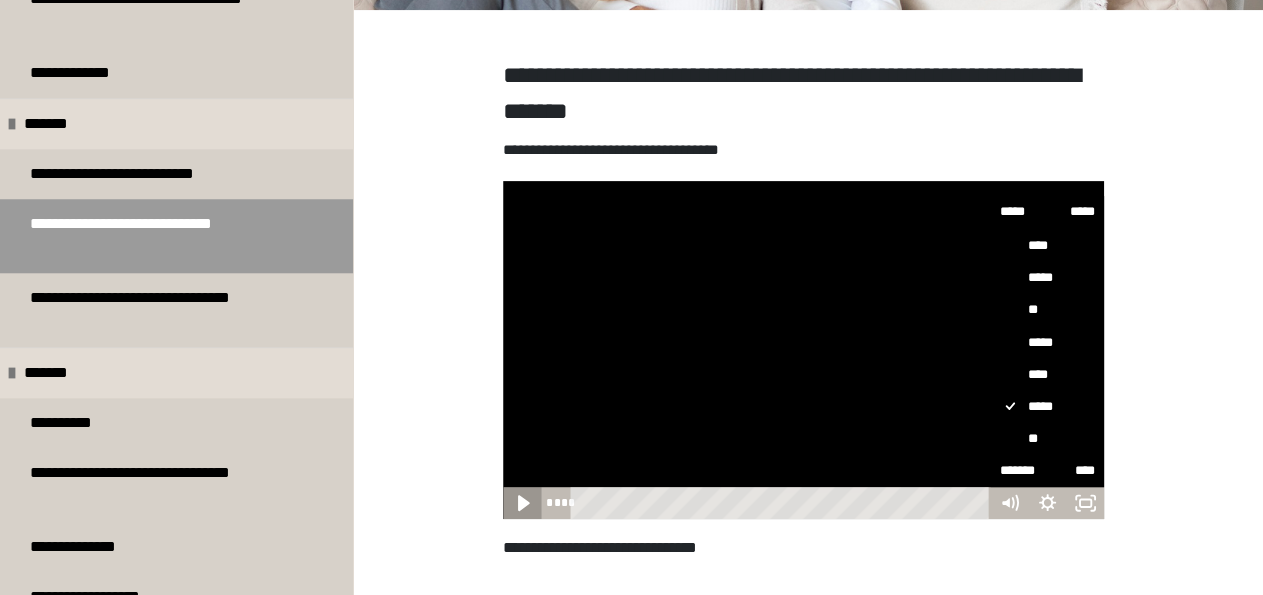 click 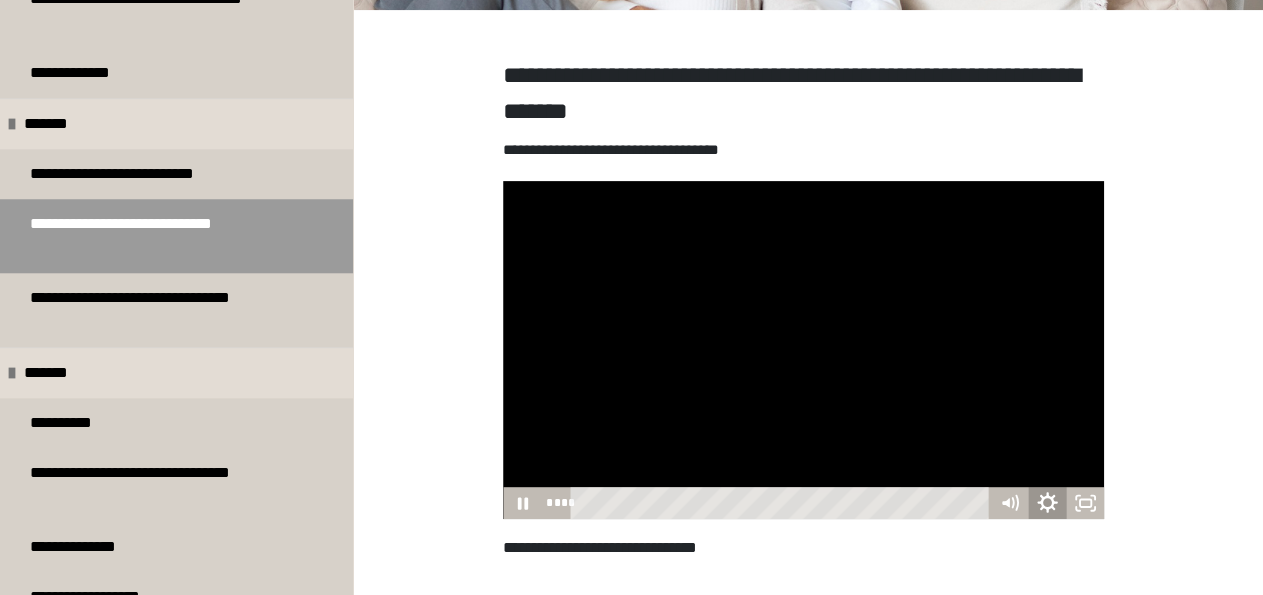 click 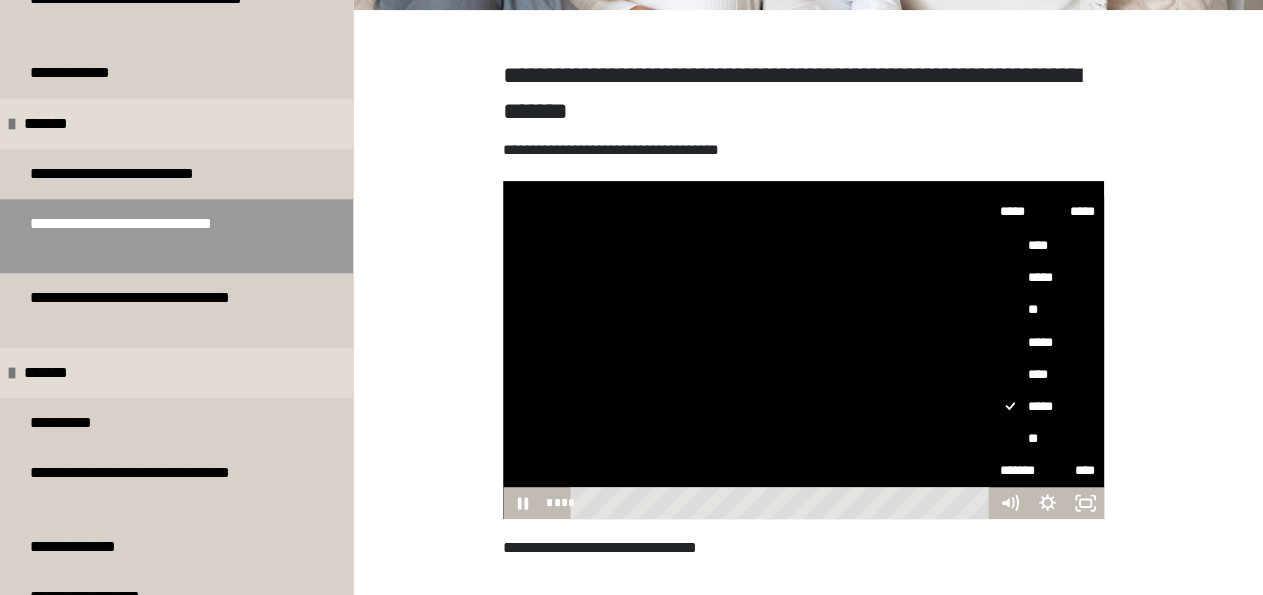 click on "*****" at bounding box center [1047, 342] 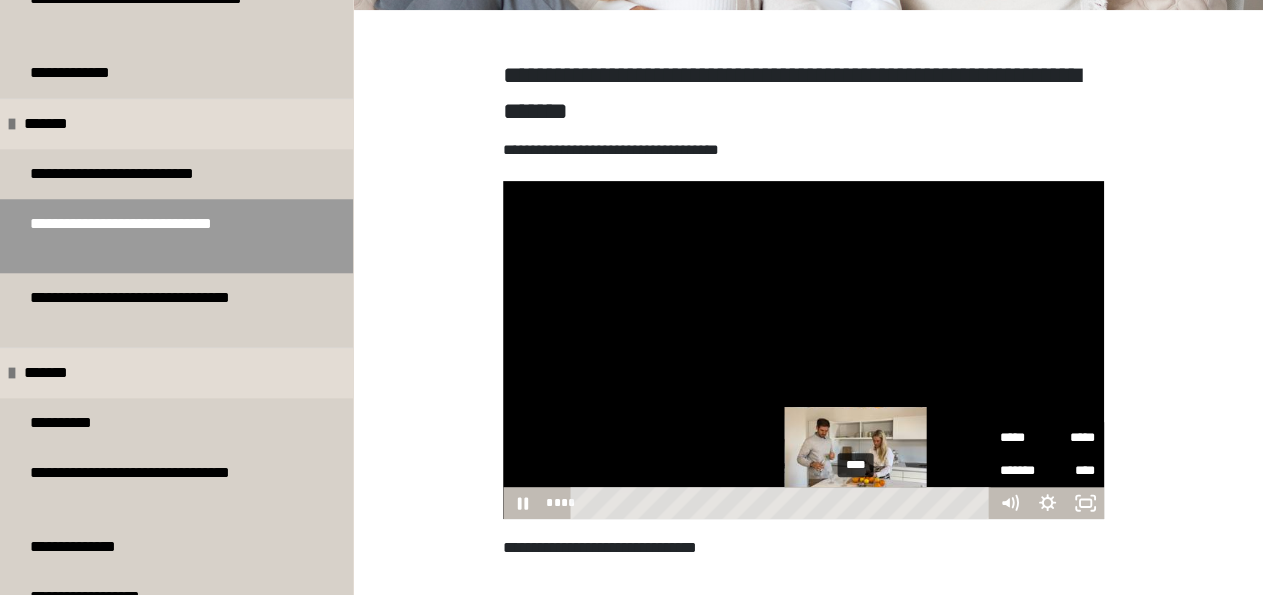 click on "****" at bounding box center (782, 503) 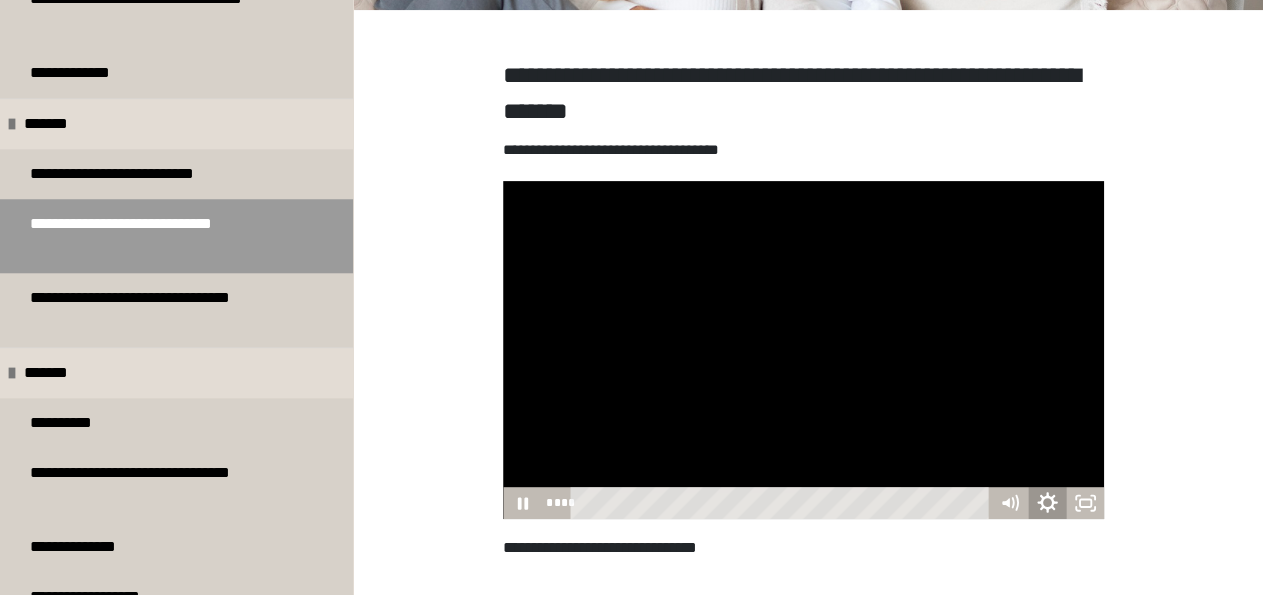 click 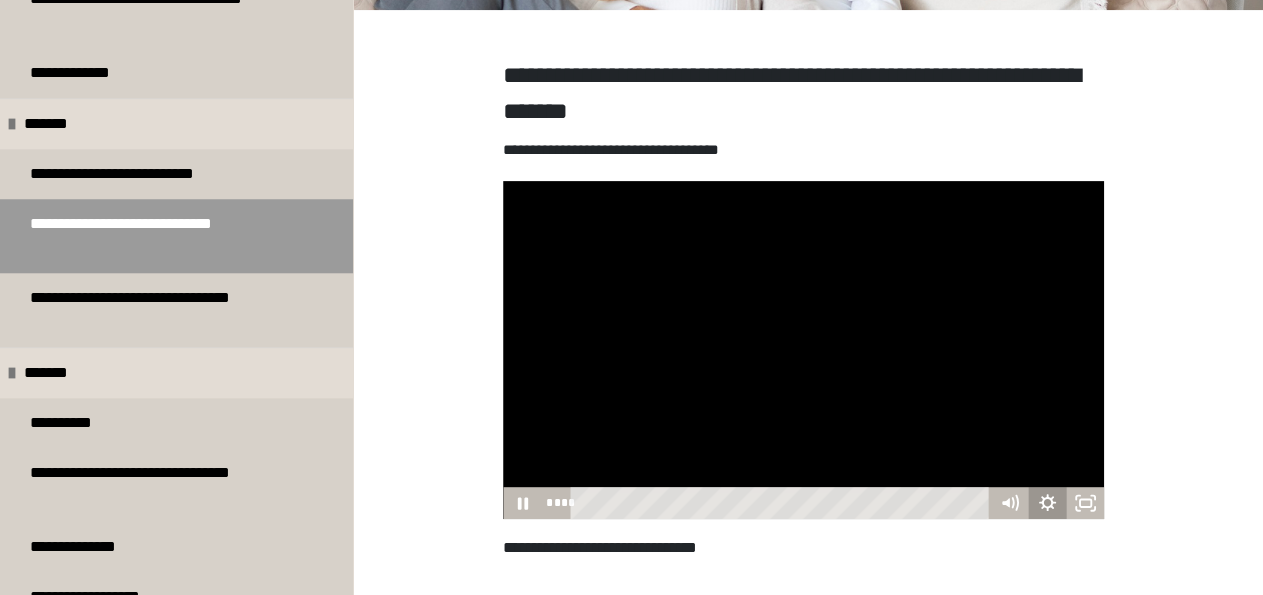 click 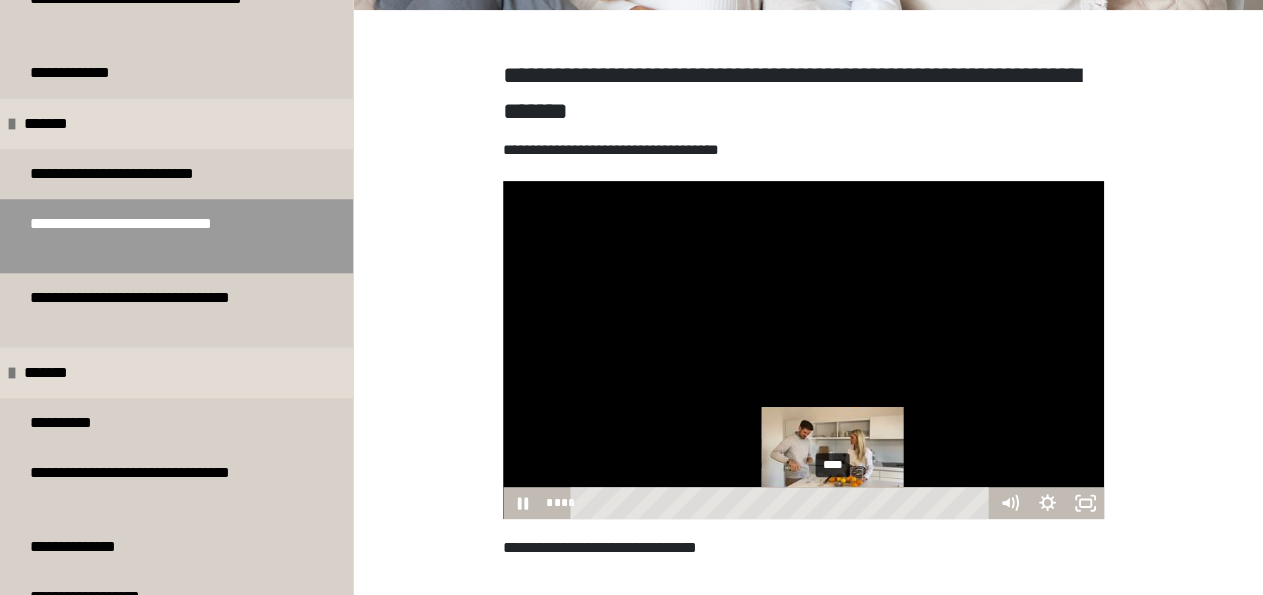 click on "****" at bounding box center (782, 503) 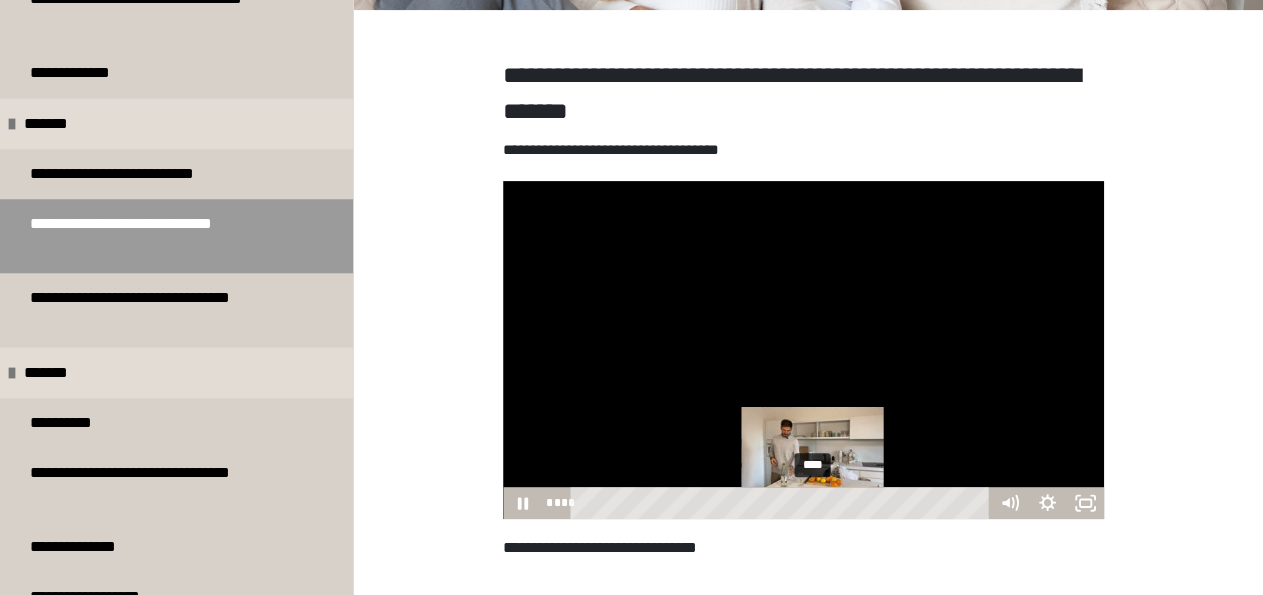click at bounding box center [813, 503] 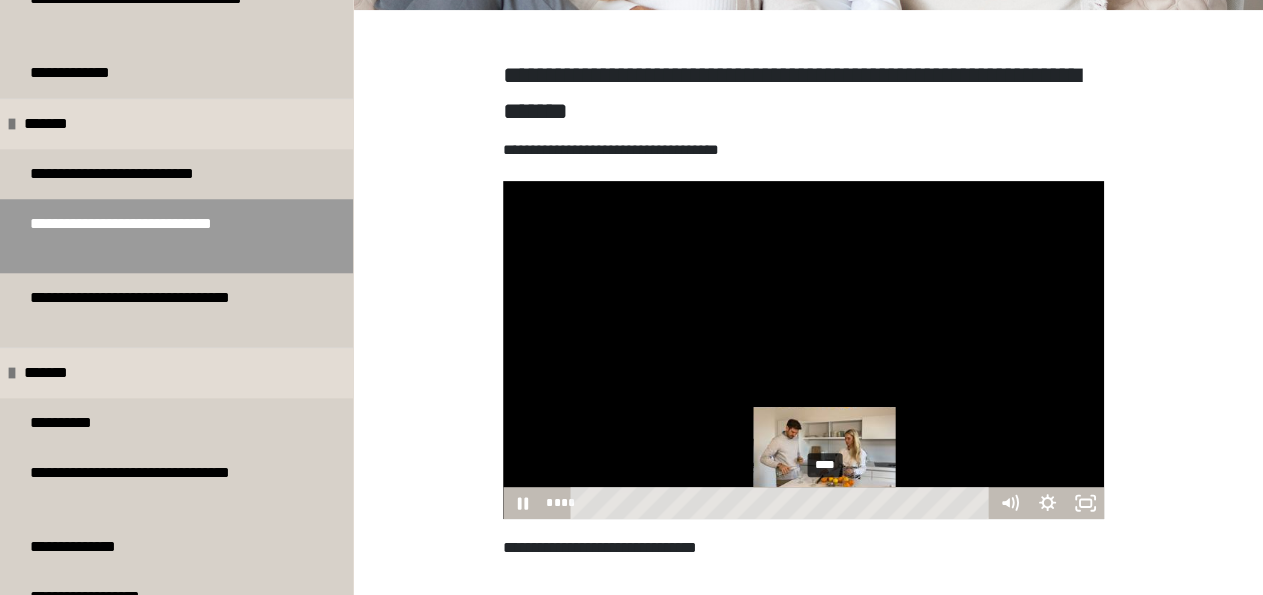 click on "****" at bounding box center [782, 503] 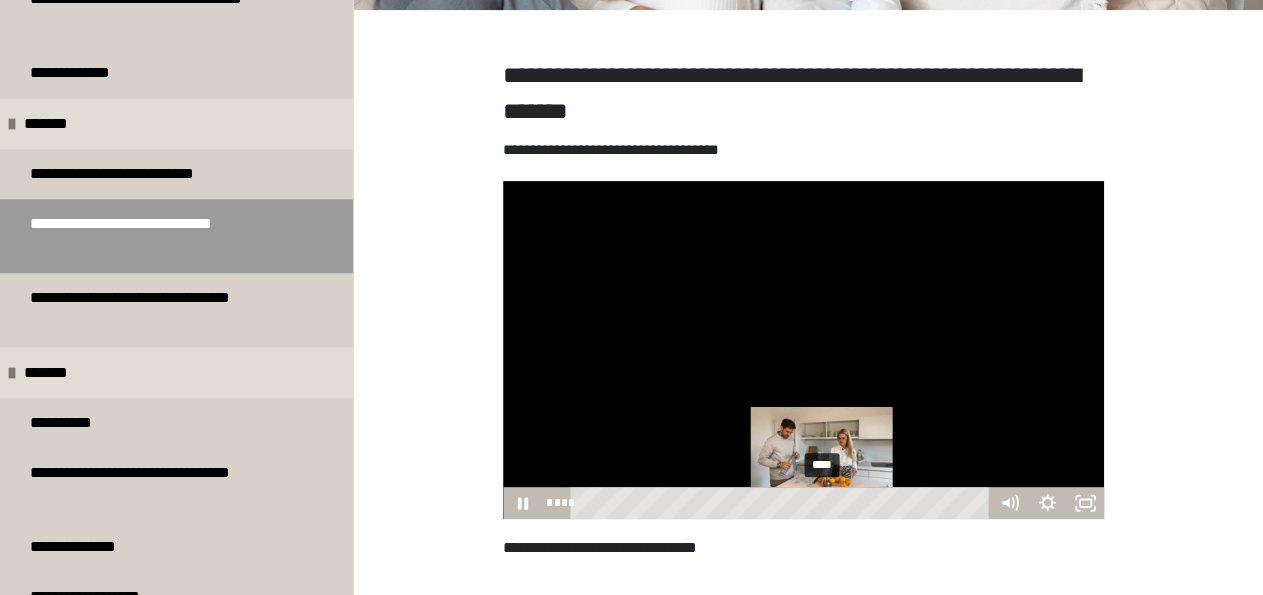 drag, startPoint x: 895, startPoint y: 458, endPoint x: 781, endPoint y: 502, distance: 122.19656 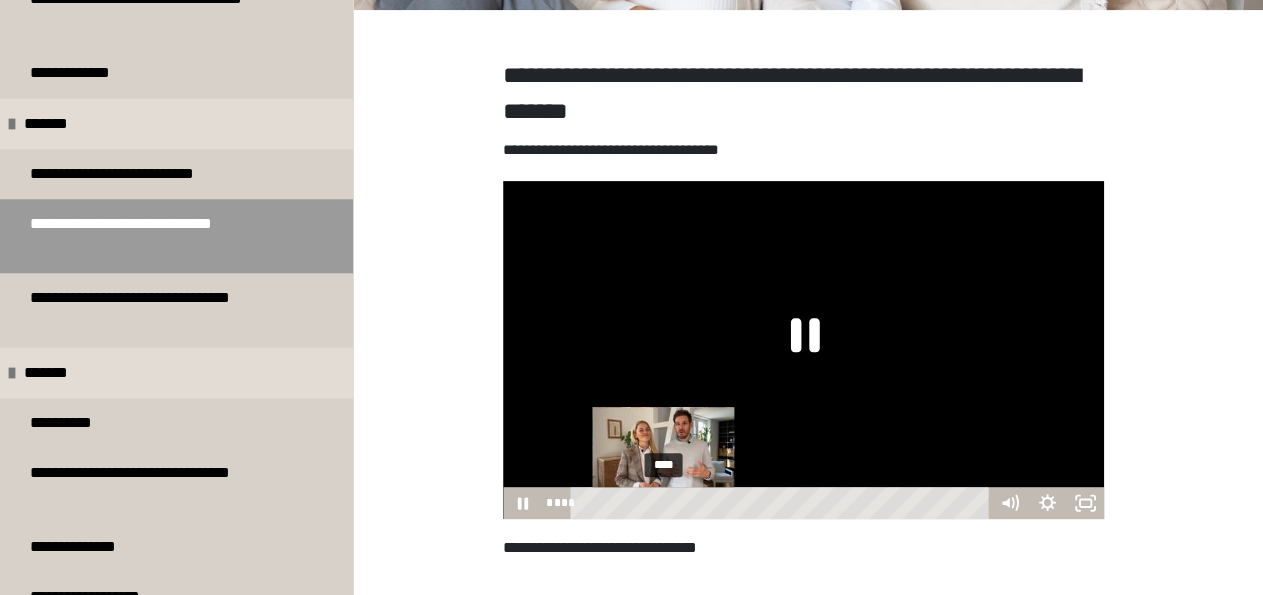 click on "****" at bounding box center [782, 503] 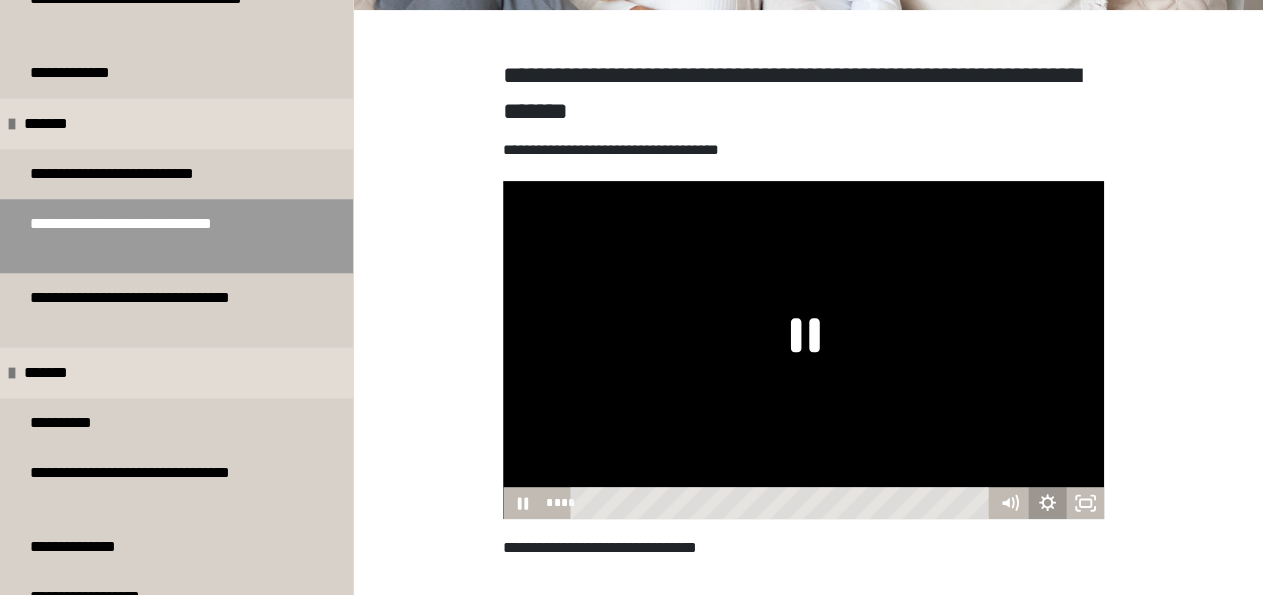 click 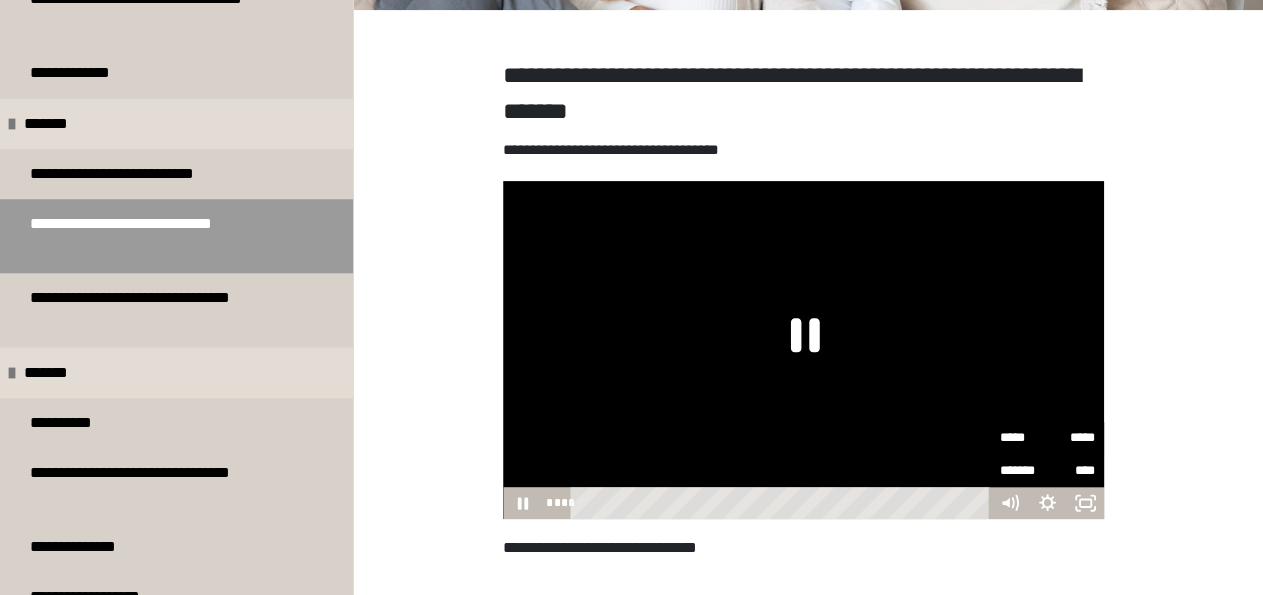 click on "*****" at bounding box center [1023, 434] 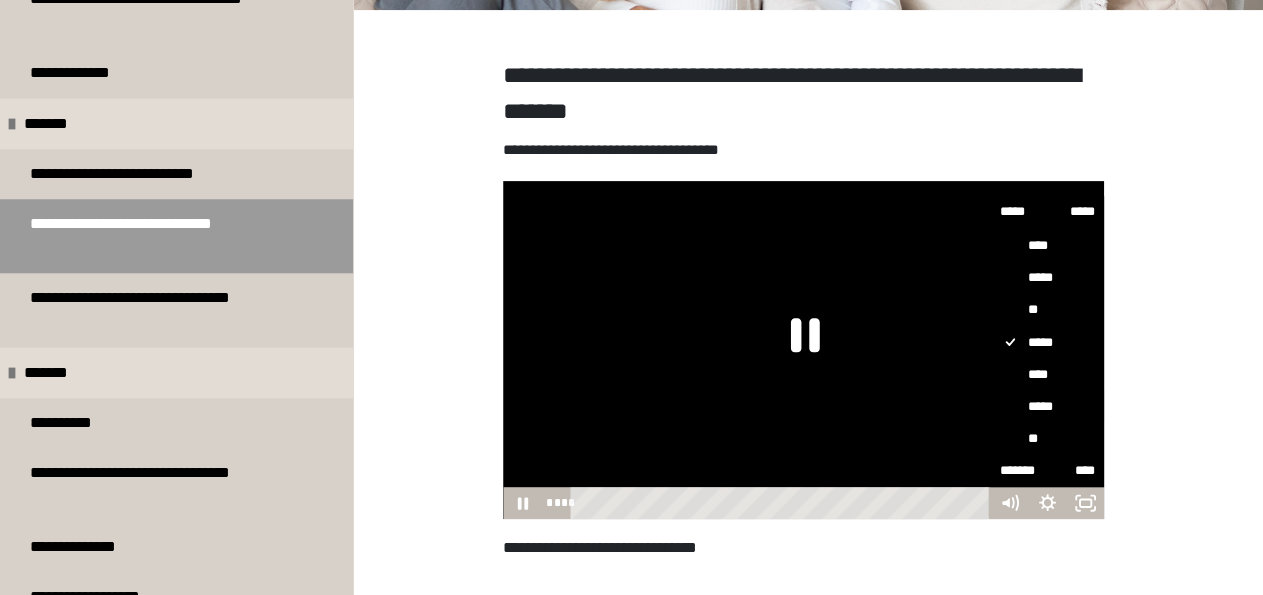 click on "*****" at bounding box center [1047, 406] 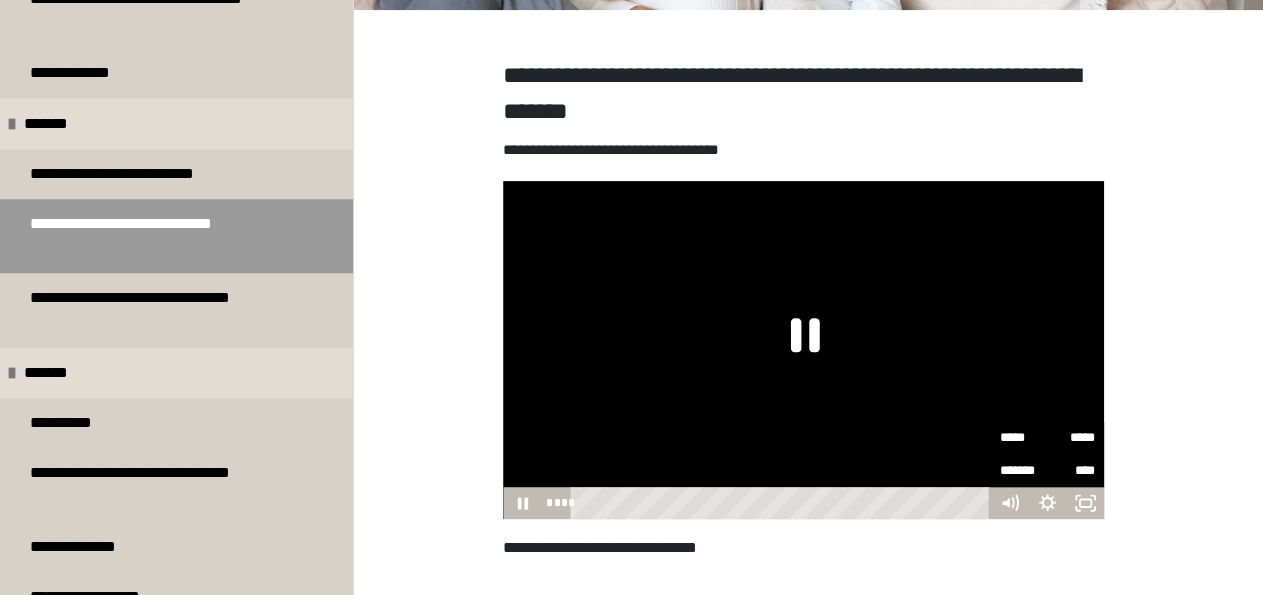 click at bounding box center (803, 350) 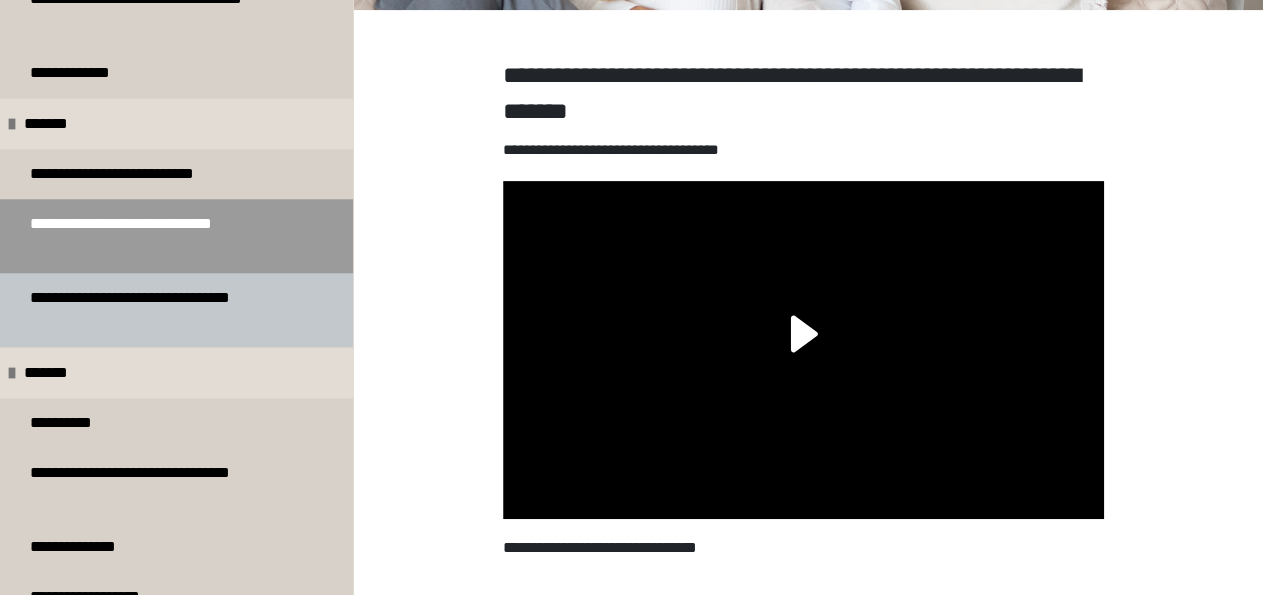 click on "**********" at bounding box center (160, 310) 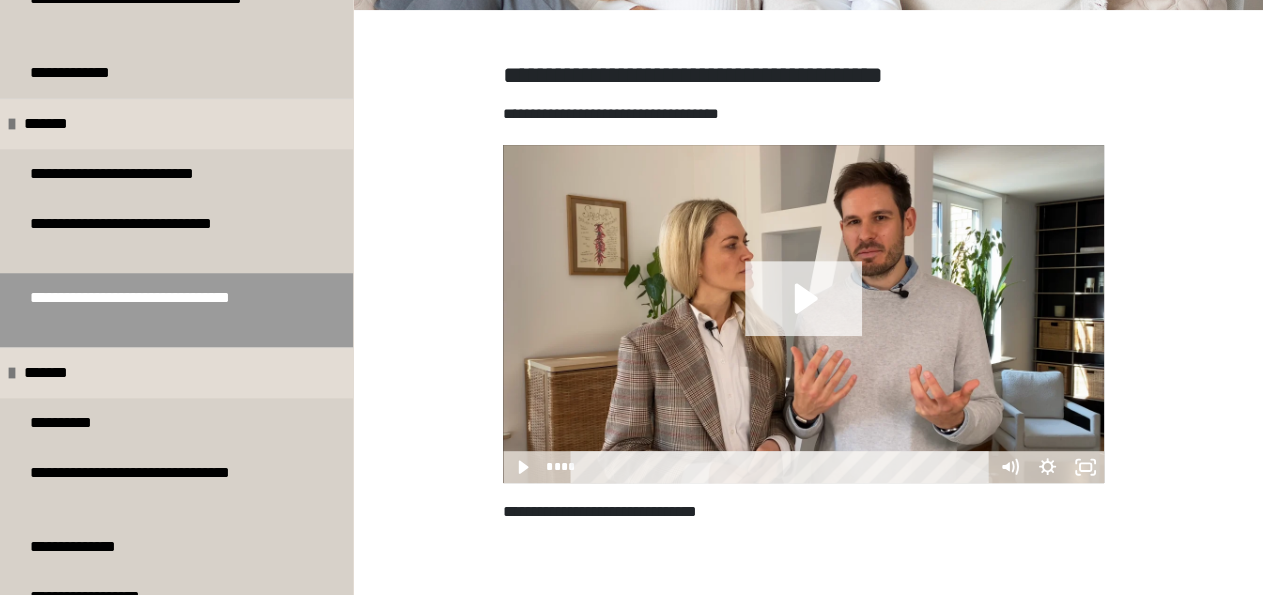 click 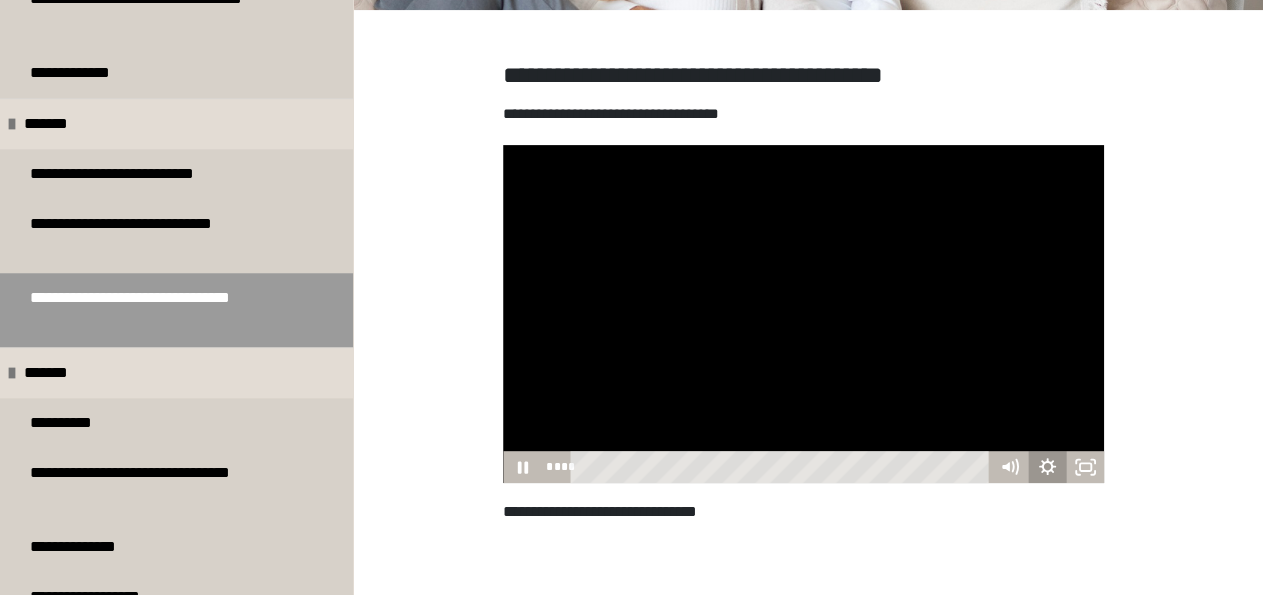 click 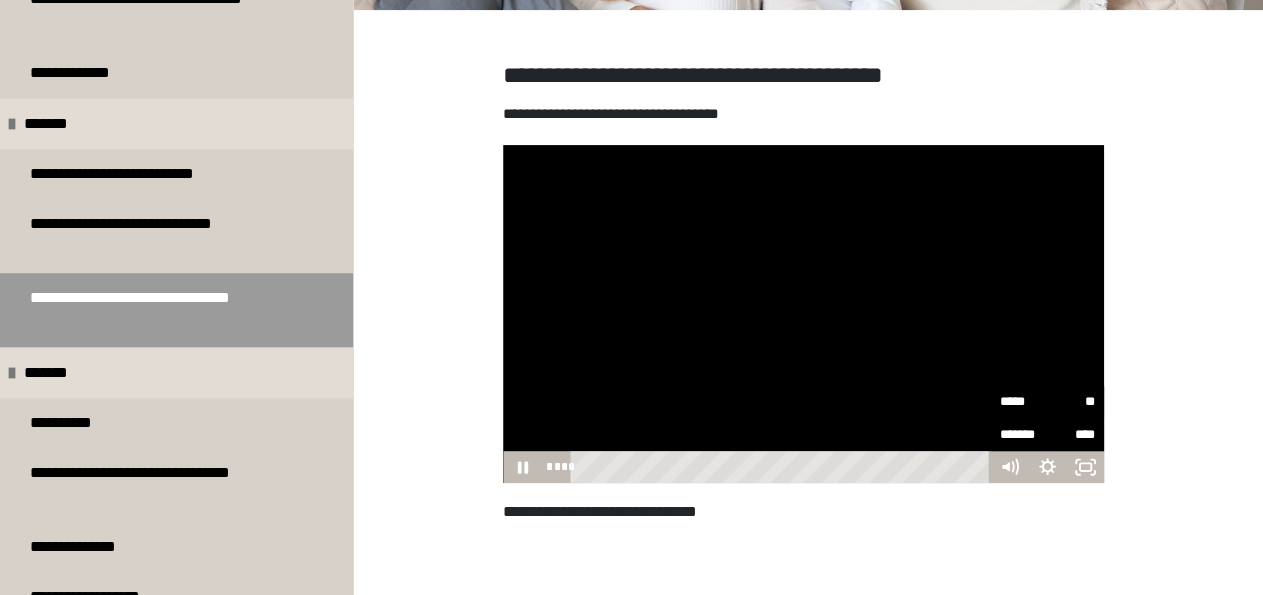 click on "*****" at bounding box center [1023, 402] 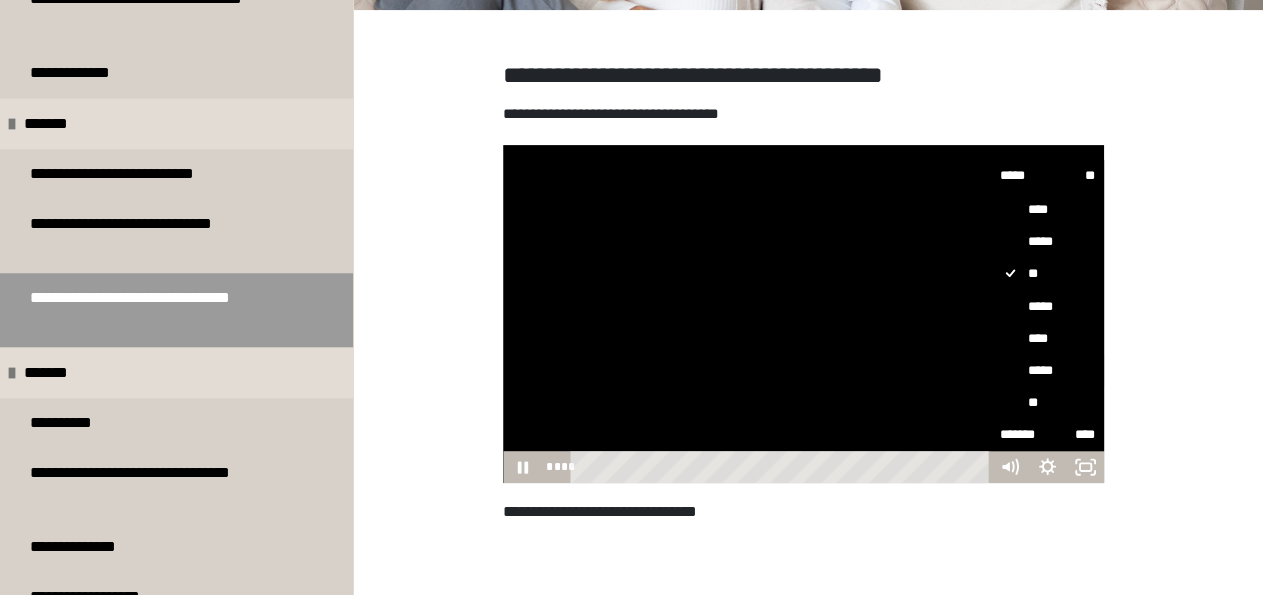 click on "*****" at bounding box center [1047, 370] 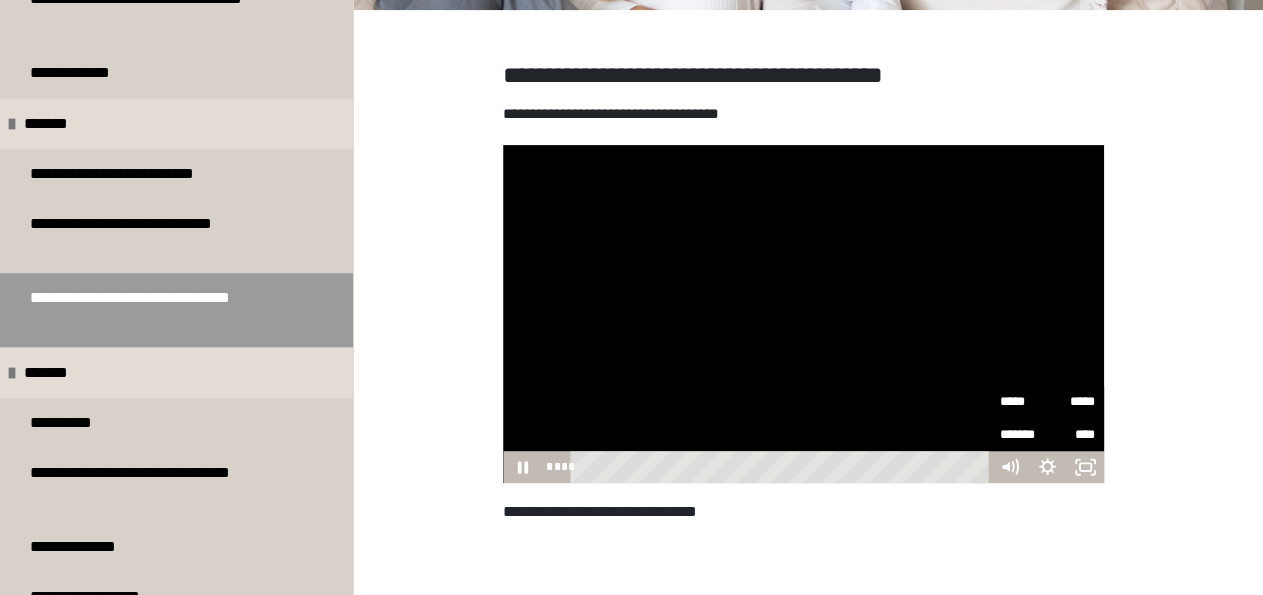 click at bounding box center [803, 314] 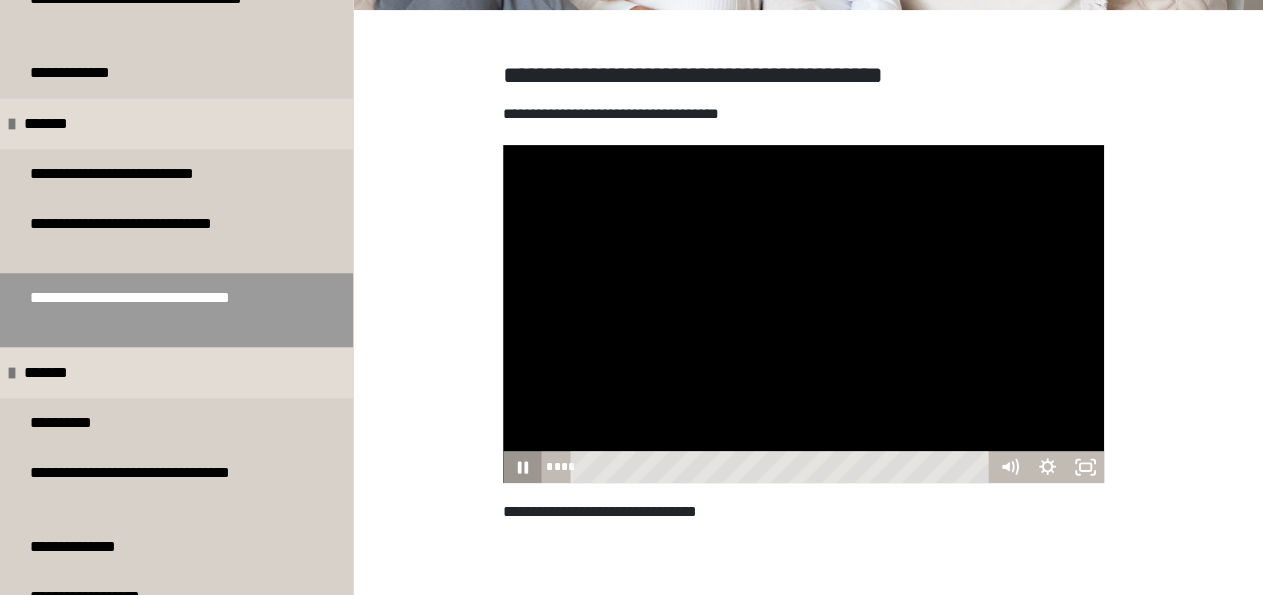 click 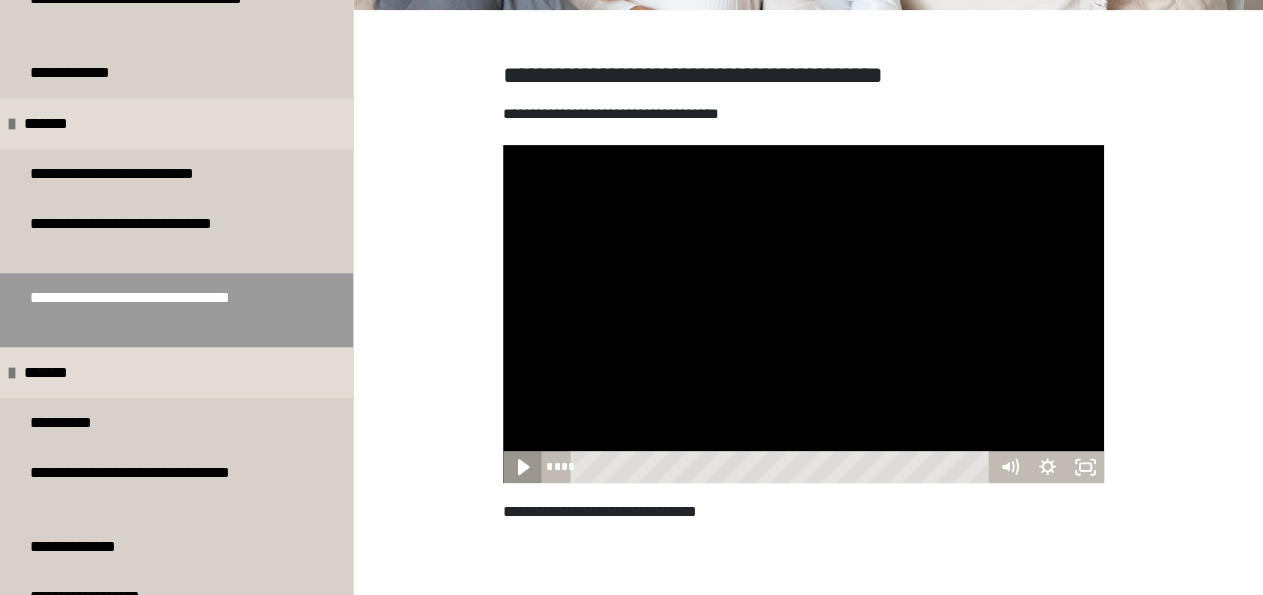 click 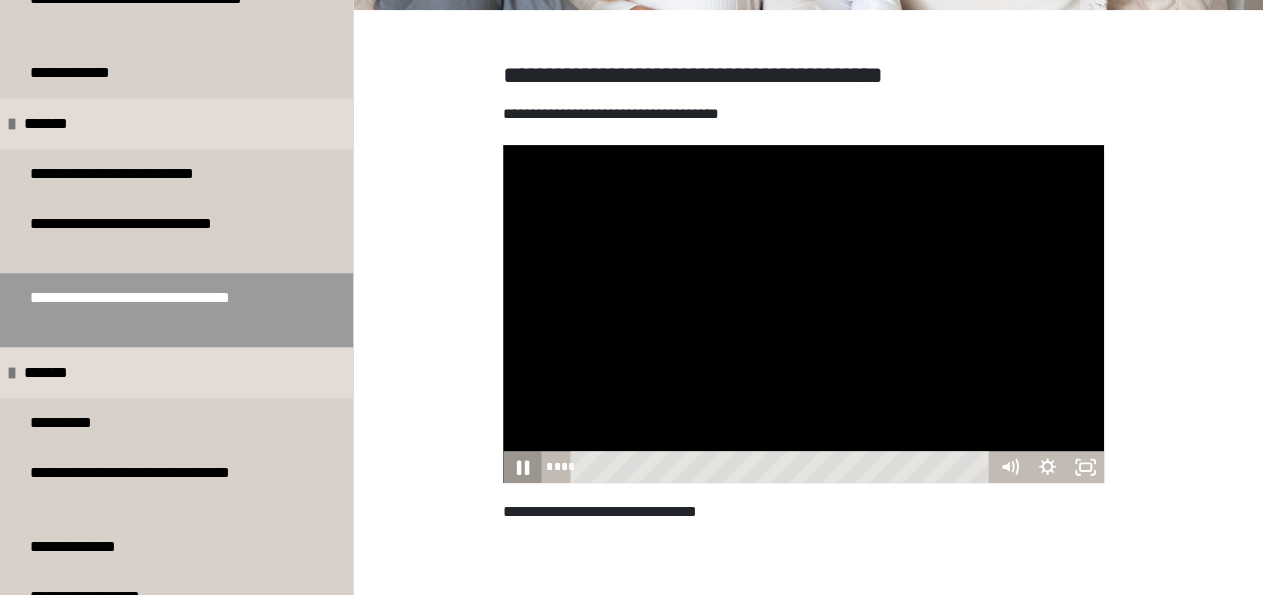 click 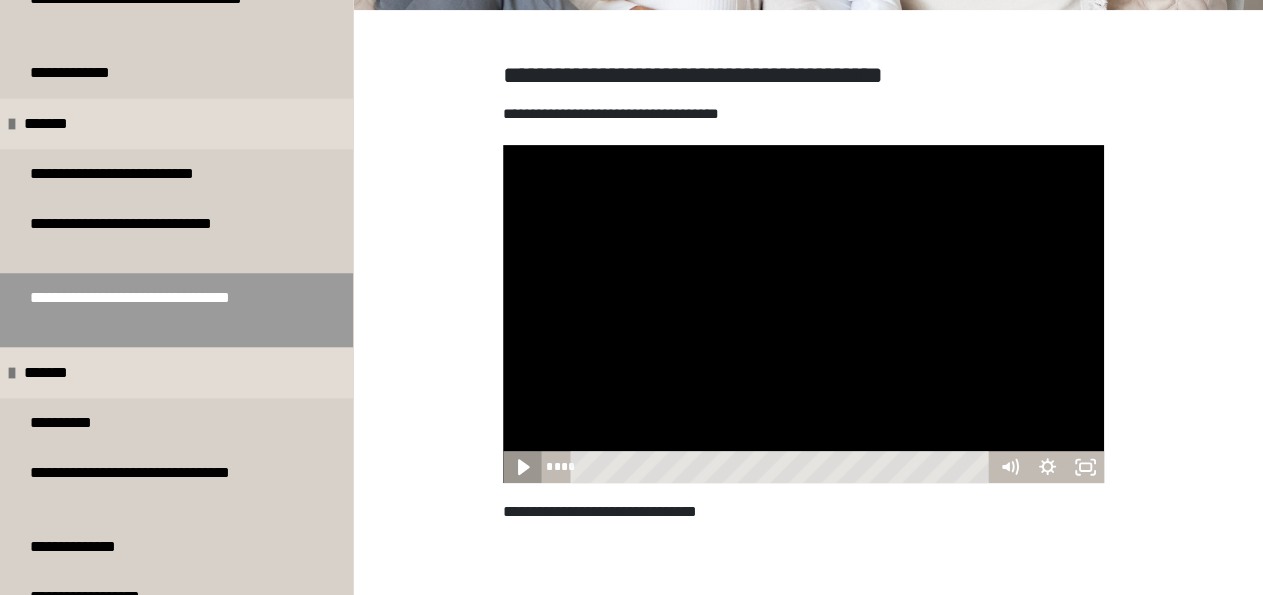 click 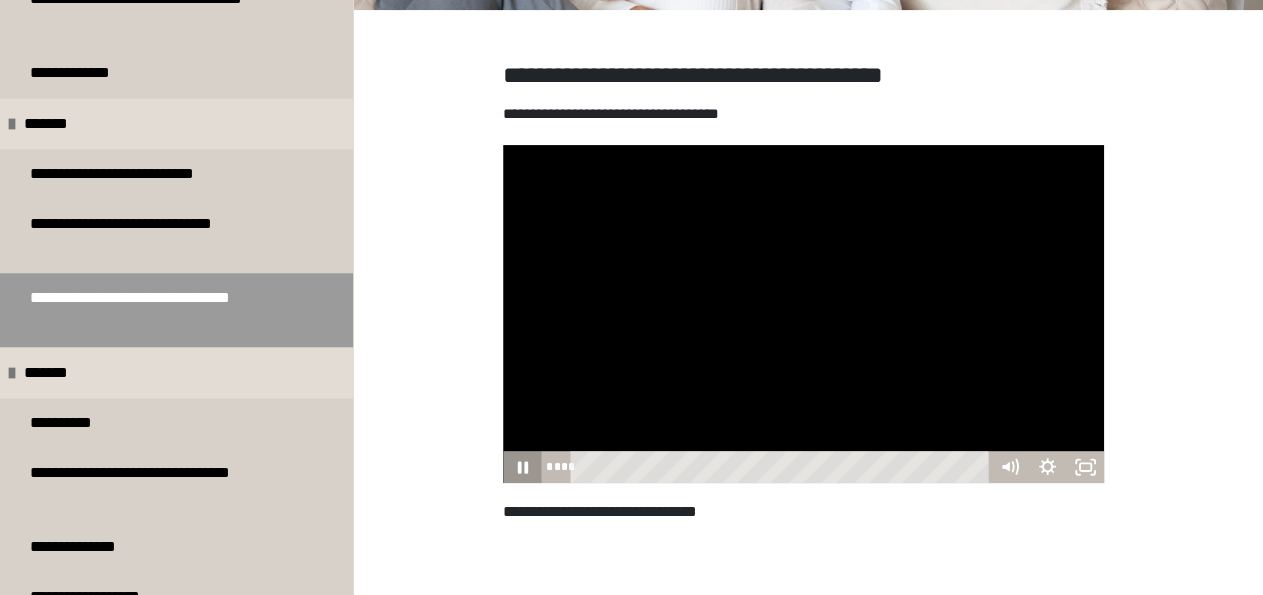 type 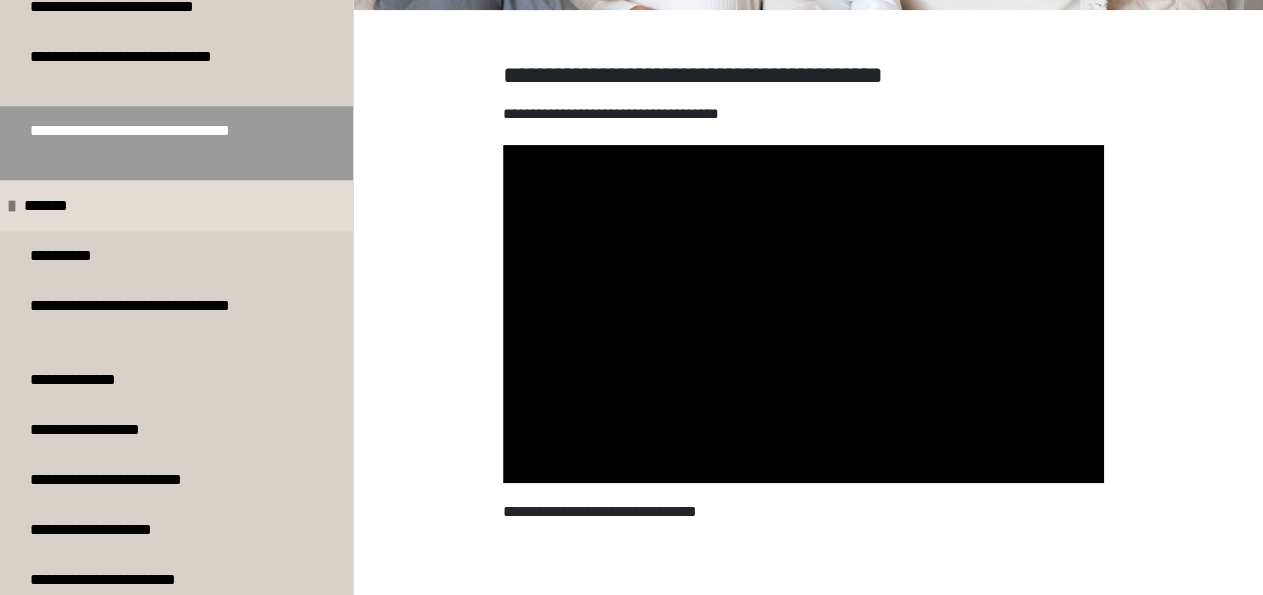 scroll, scrollTop: 995, scrollLeft: 0, axis: vertical 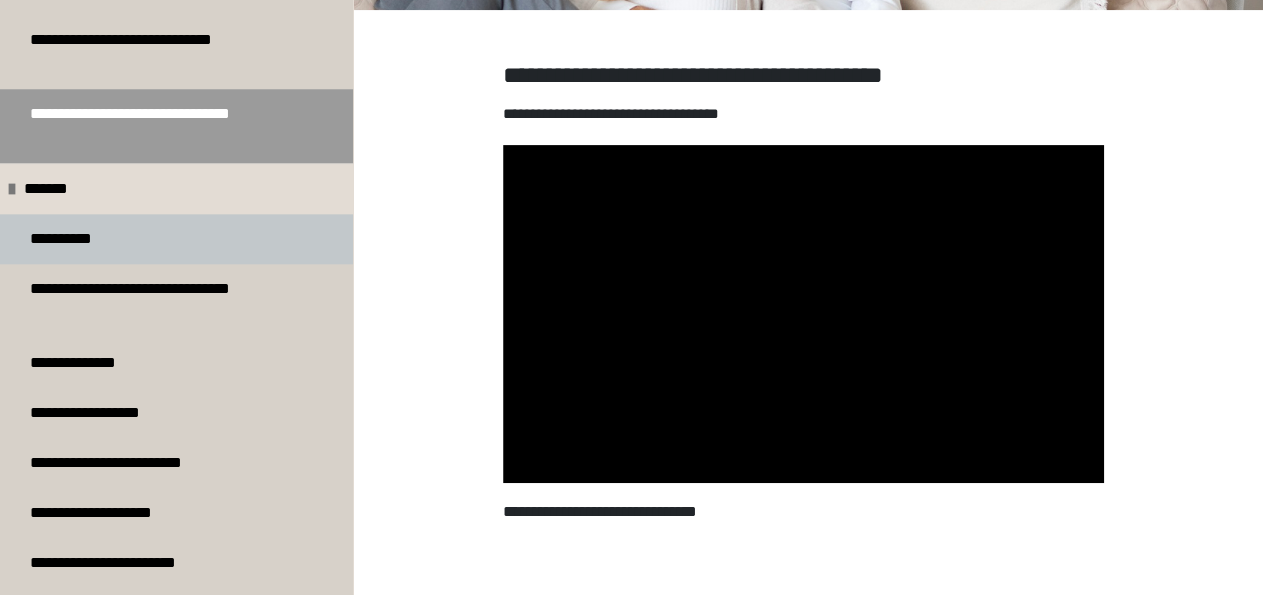 click on "**********" at bounding box center (76, 239) 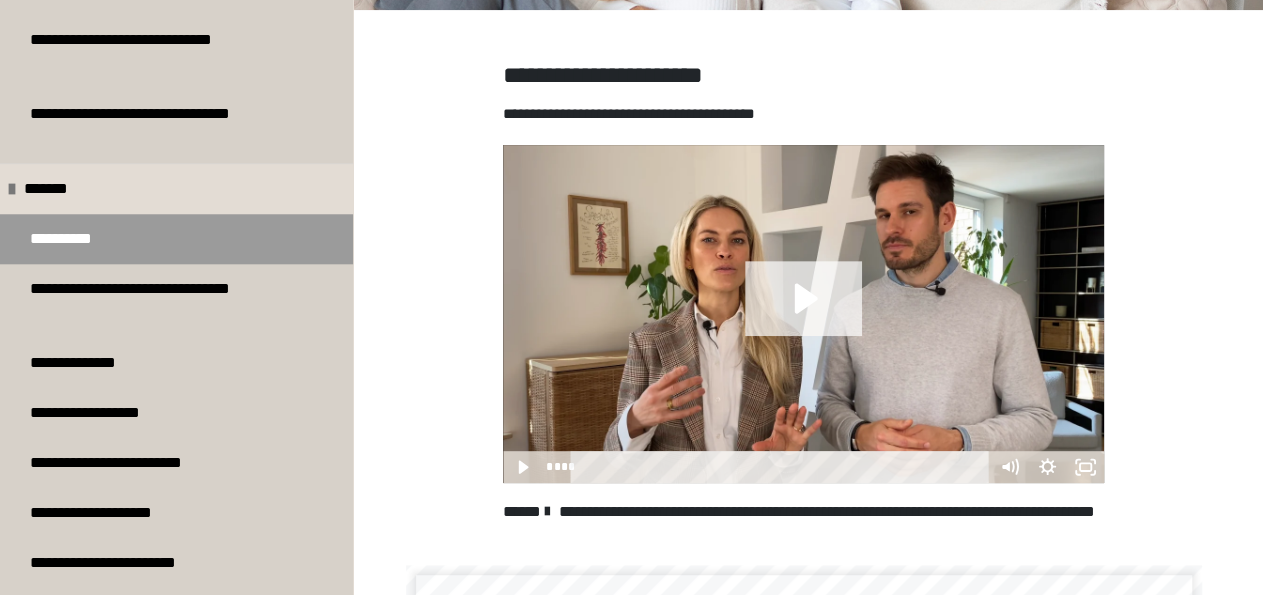 click 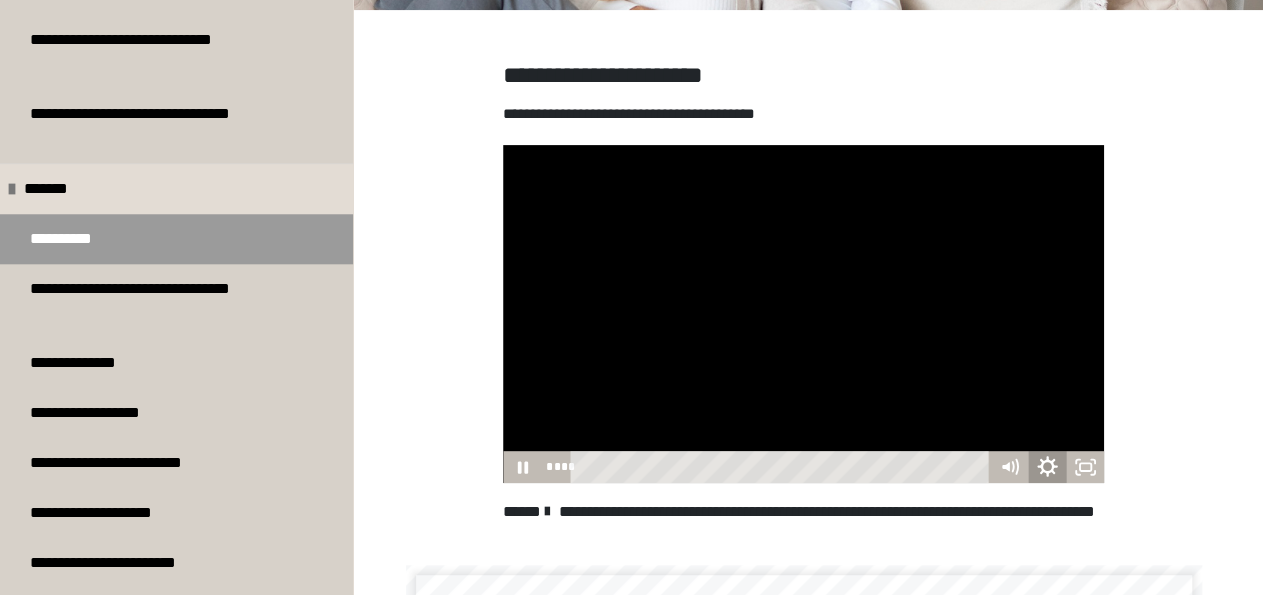 click 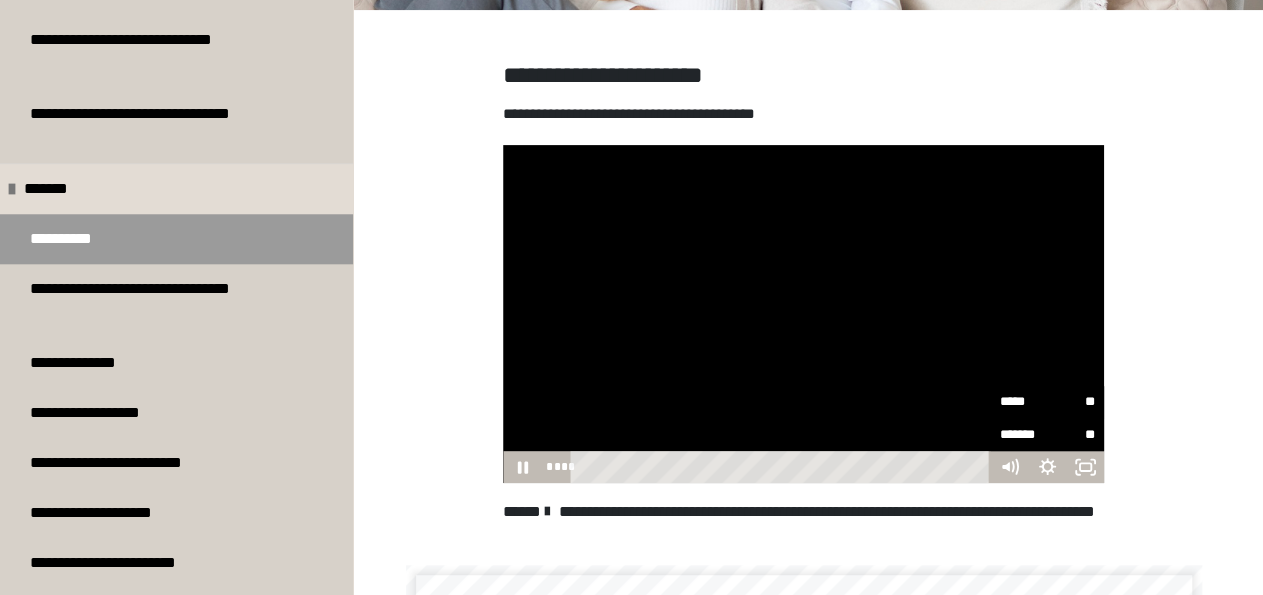 click on "*****" at bounding box center (1023, 402) 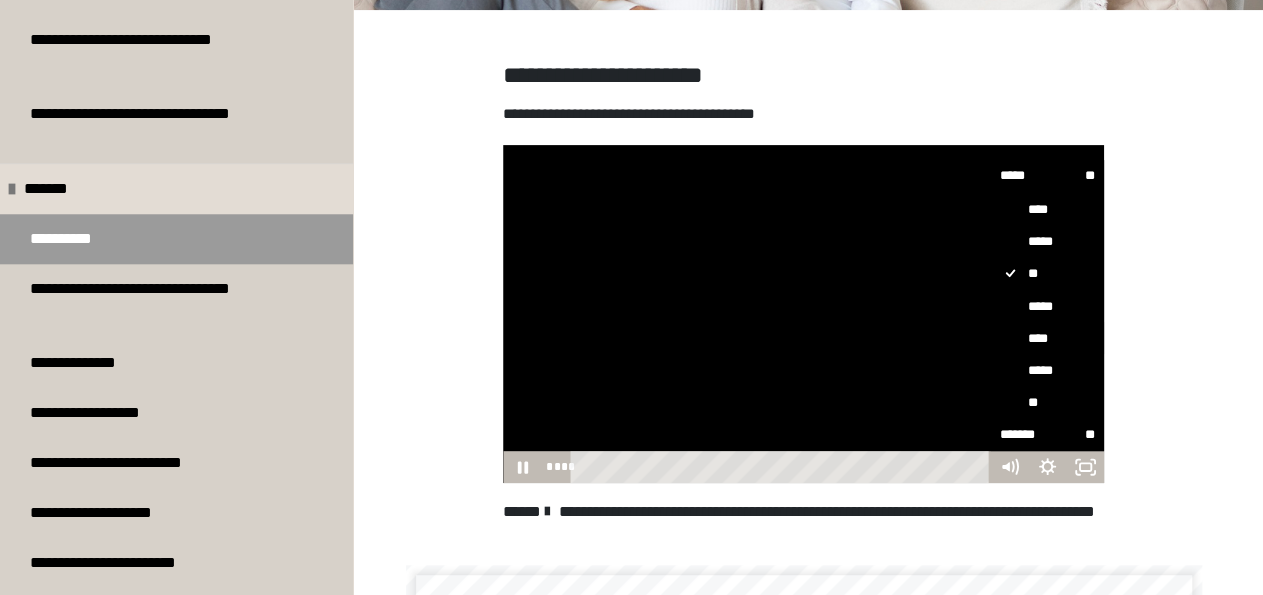 click on "****" at bounding box center [1047, 338] 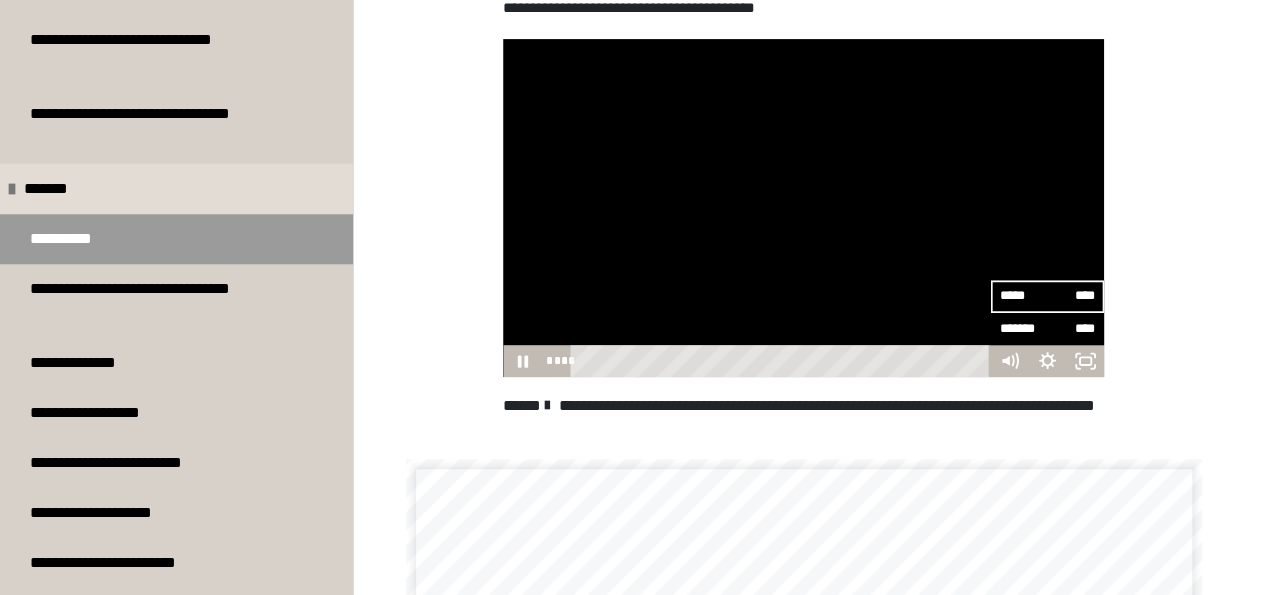 scroll, scrollTop: 593, scrollLeft: 0, axis: vertical 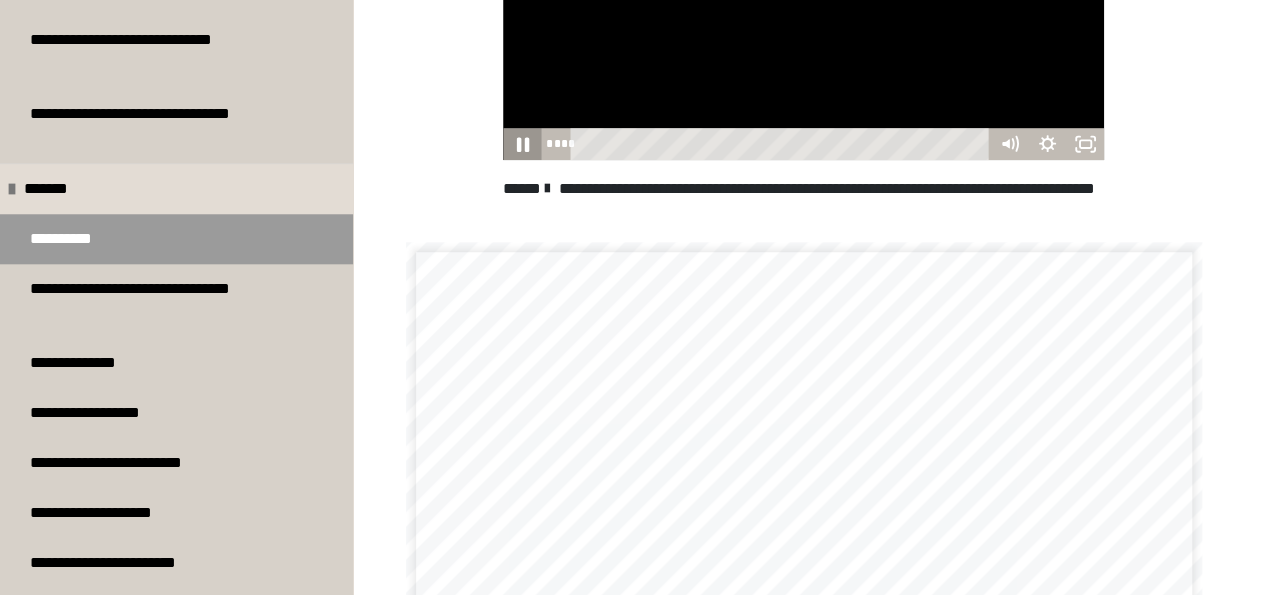 click 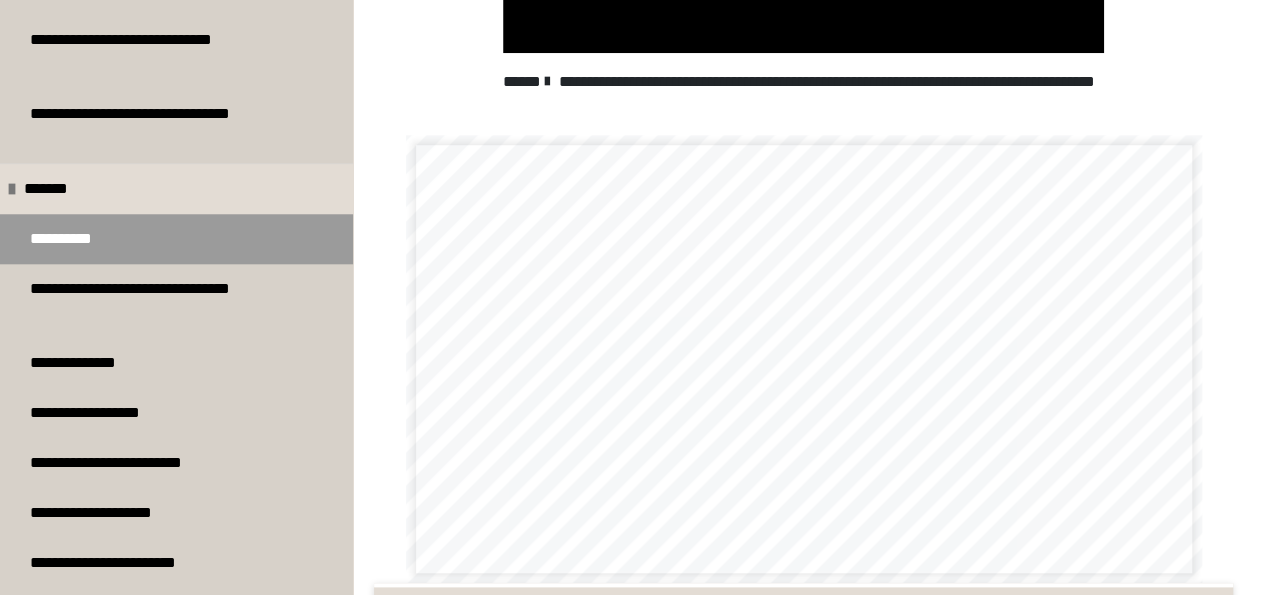scroll, scrollTop: 737, scrollLeft: 0, axis: vertical 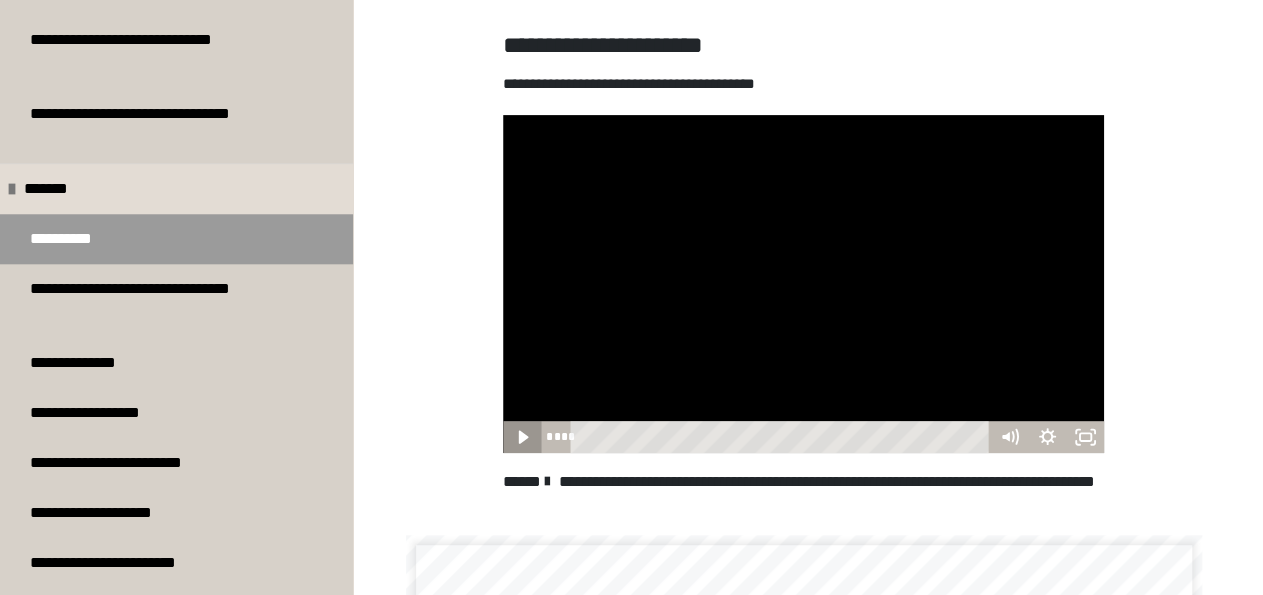 click 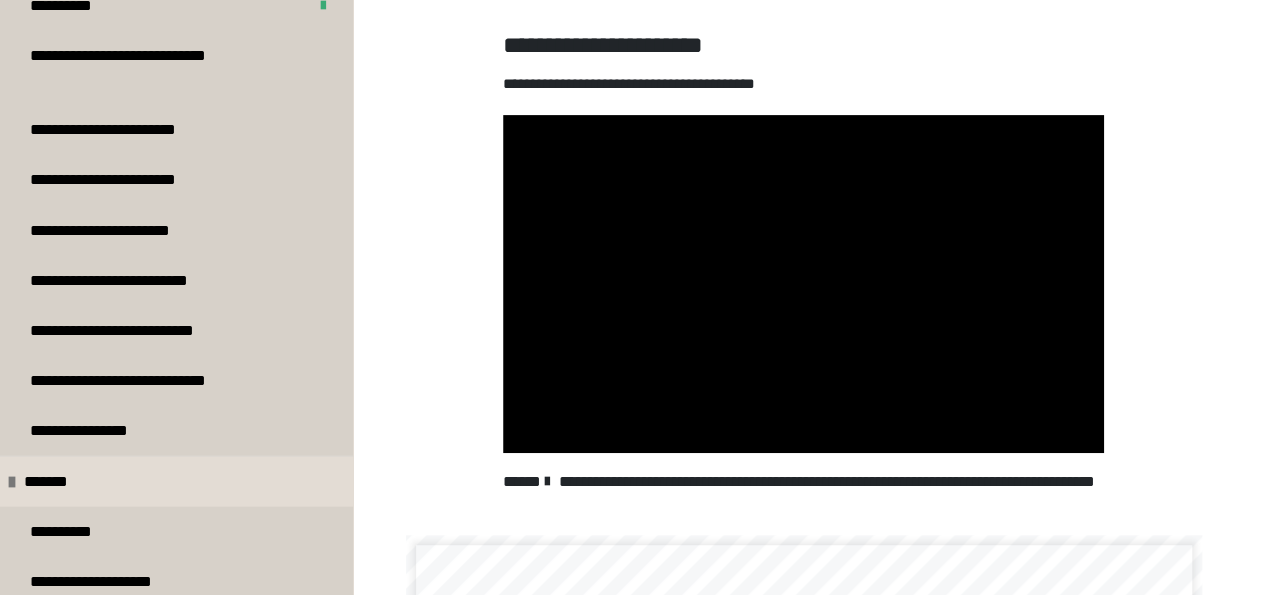scroll, scrollTop: 1719, scrollLeft: 0, axis: vertical 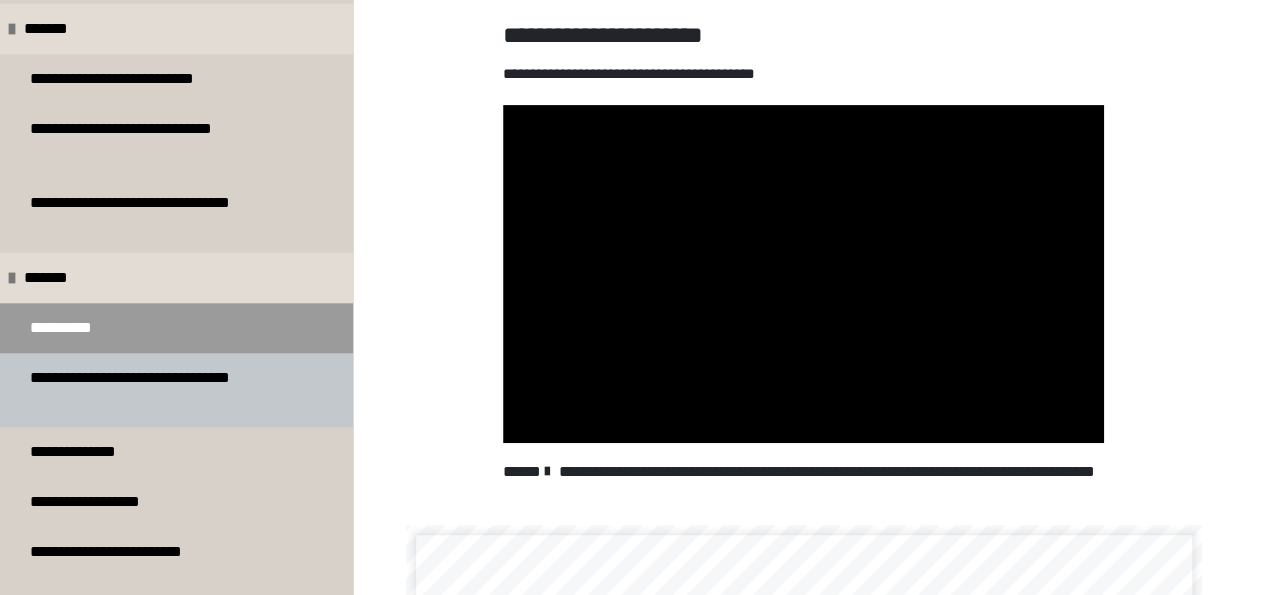 click on "**********" at bounding box center [176, 390] 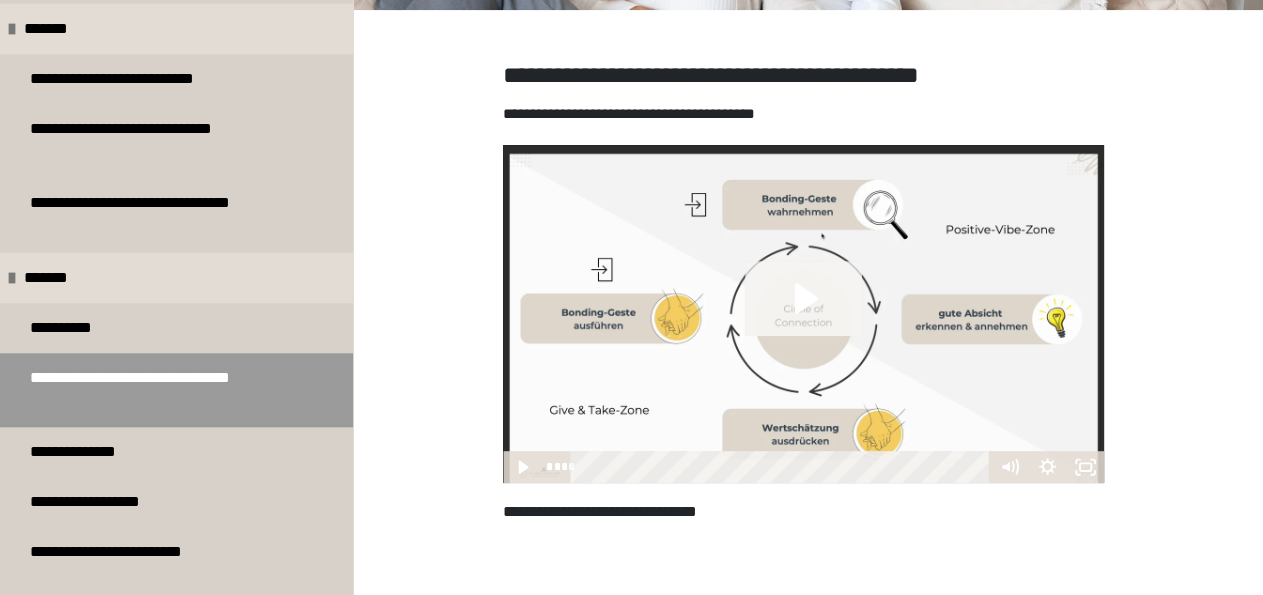 click 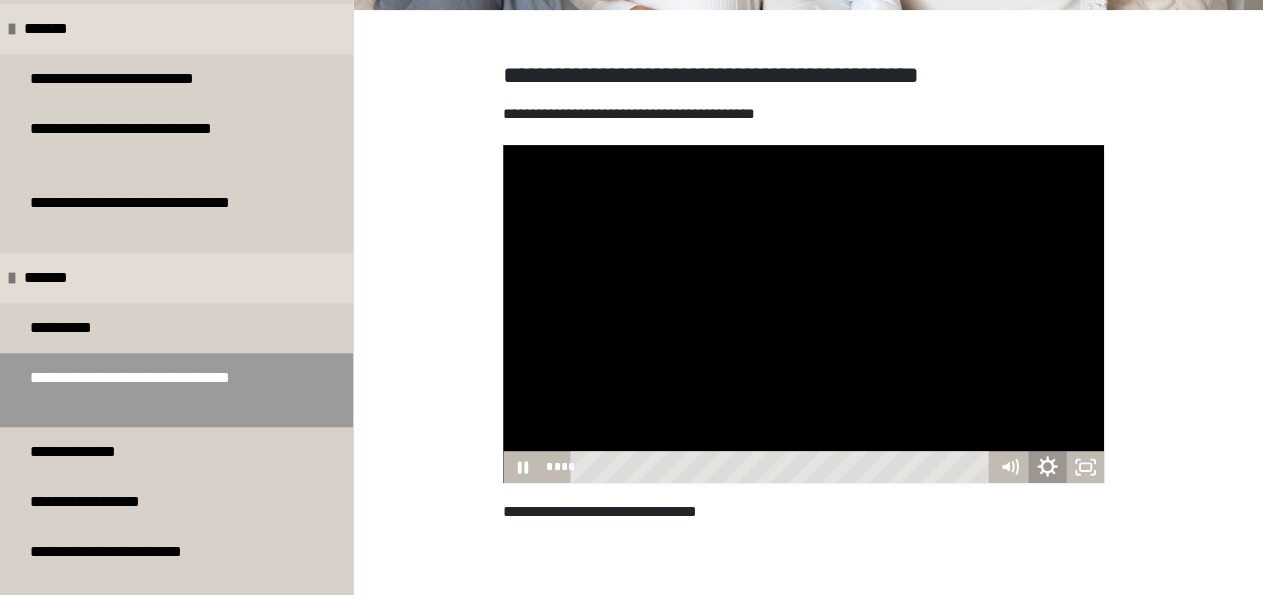 click 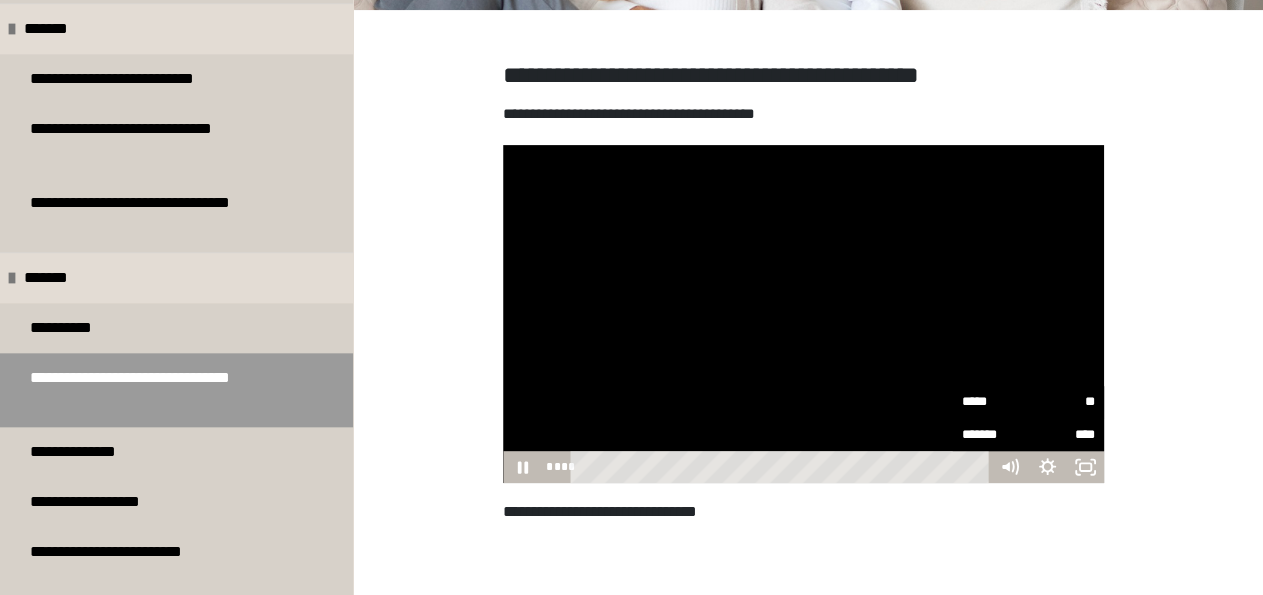 click on "*****" at bounding box center [994, 402] 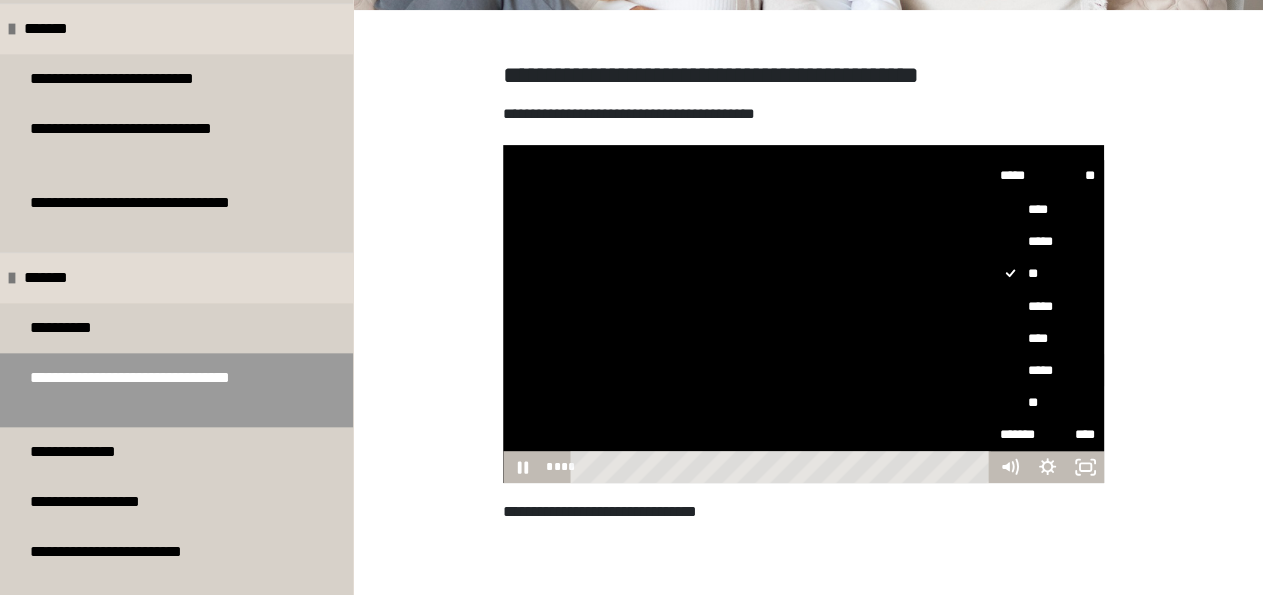 click on "*****" at bounding box center [1047, 370] 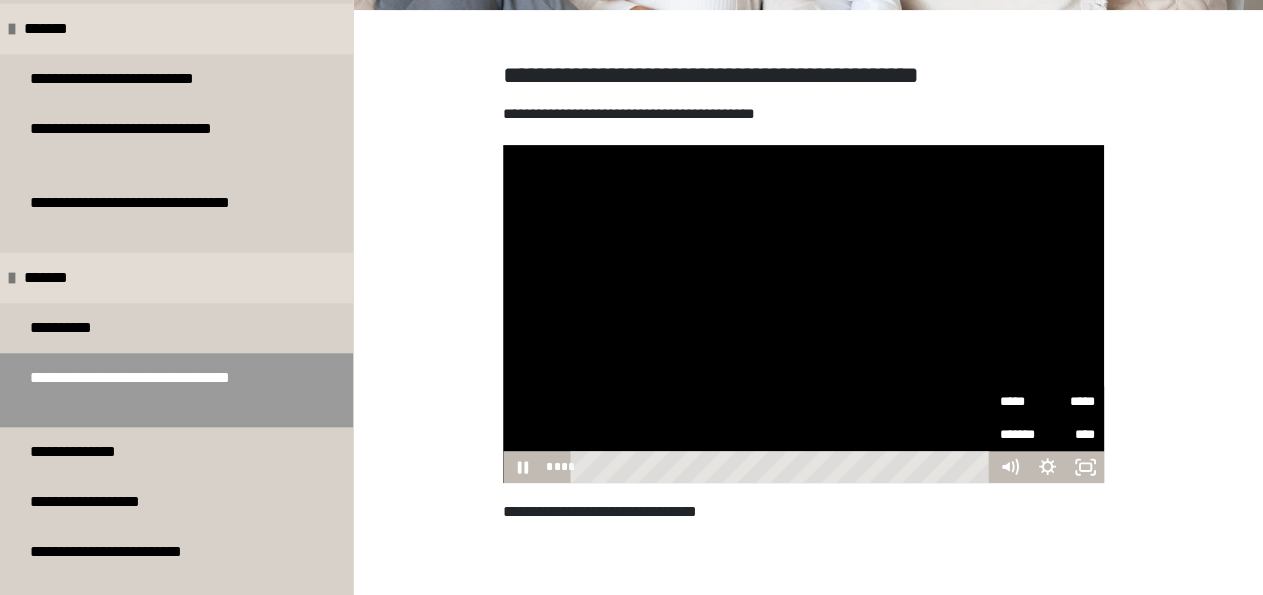 click on "**********" at bounding box center [631, 337] 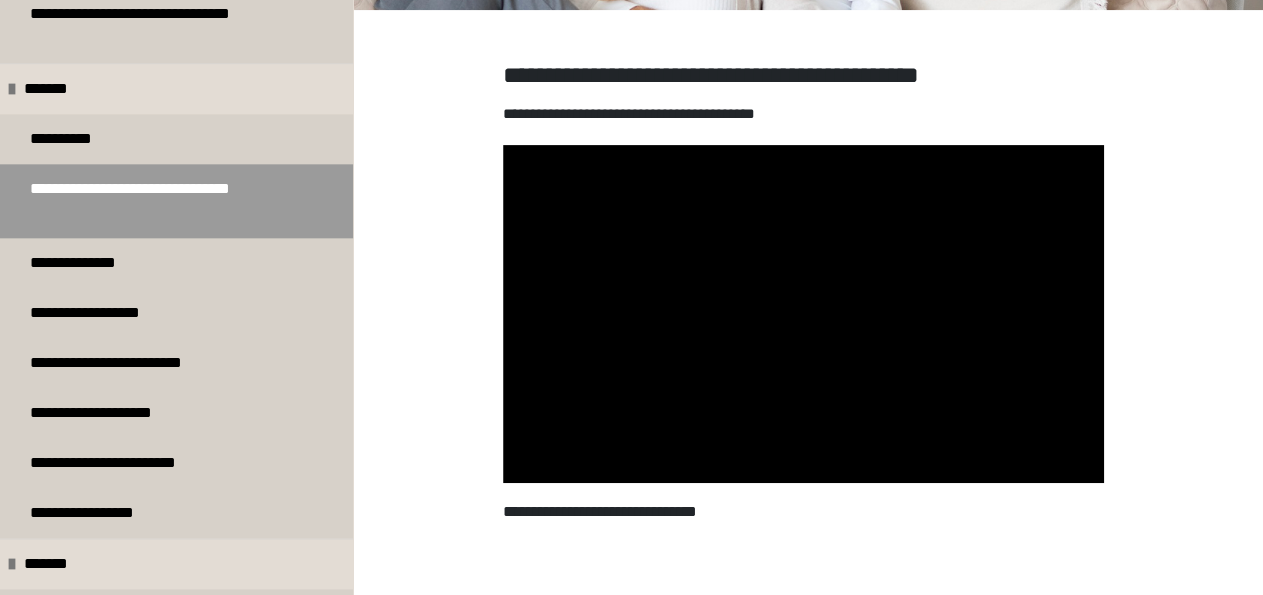 scroll, scrollTop: 1125, scrollLeft: 0, axis: vertical 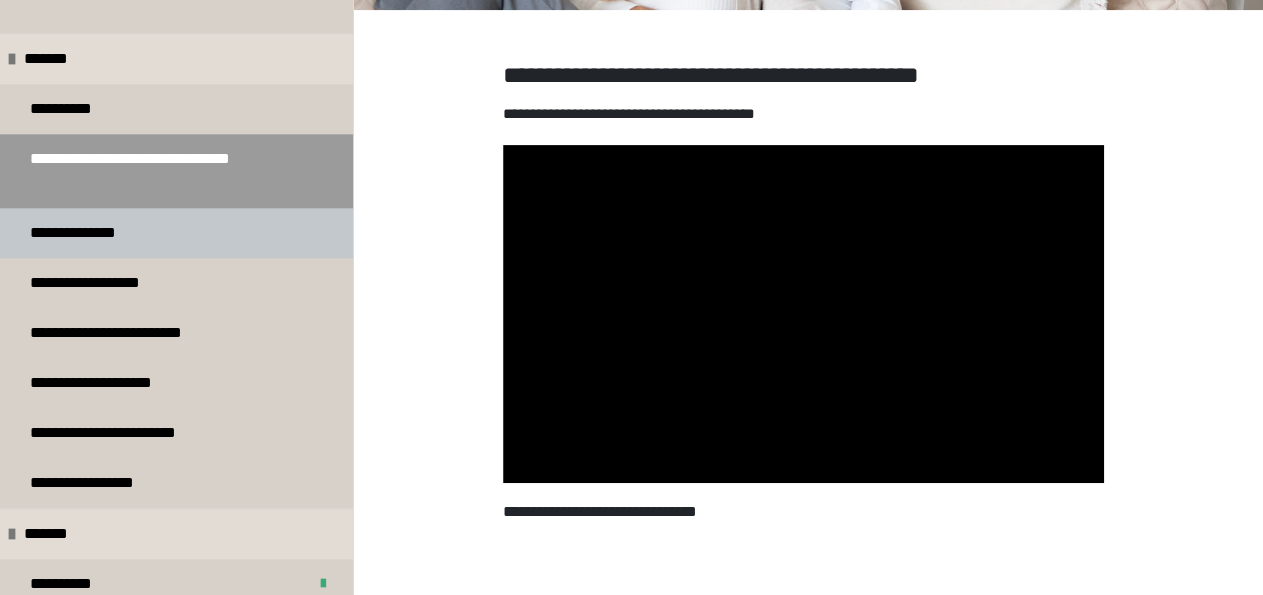 click on "**********" at bounding box center (176, 233) 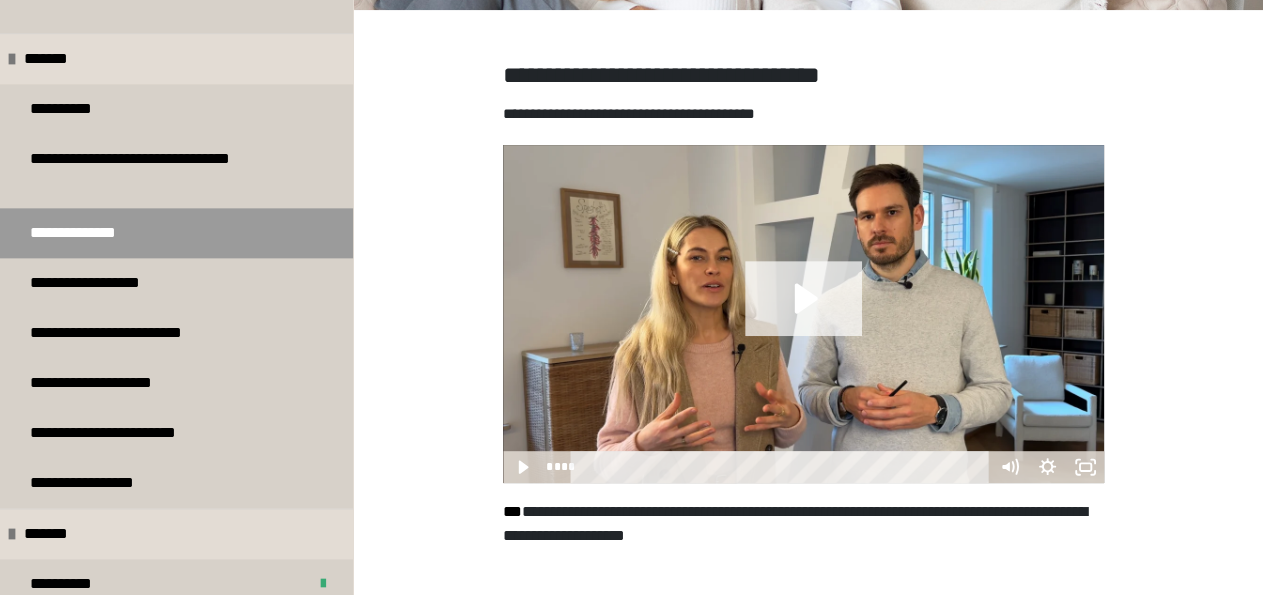 click 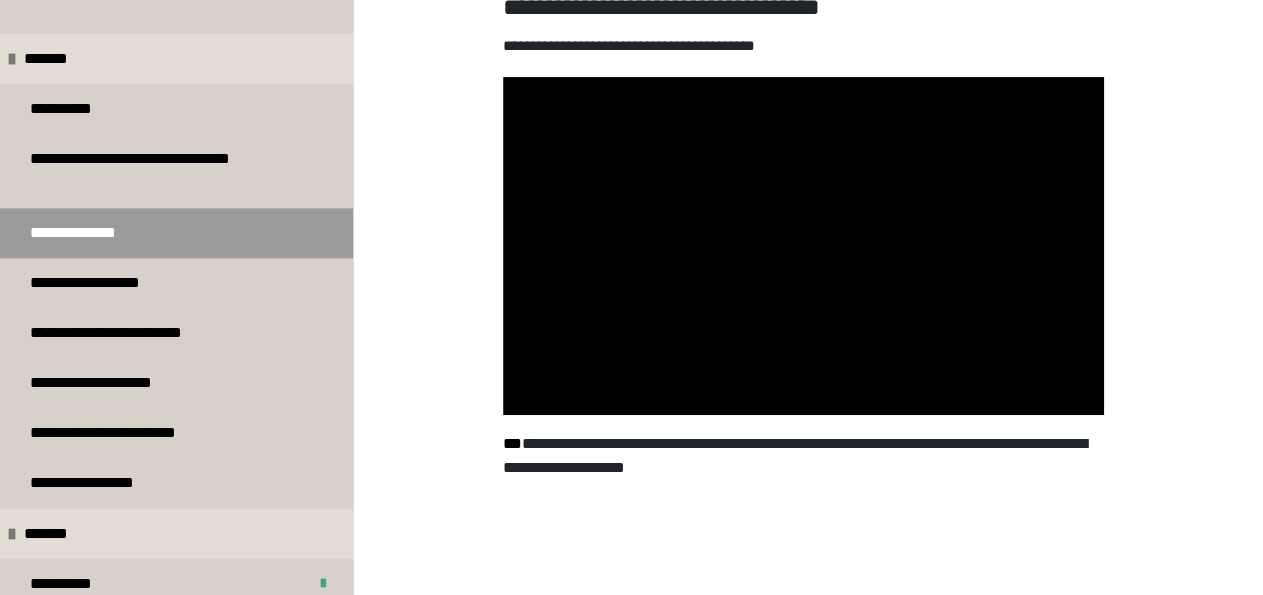 scroll, scrollTop: 340, scrollLeft: 0, axis: vertical 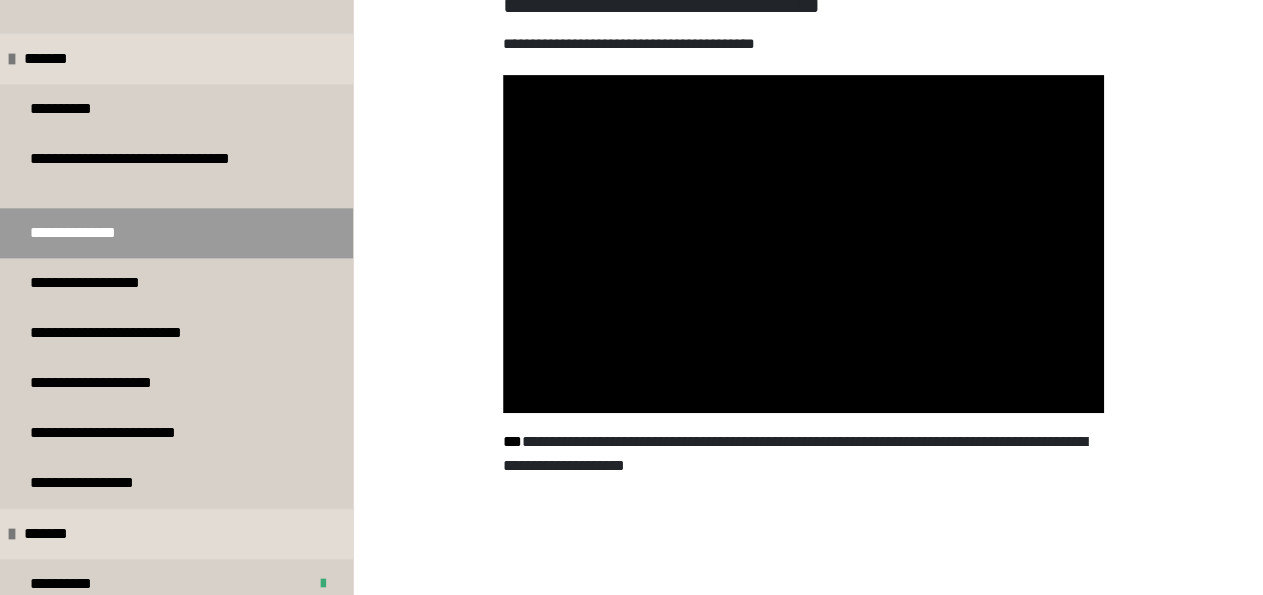 type 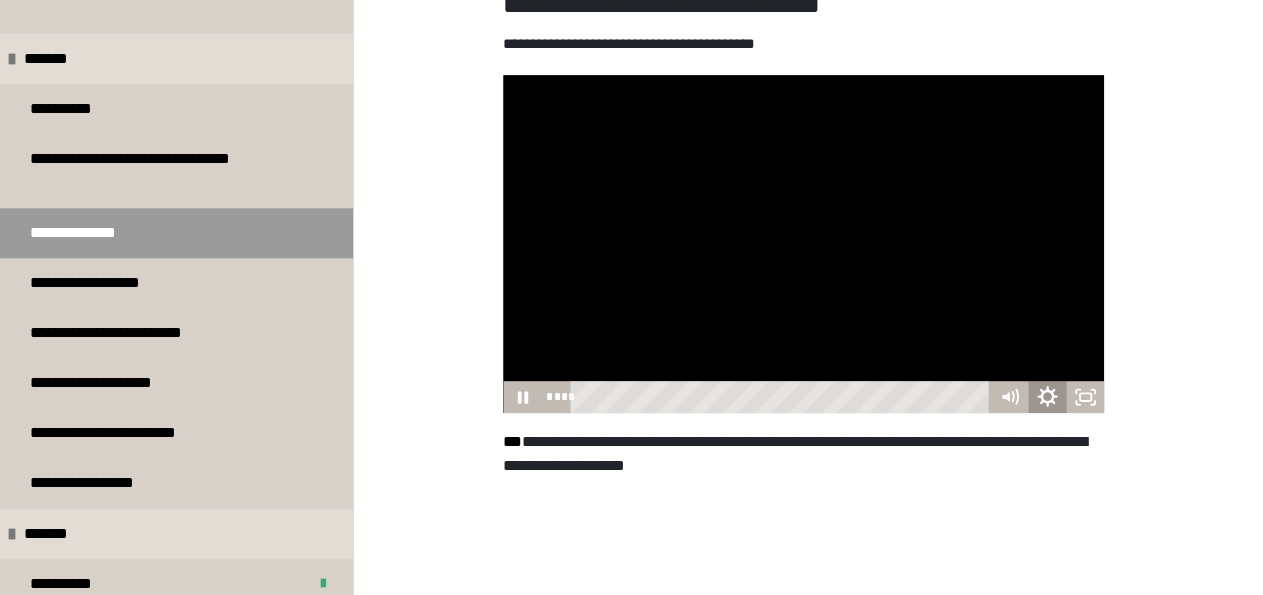 click 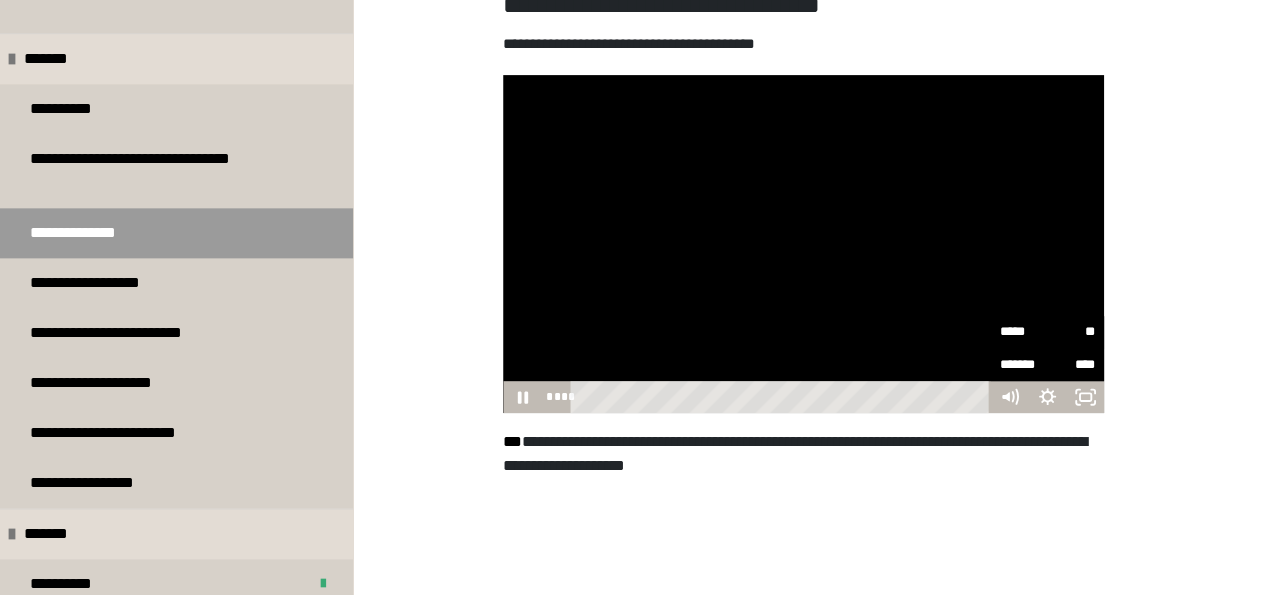 click on "**" at bounding box center (1071, 332) 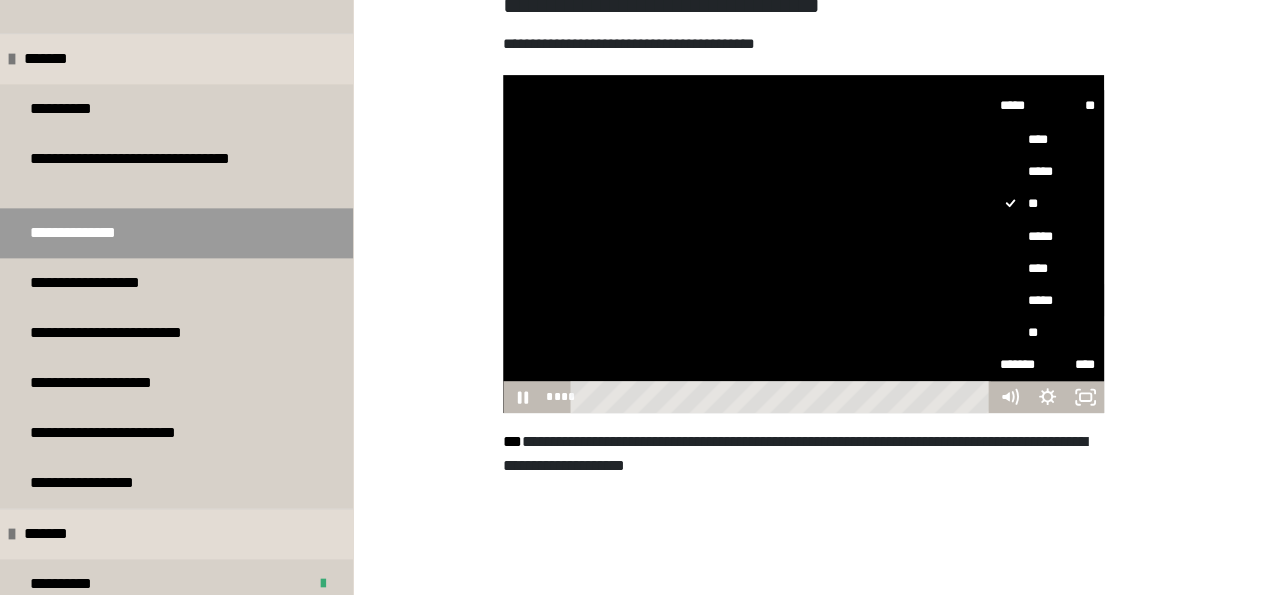 click on "*****" at bounding box center [990, 284] 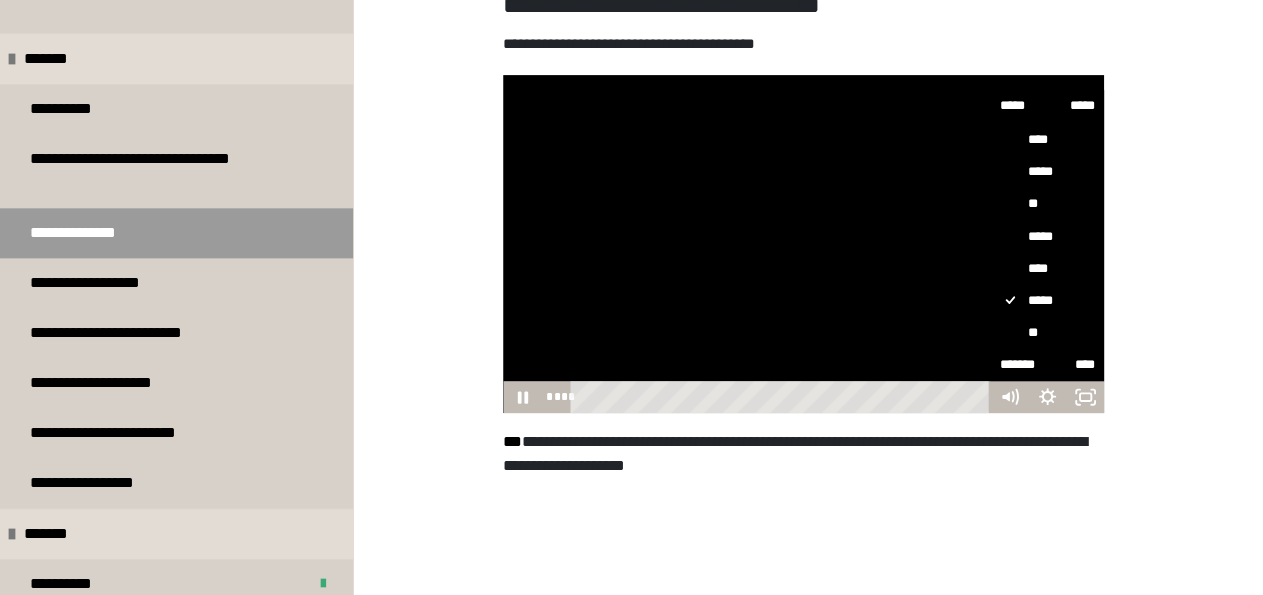 click at bounding box center [803, 244] 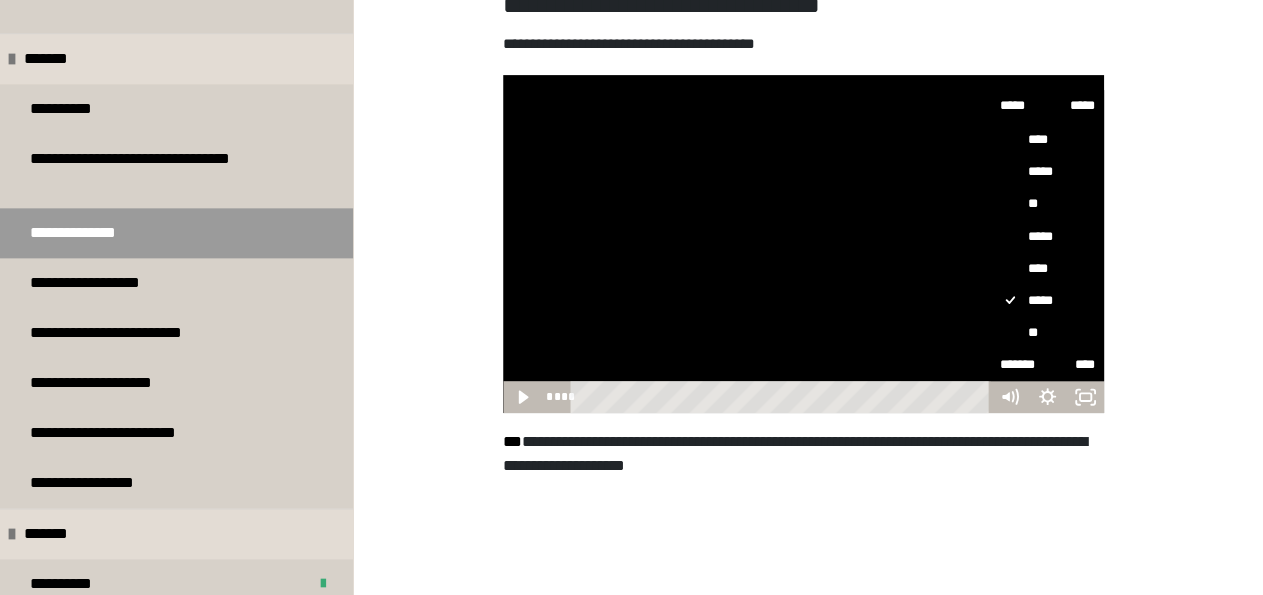 click at bounding box center (803, 244) 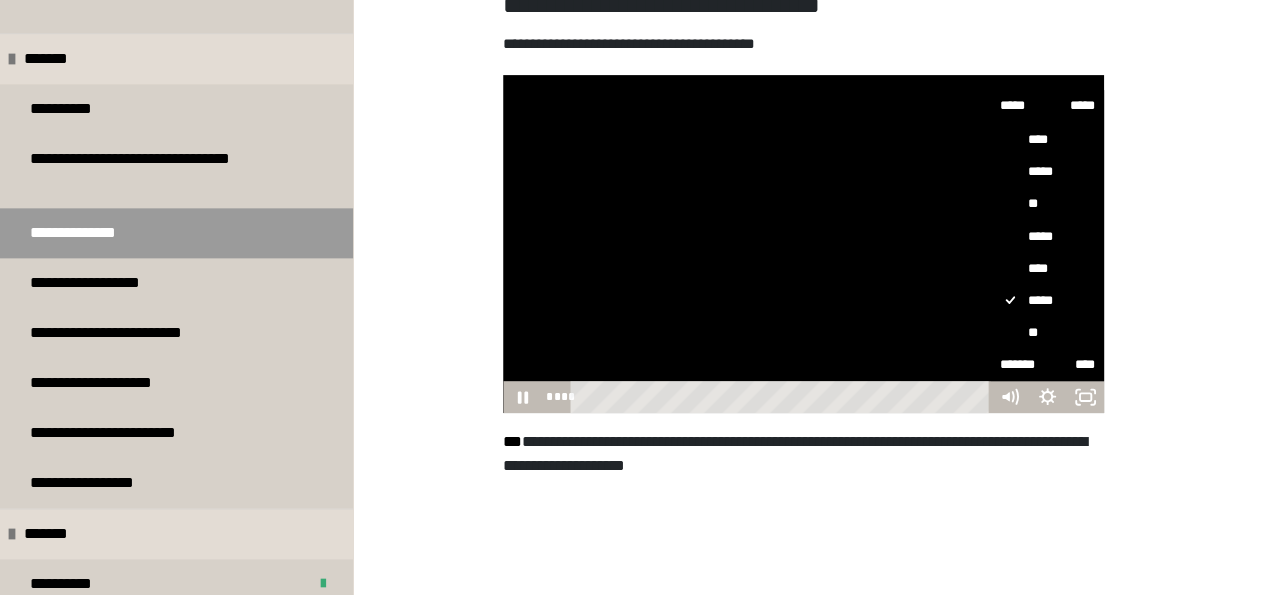 click at bounding box center (803, 244) 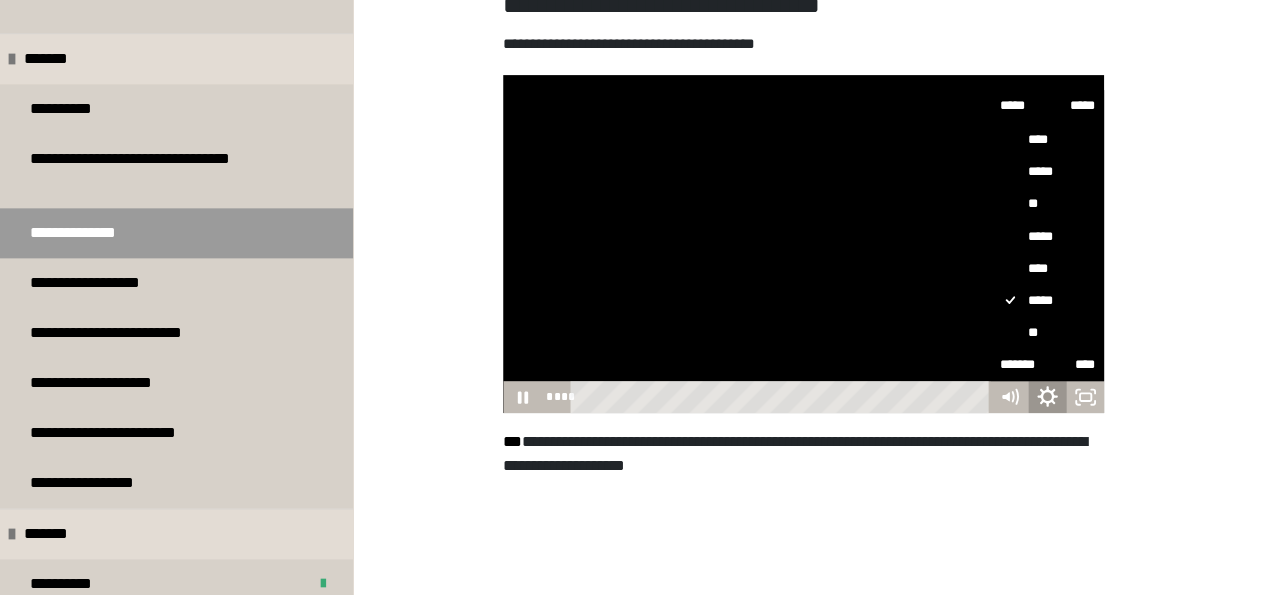 click 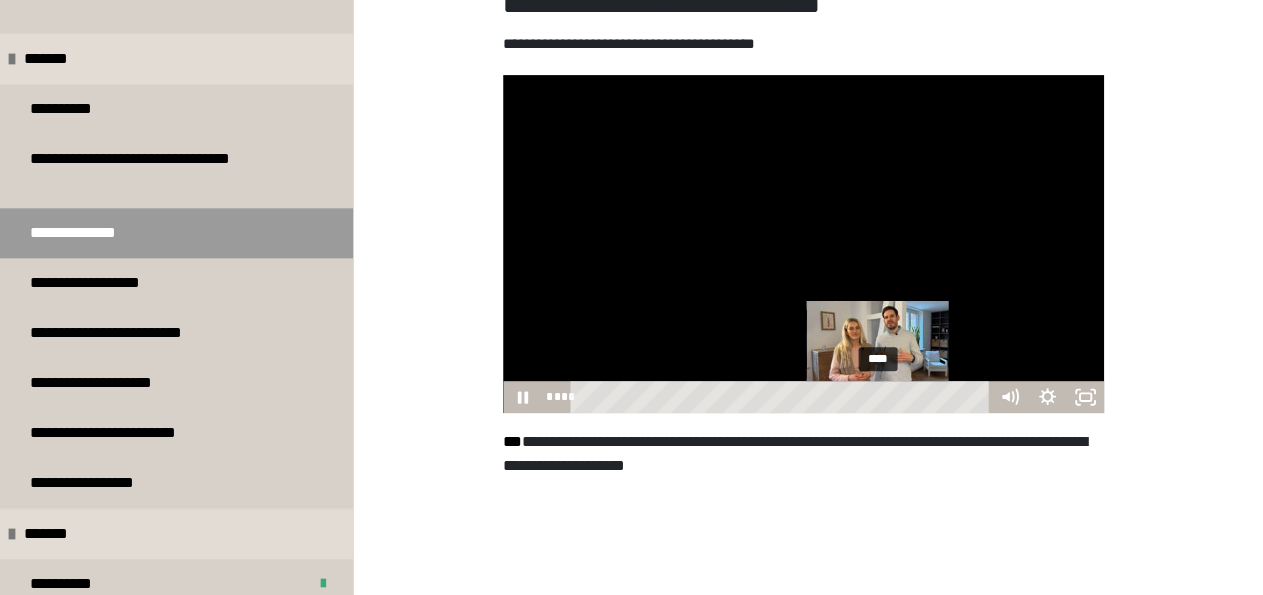 click on "****" at bounding box center (782, 397) 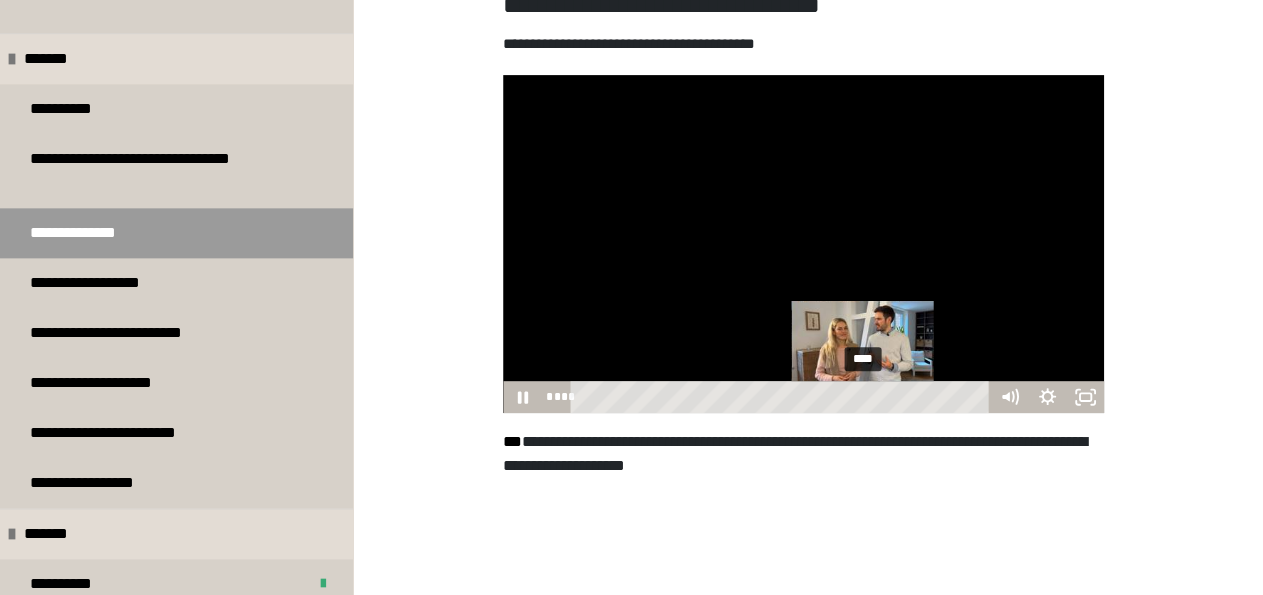 click on "****" at bounding box center [782, 397] 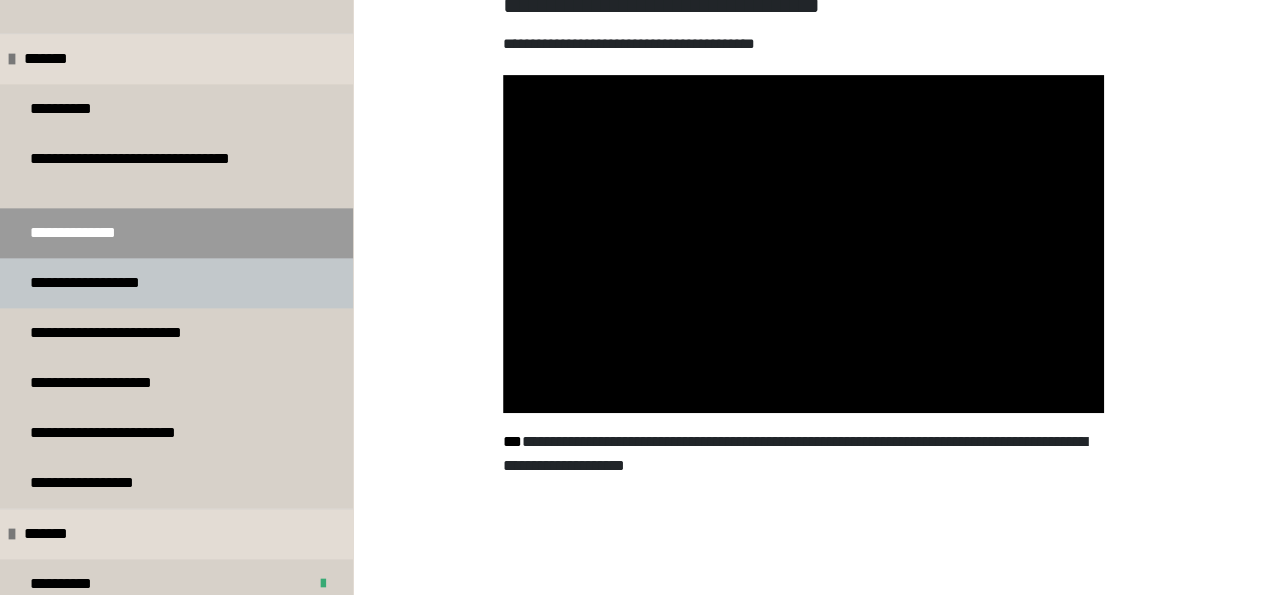 click on "**********" at bounding box center (176, 283) 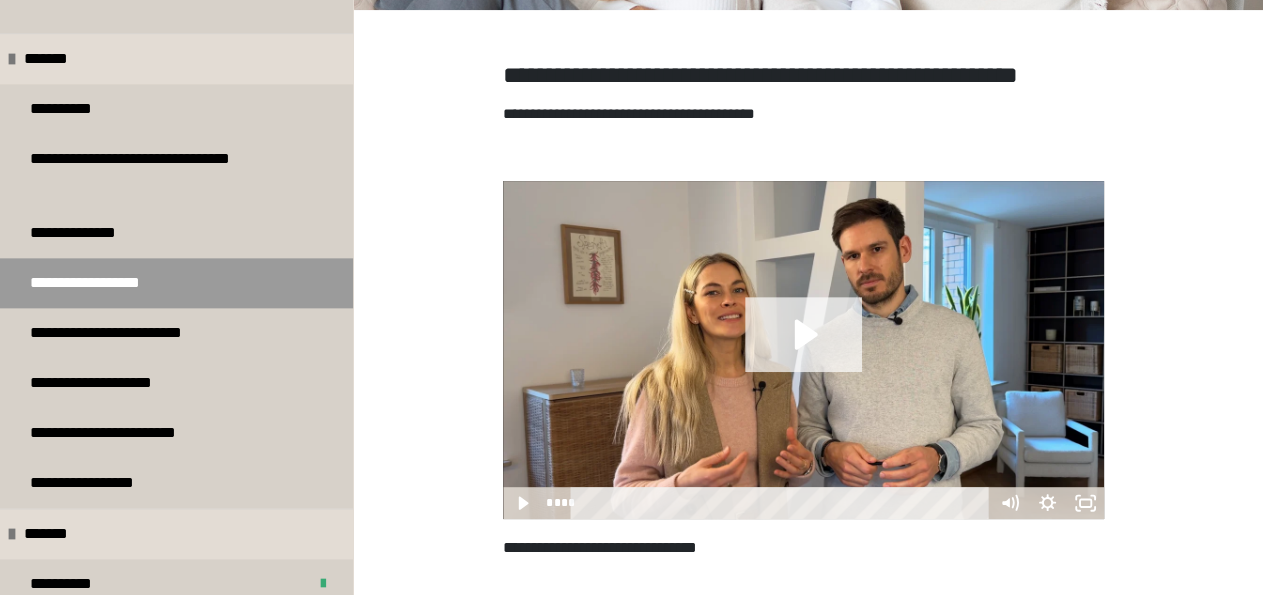 click 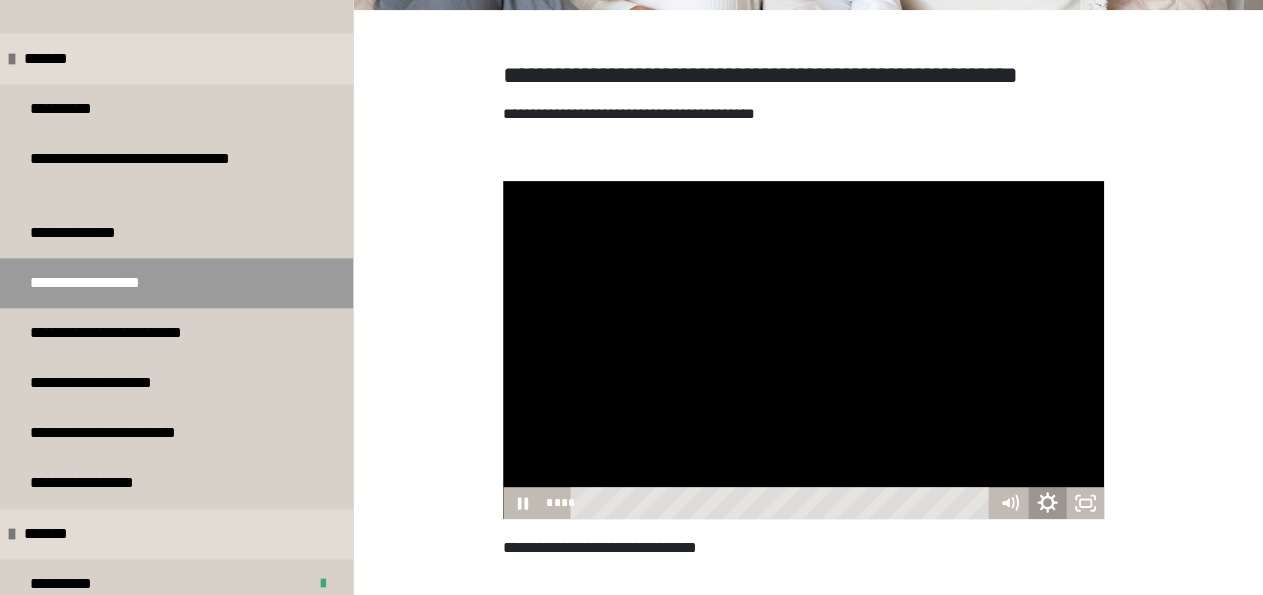 click 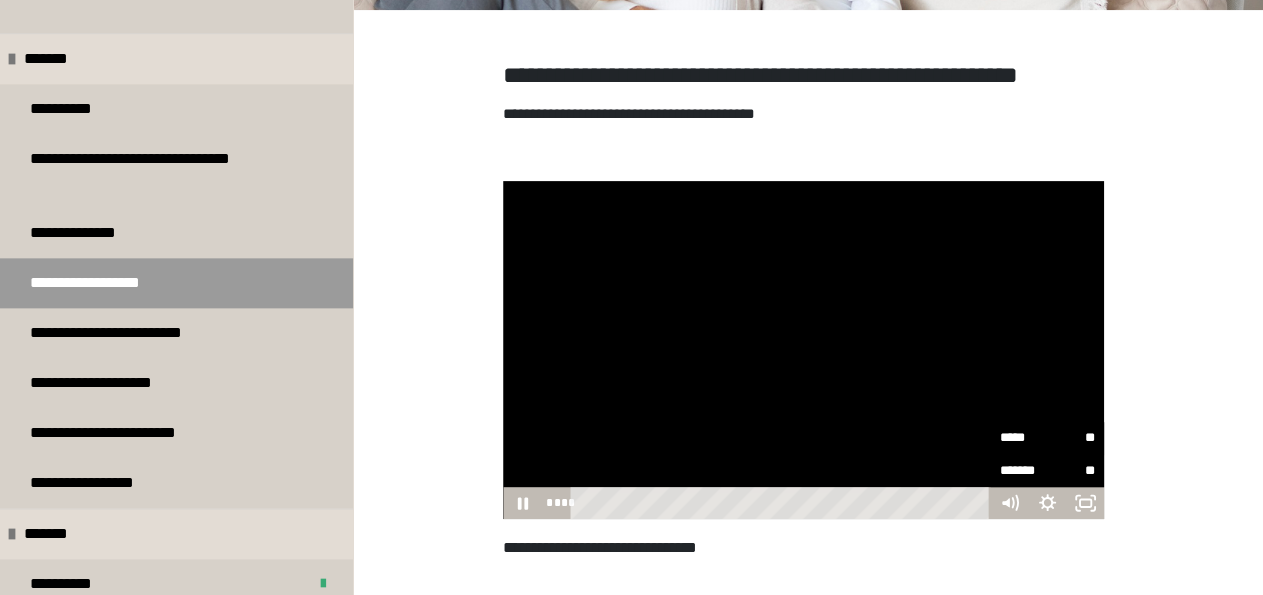 click on "*****" at bounding box center [1023, 438] 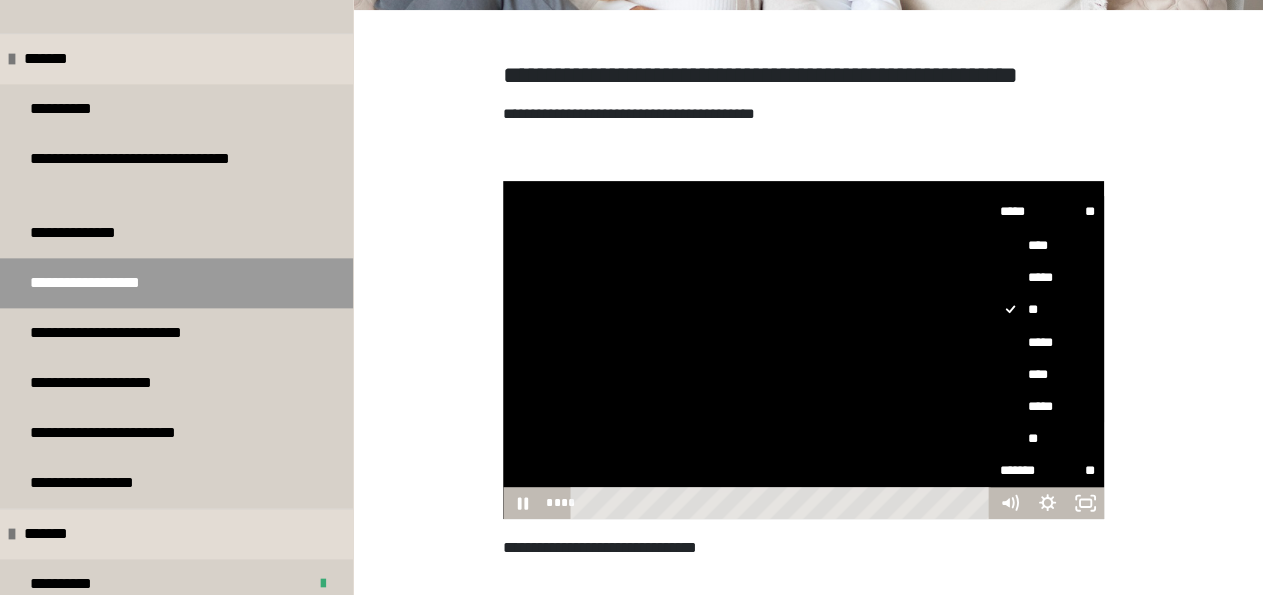 click on "*****" at bounding box center [1047, 406] 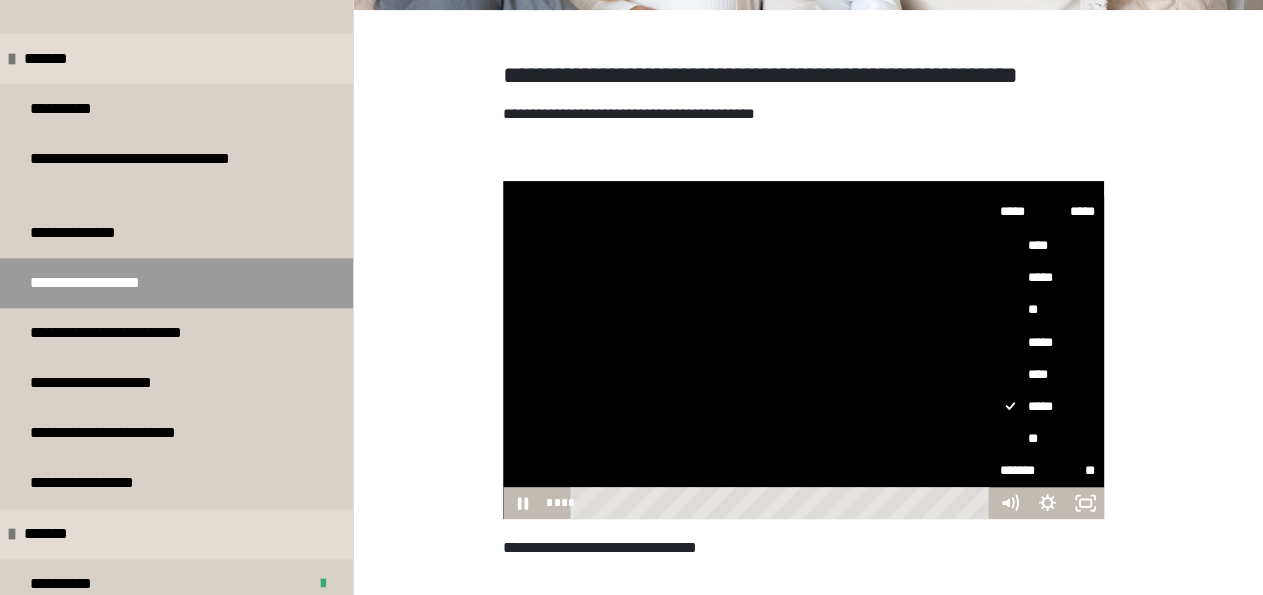 click at bounding box center [803, 350] 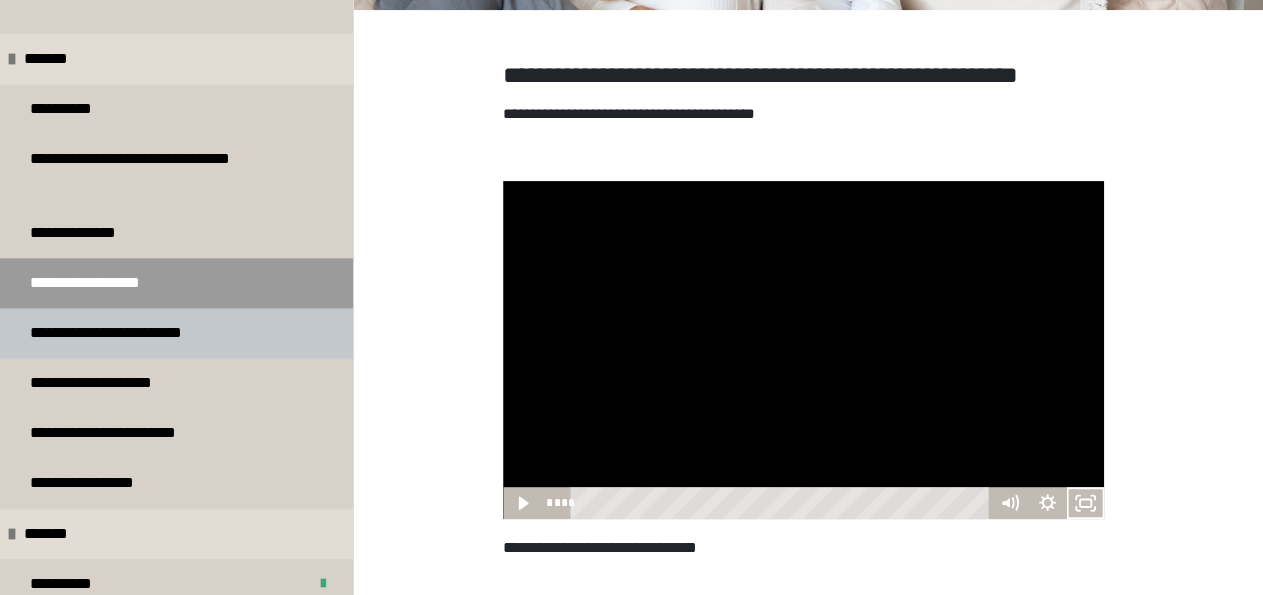 click on "**********" at bounding box center [137, 333] 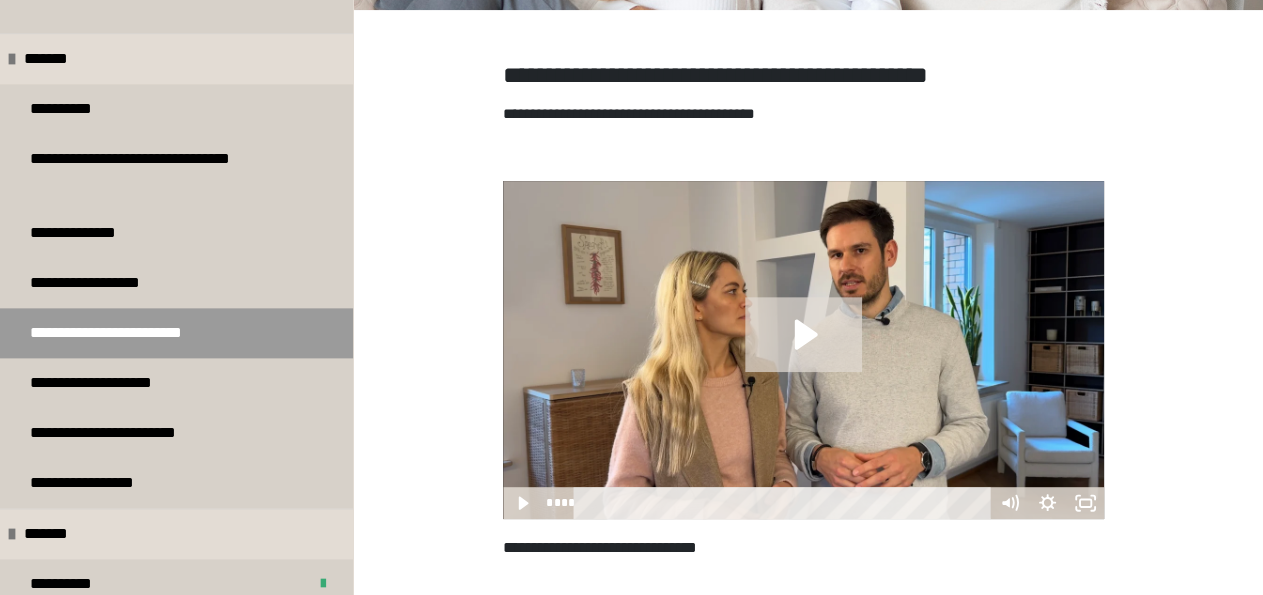 click 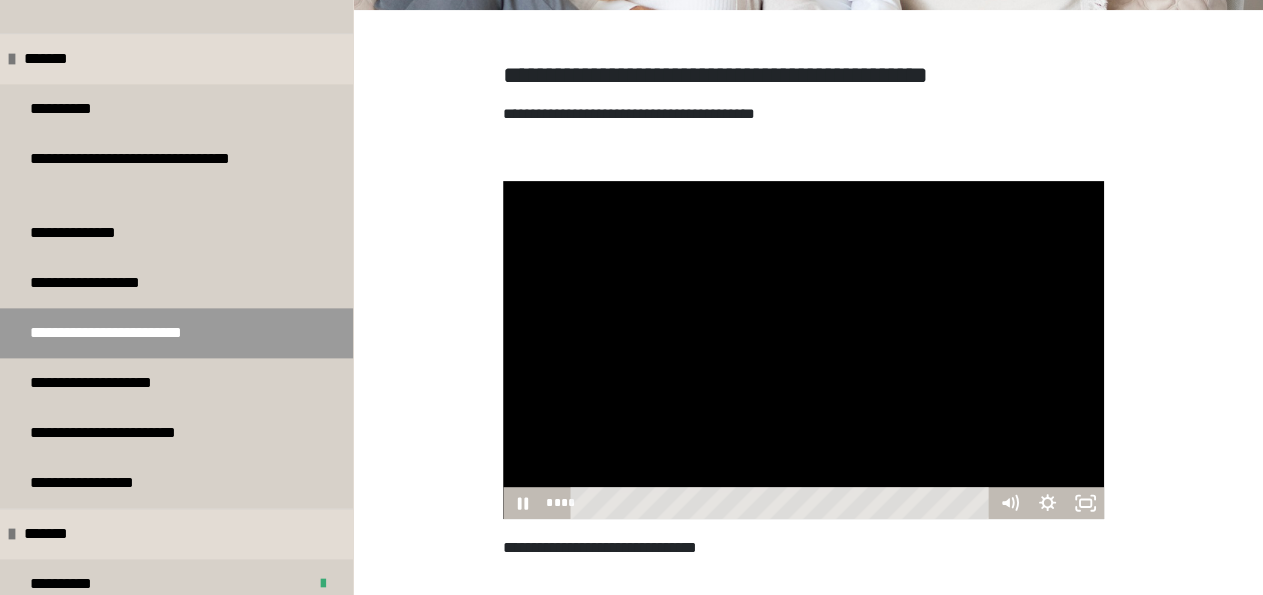 drag, startPoint x: 927, startPoint y: 504, endPoint x: 529, endPoint y: 471, distance: 399.36575 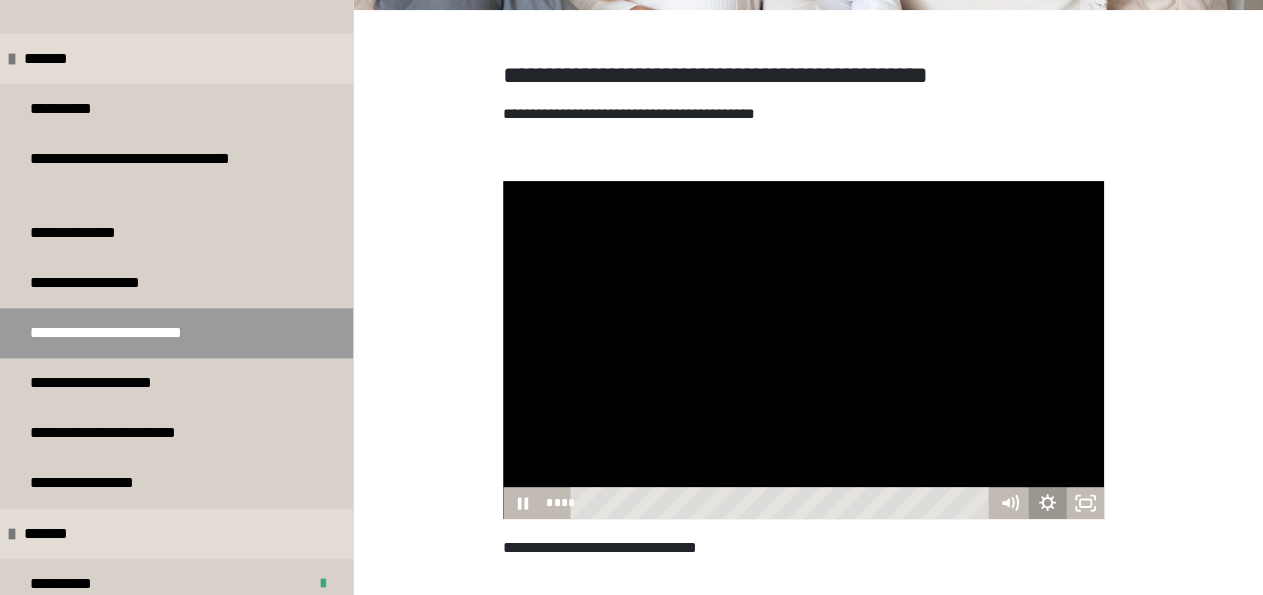 click 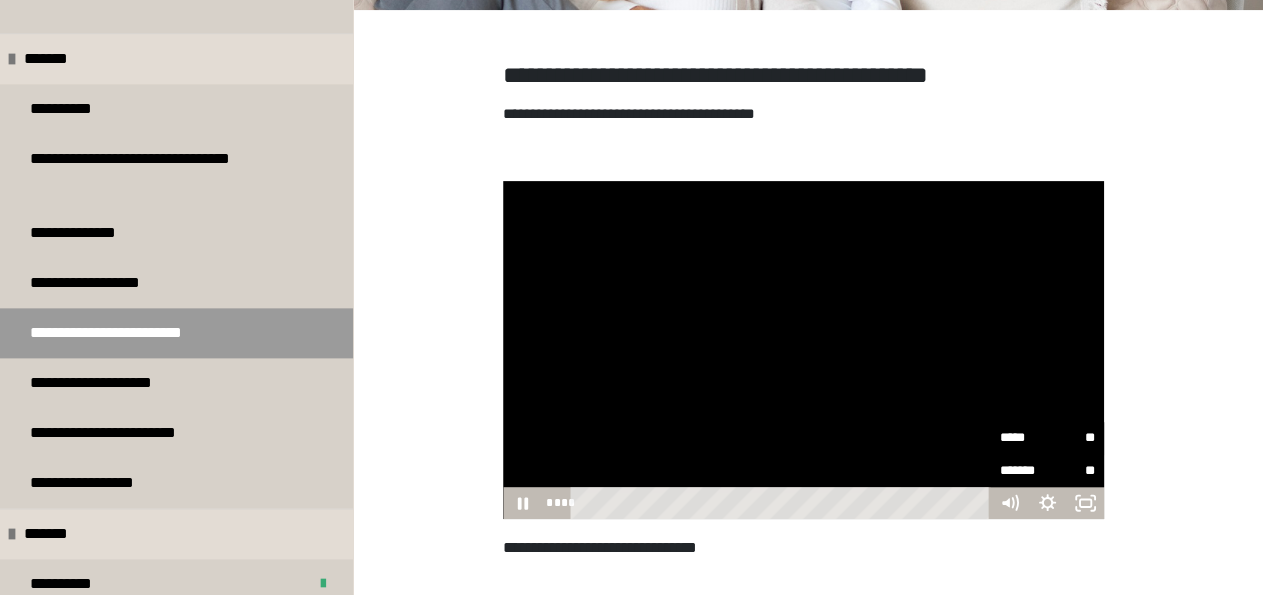click on "*****" at bounding box center (1023, 438) 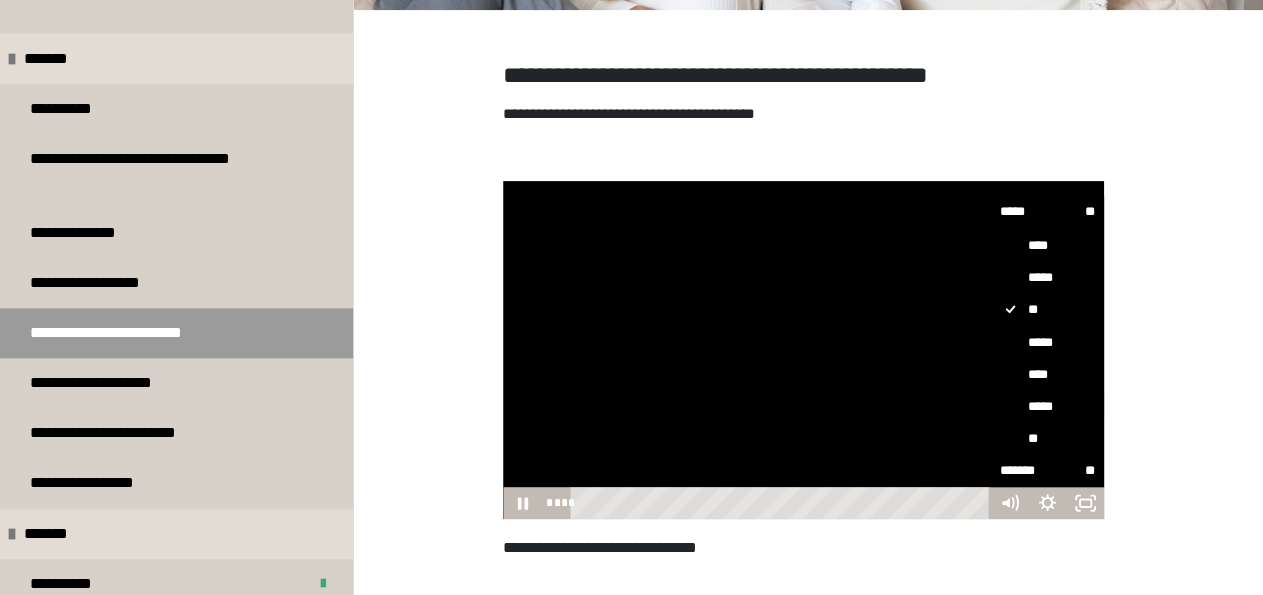 click on "*****" at bounding box center (1047, 406) 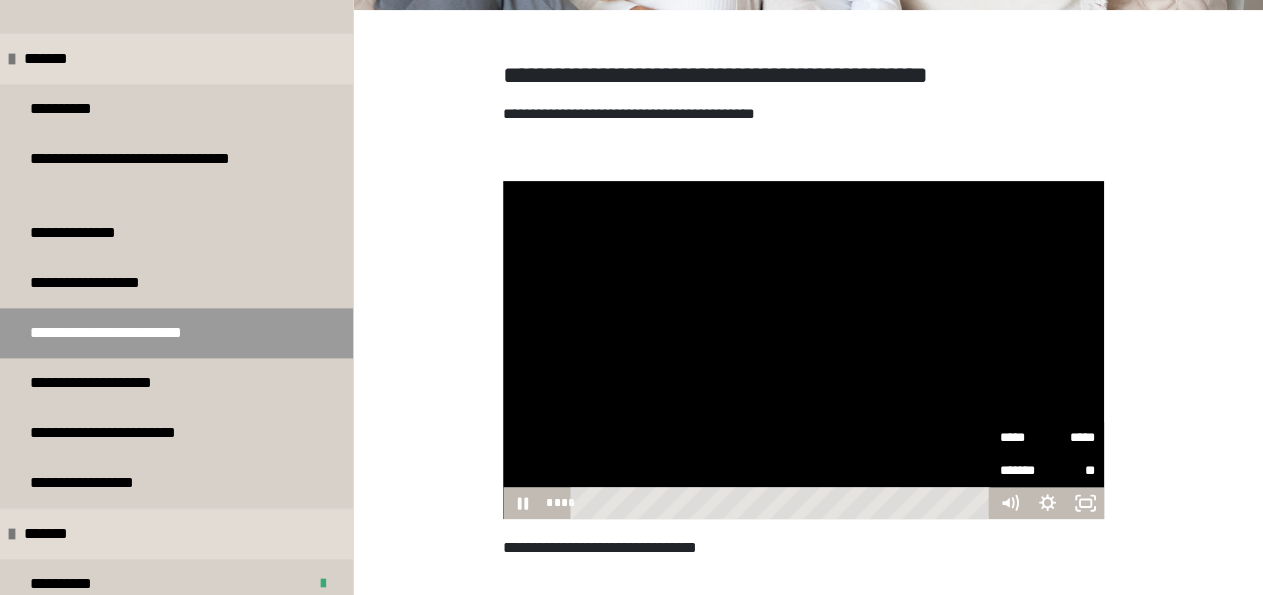click at bounding box center (803, 350) 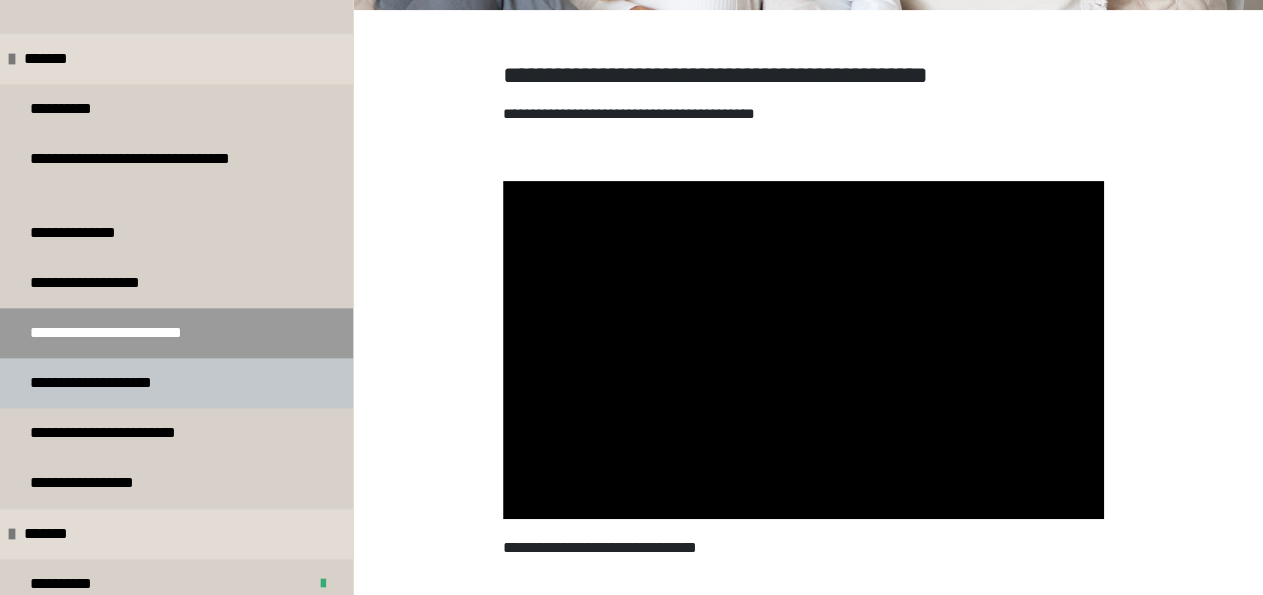 click on "**********" at bounding box center [118, 383] 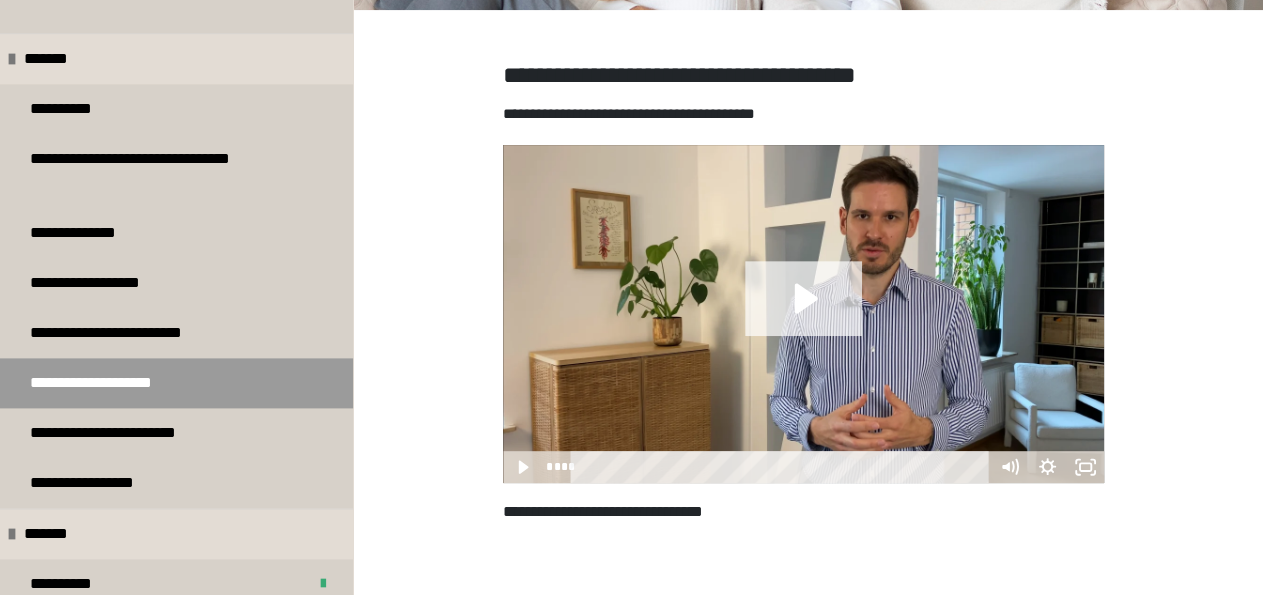 click 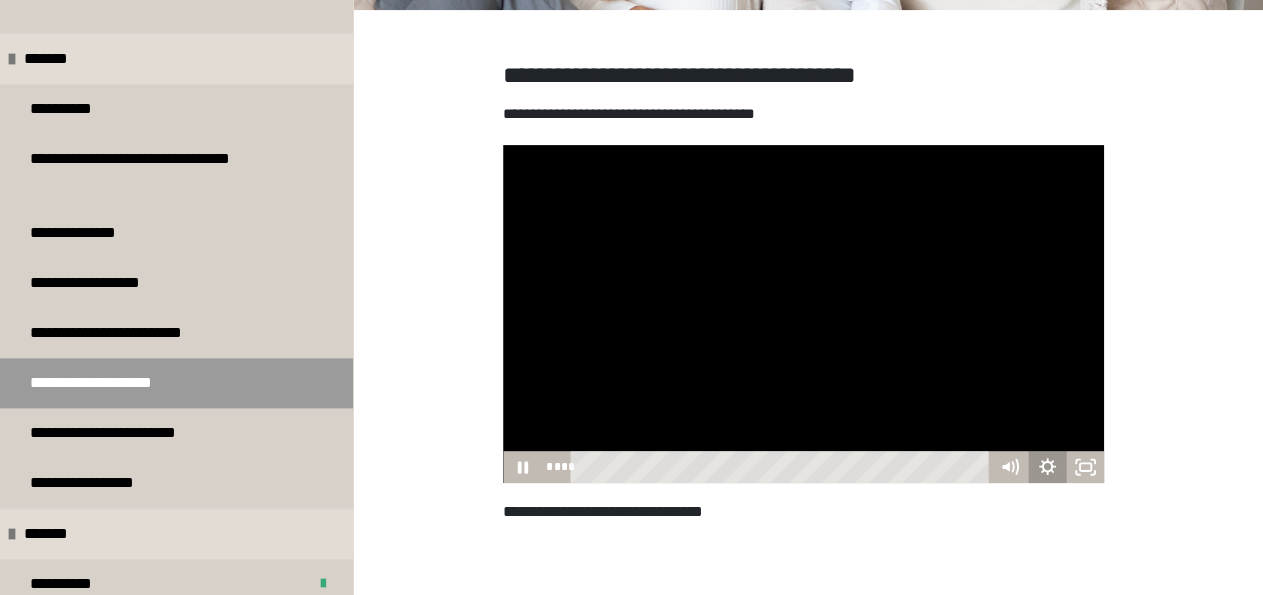 click 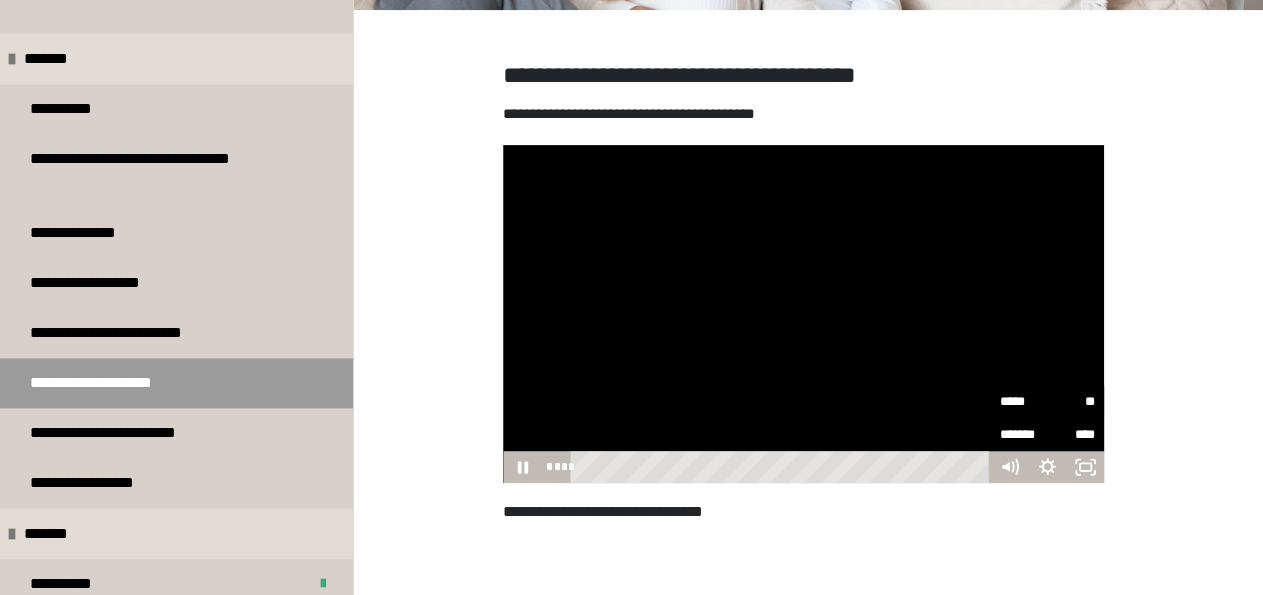 click on "*****" at bounding box center [1023, 402] 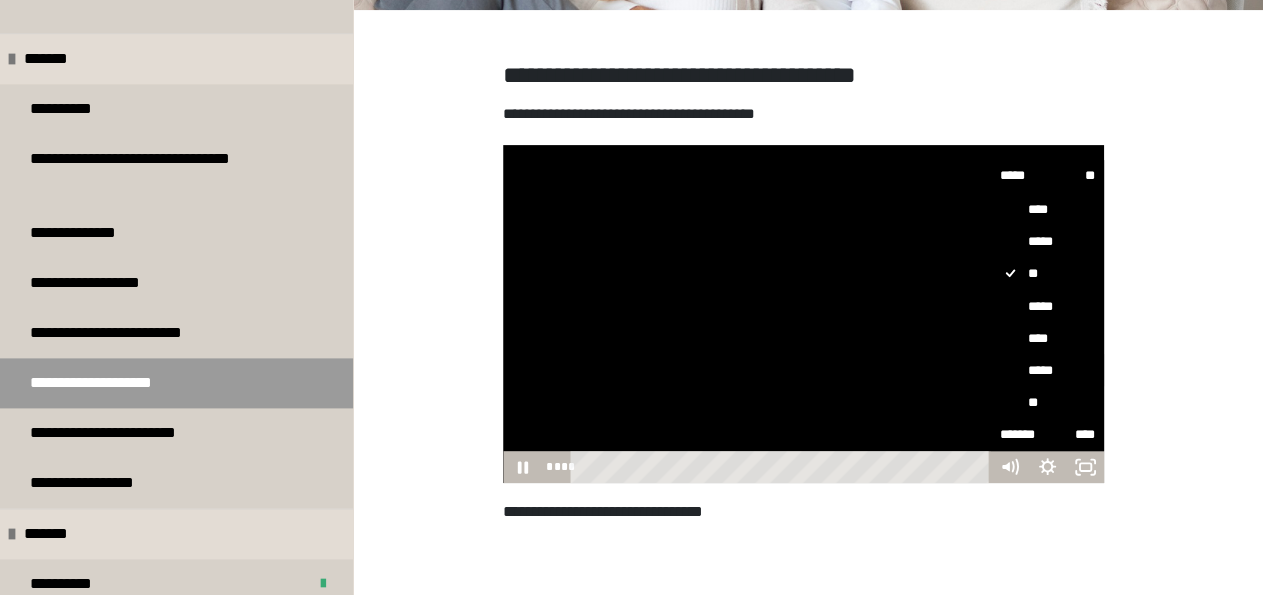 click on "*****" at bounding box center (990, 354) 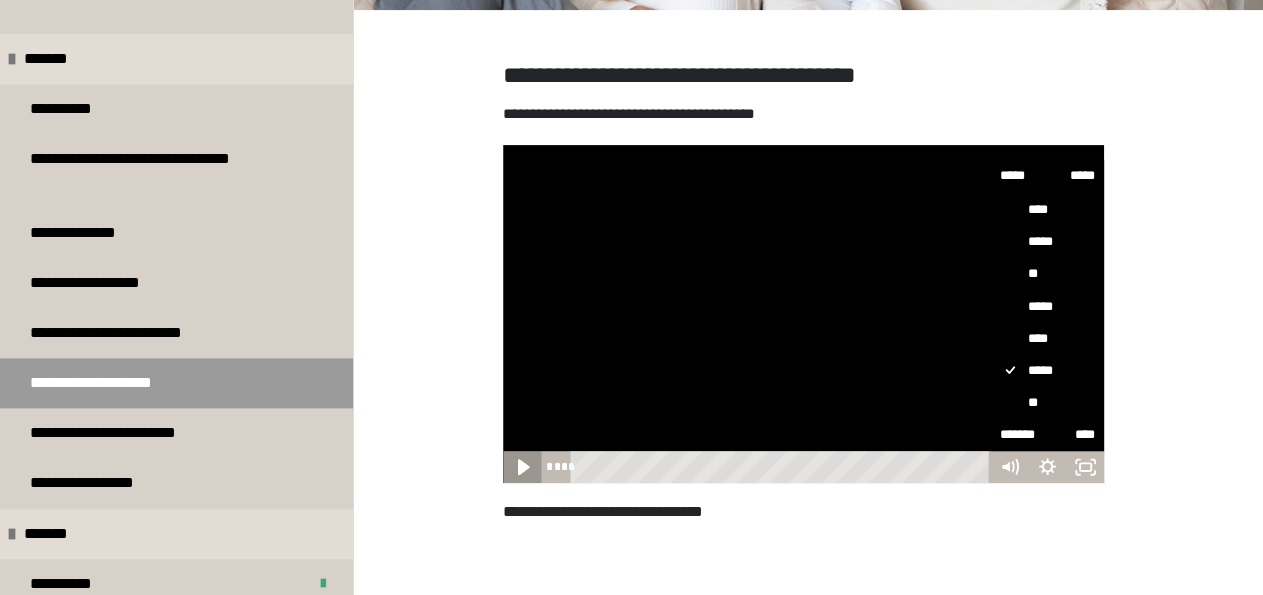click 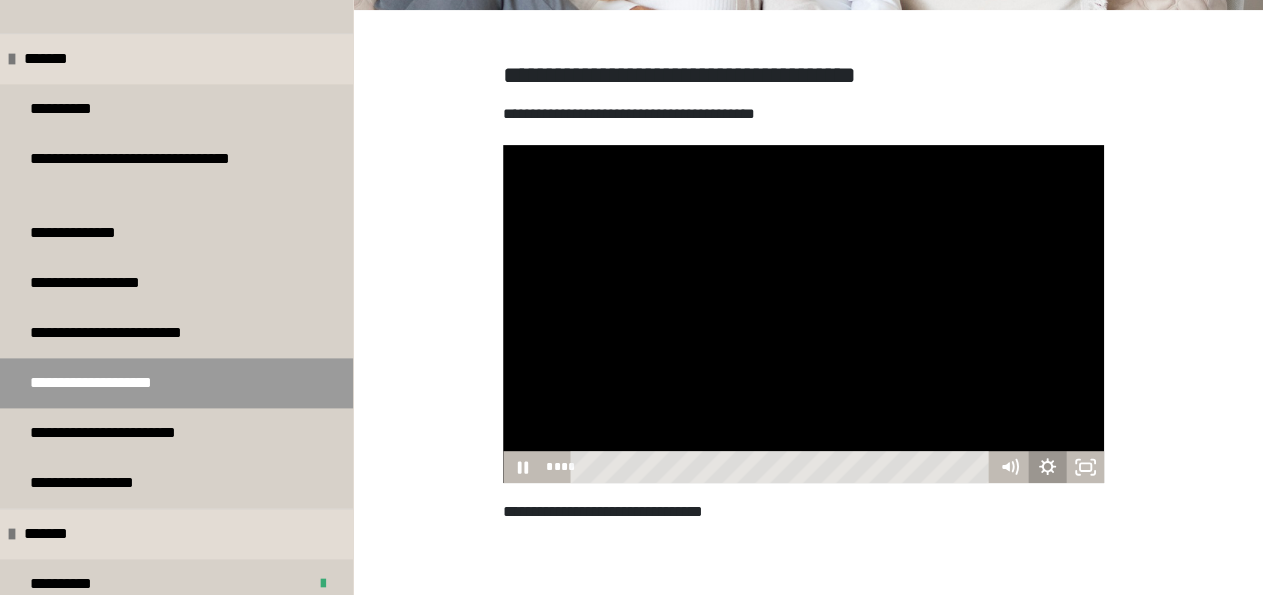 click 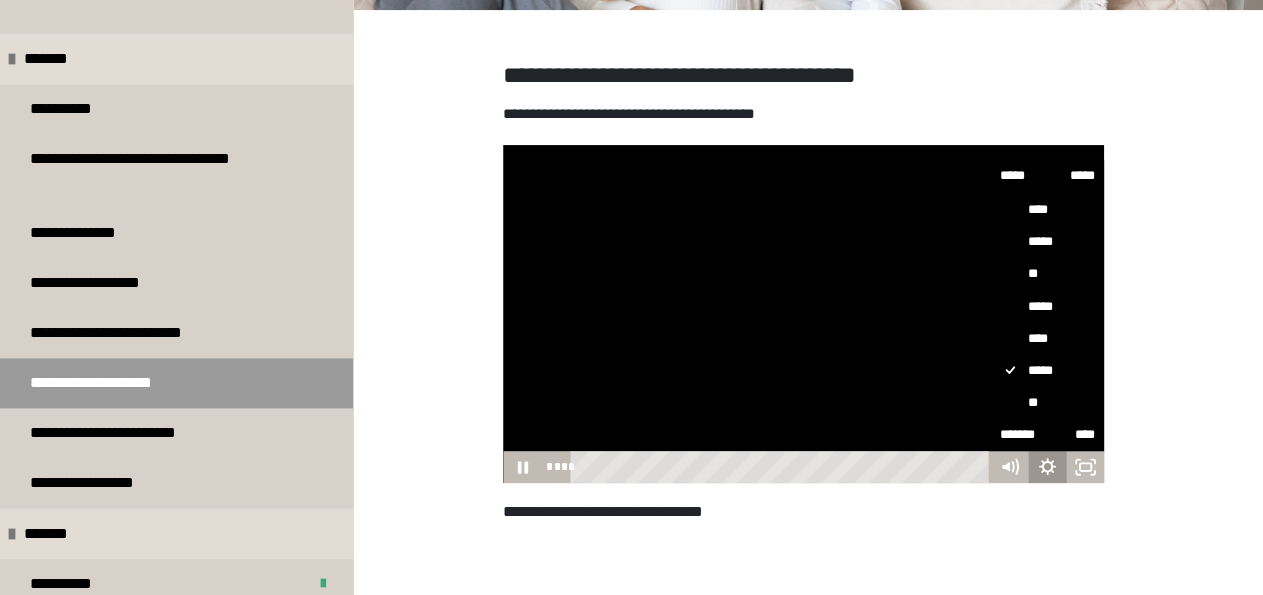 click 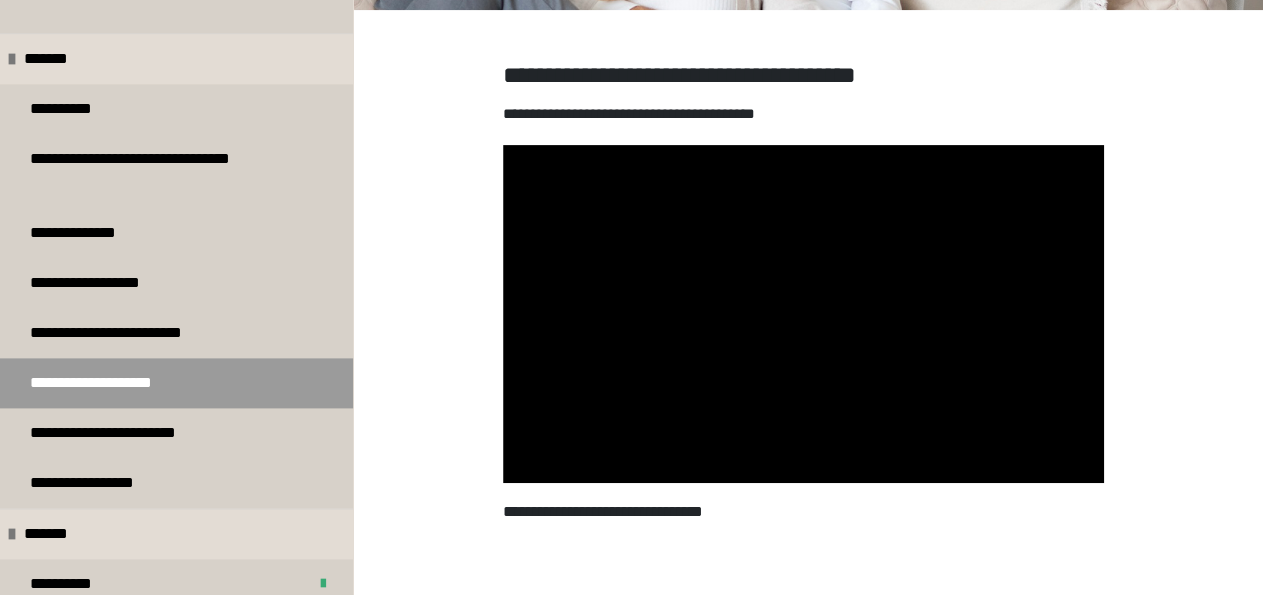 scroll, scrollTop: 340, scrollLeft: 0, axis: vertical 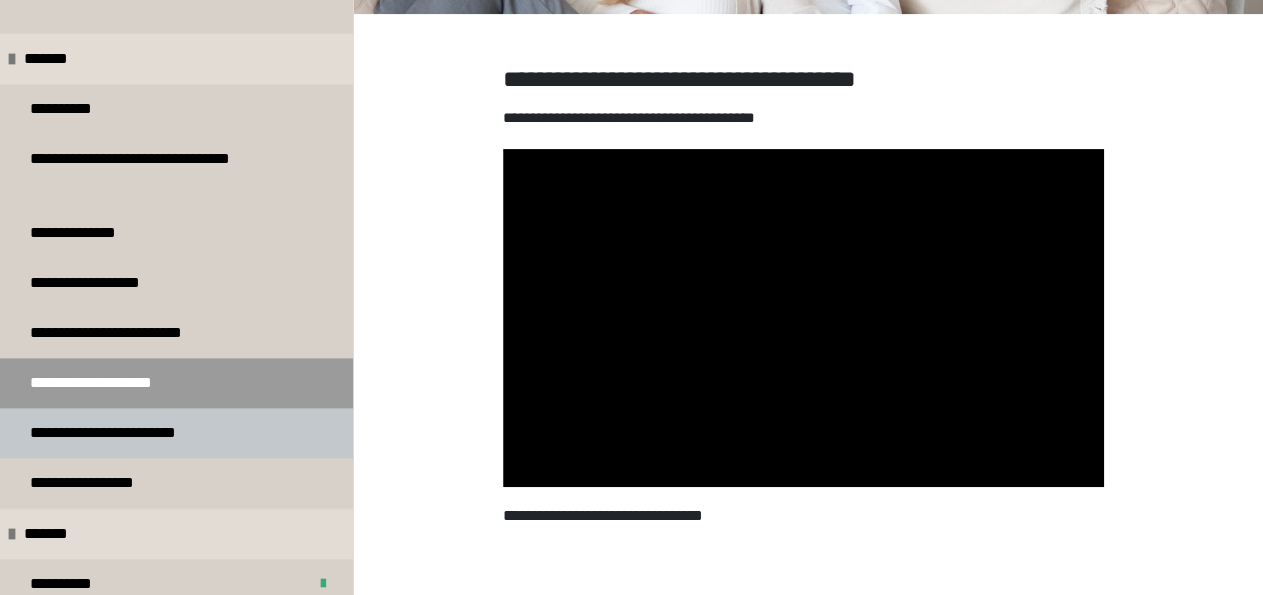 click on "**********" at bounding box center [141, 433] 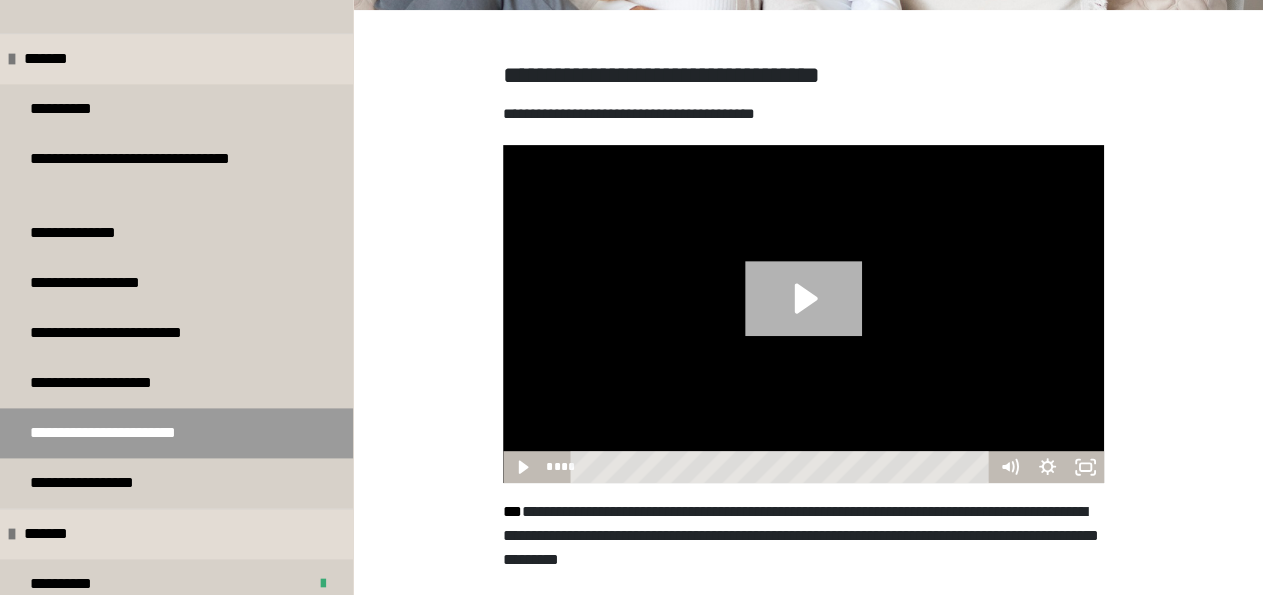 click 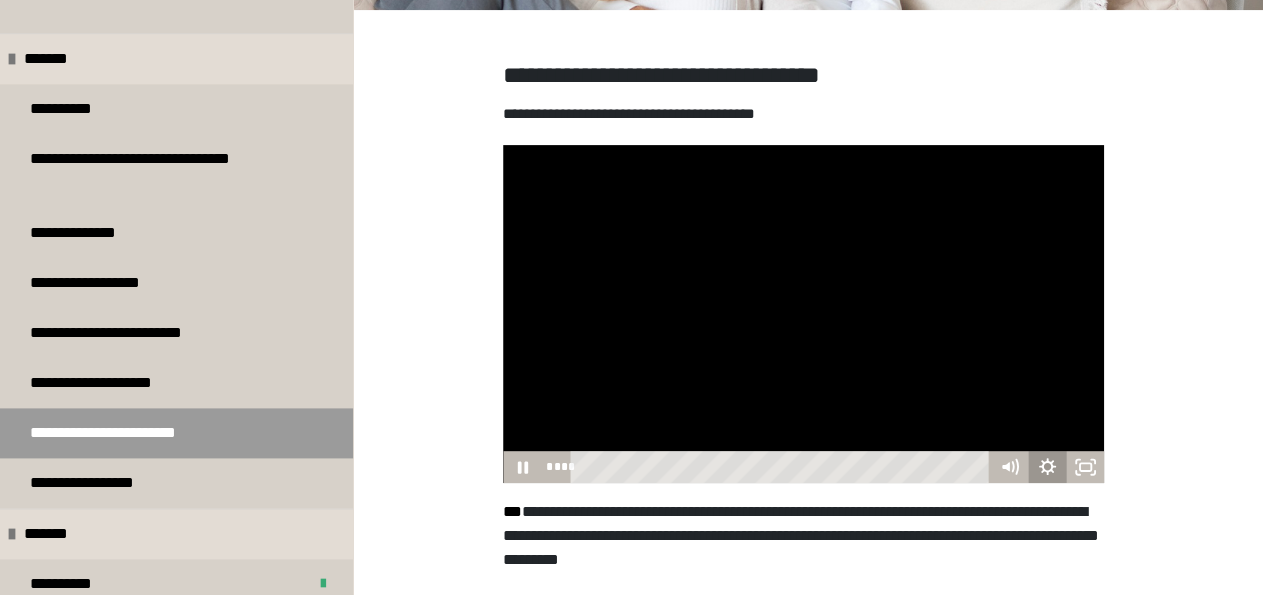 click 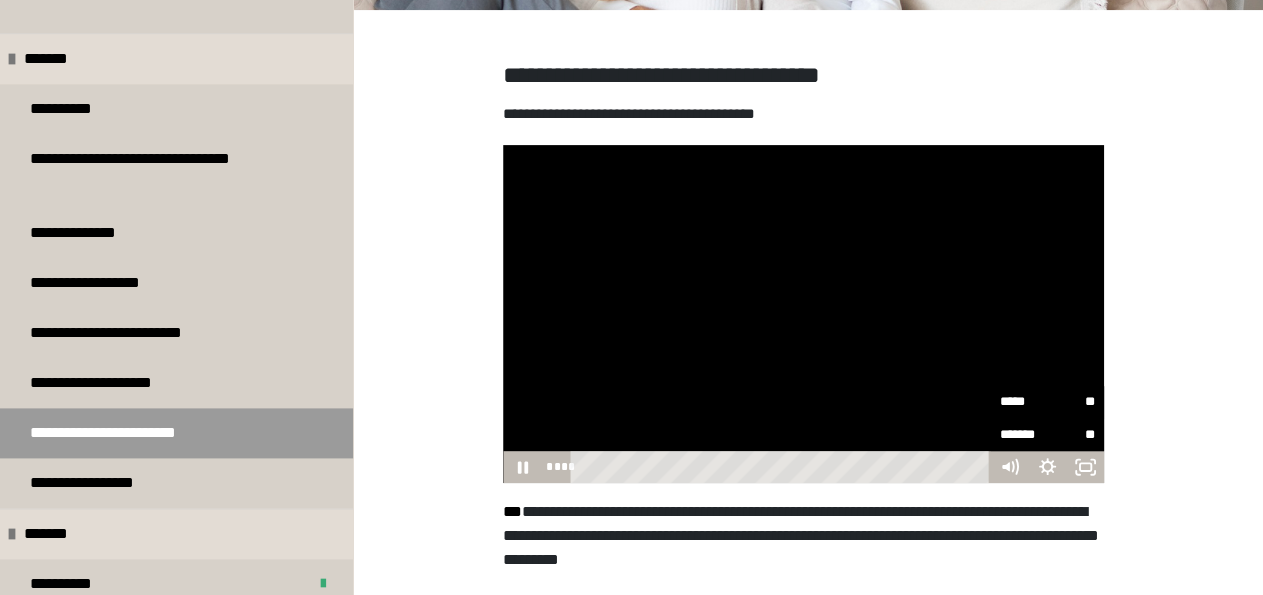 click on "*****" at bounding box center (1023, 402) 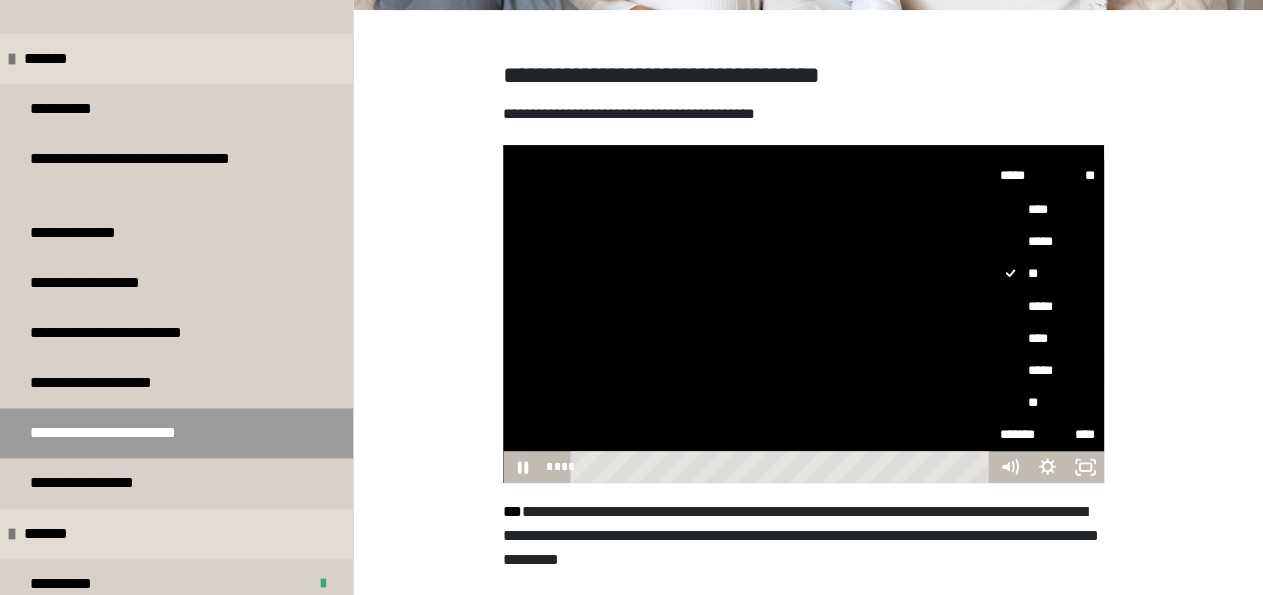 click on "*****" at bounding box center [1047, 370] 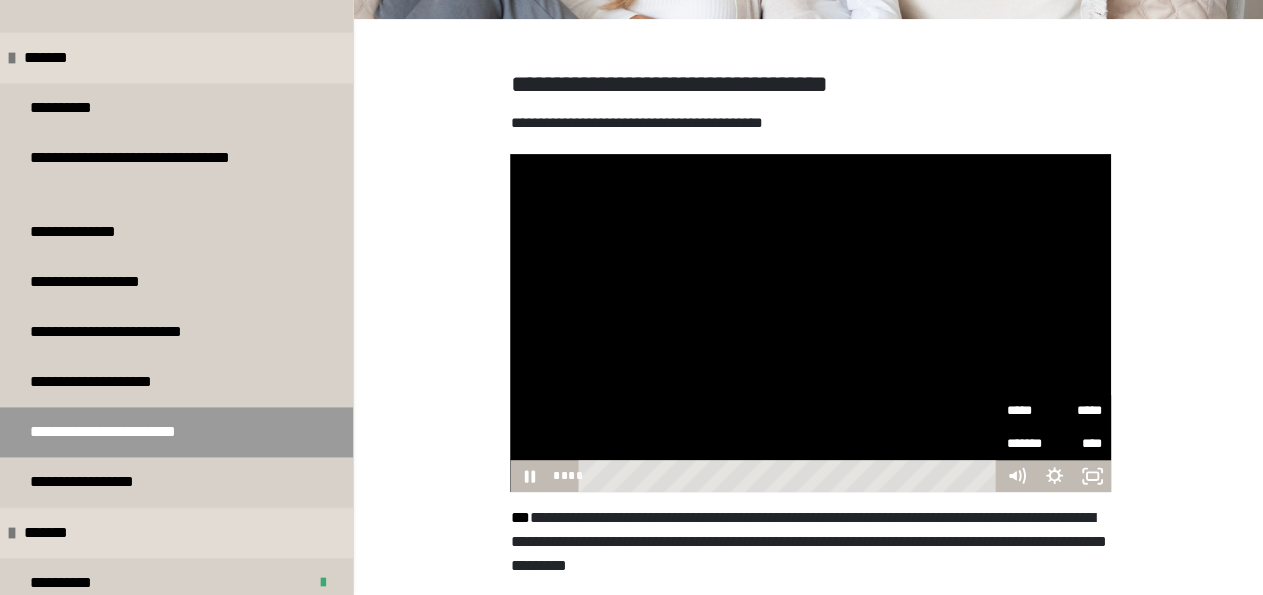 scroll, scrollTop: 164, scrollLeft: 0, axis: vertical 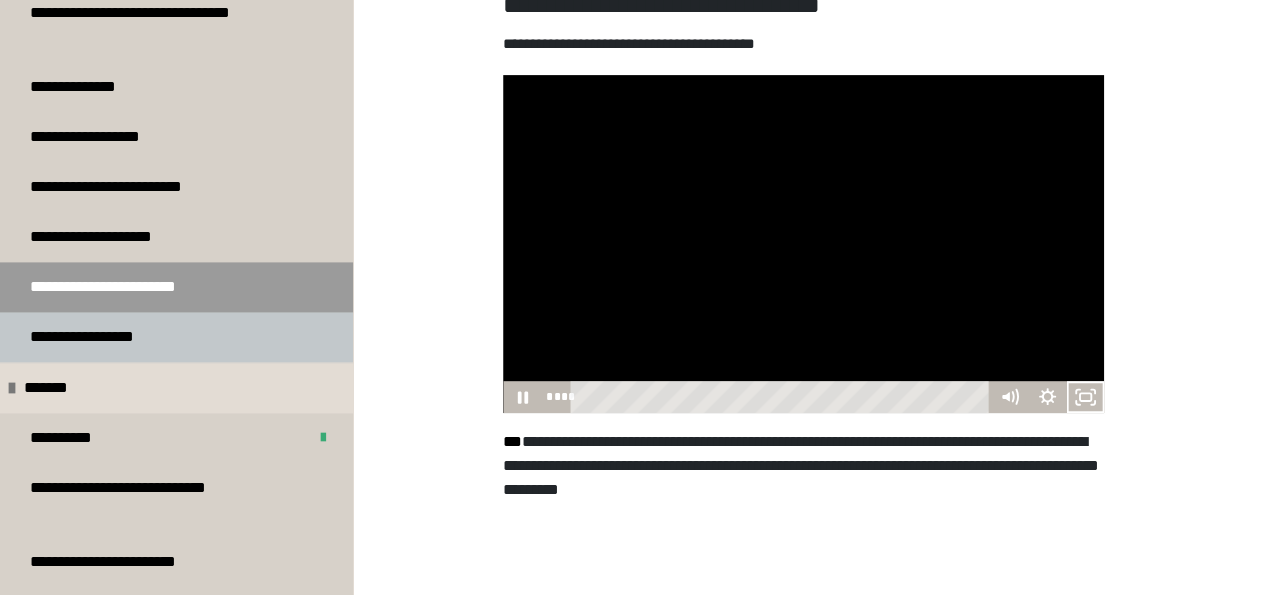 click on "**********" at bounding box center [176, 337] 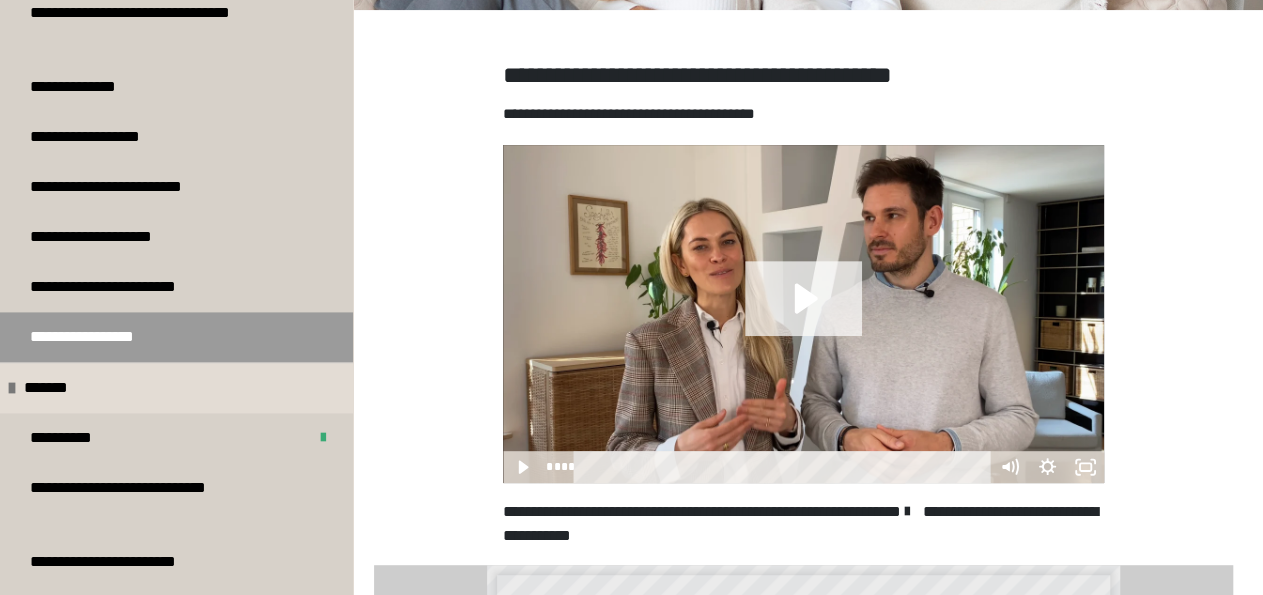 click 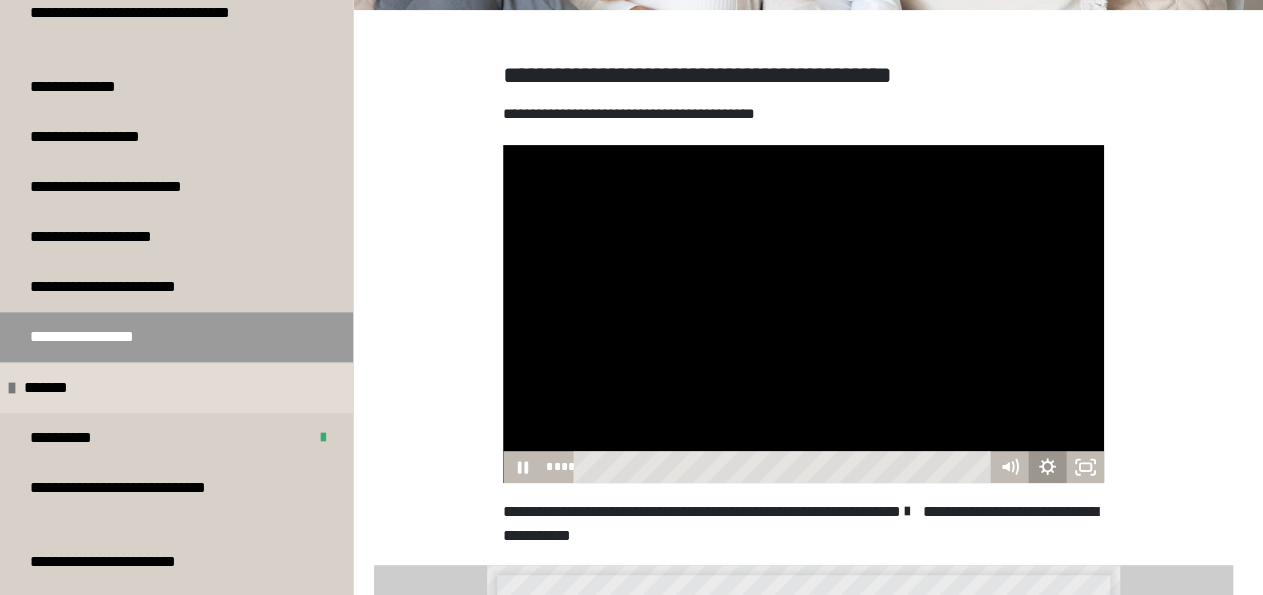 click 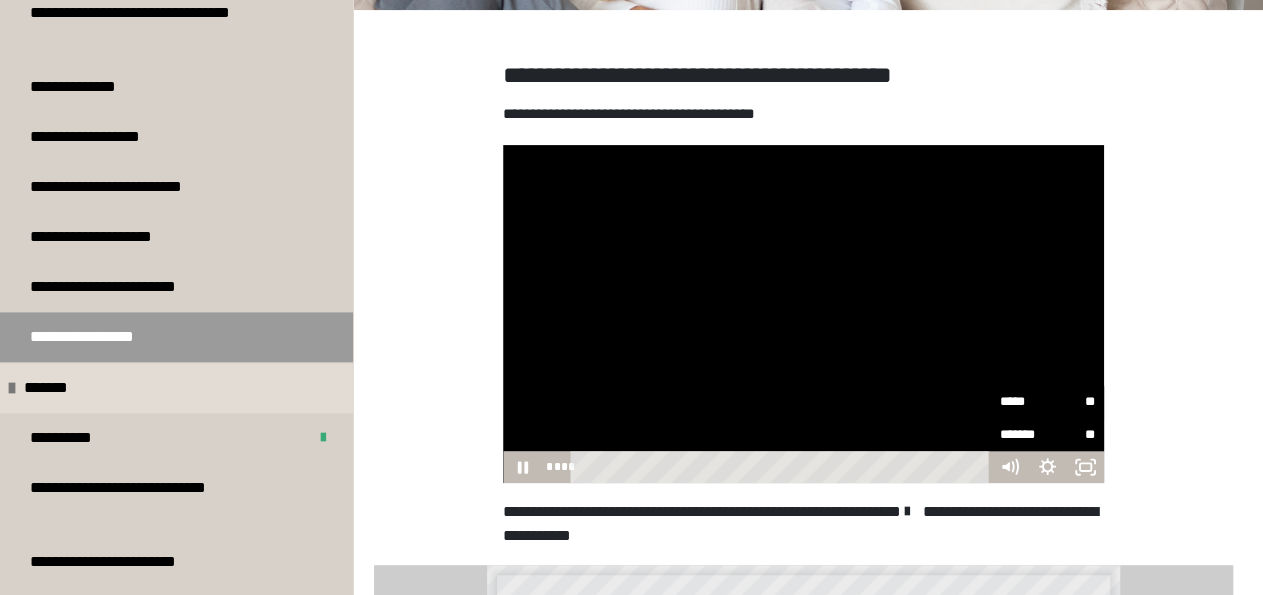 click on "*****" at bounding box center (1023, 402) 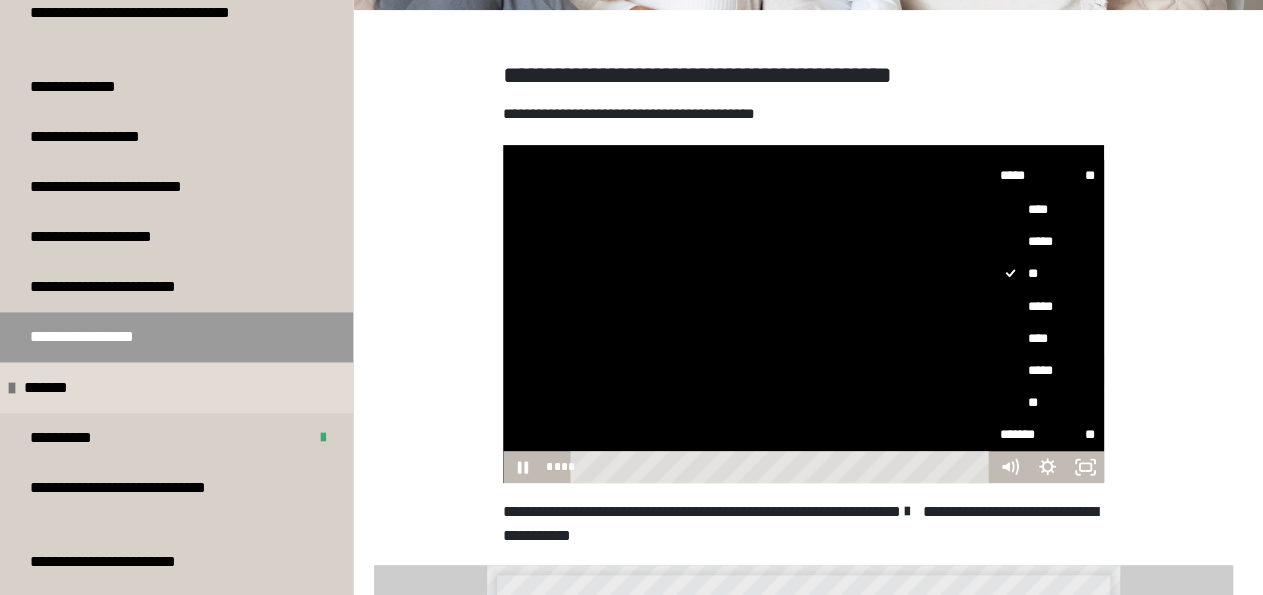 click on "*****" at bounding box center (990, 354) 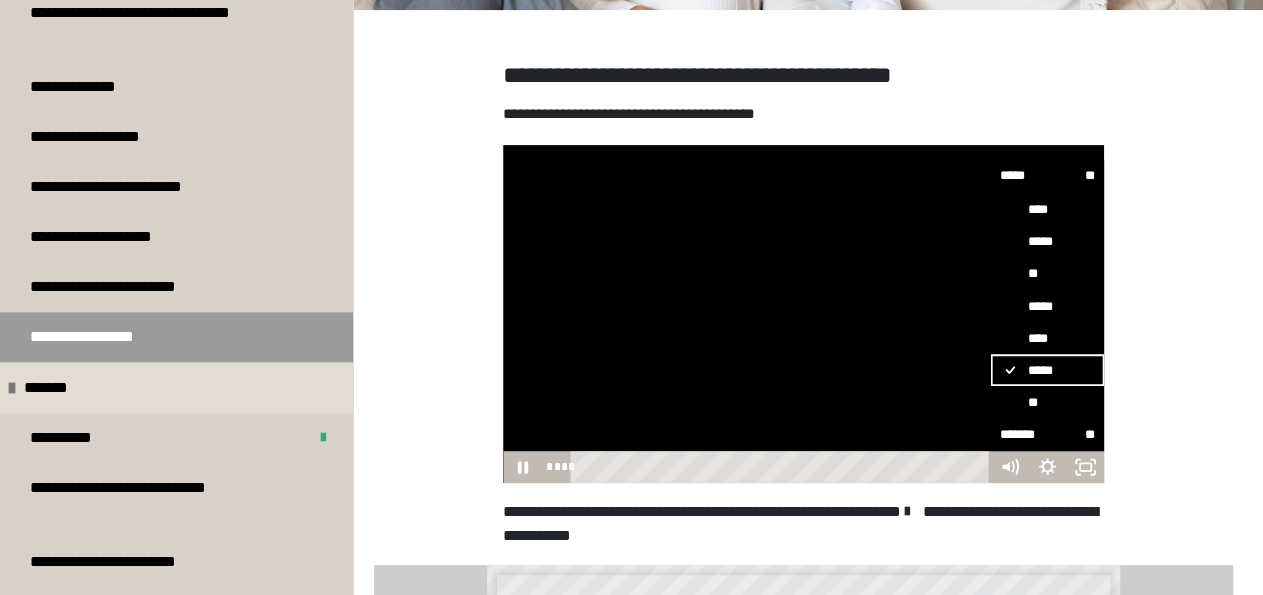 click at bounding box center [803, 314] 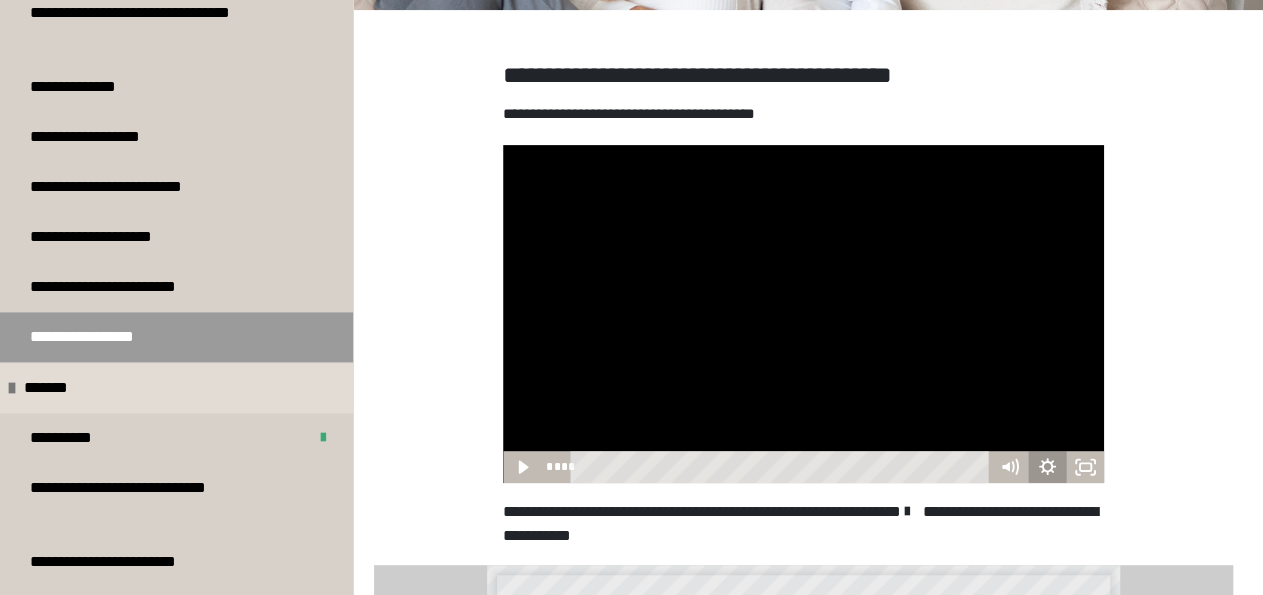 click 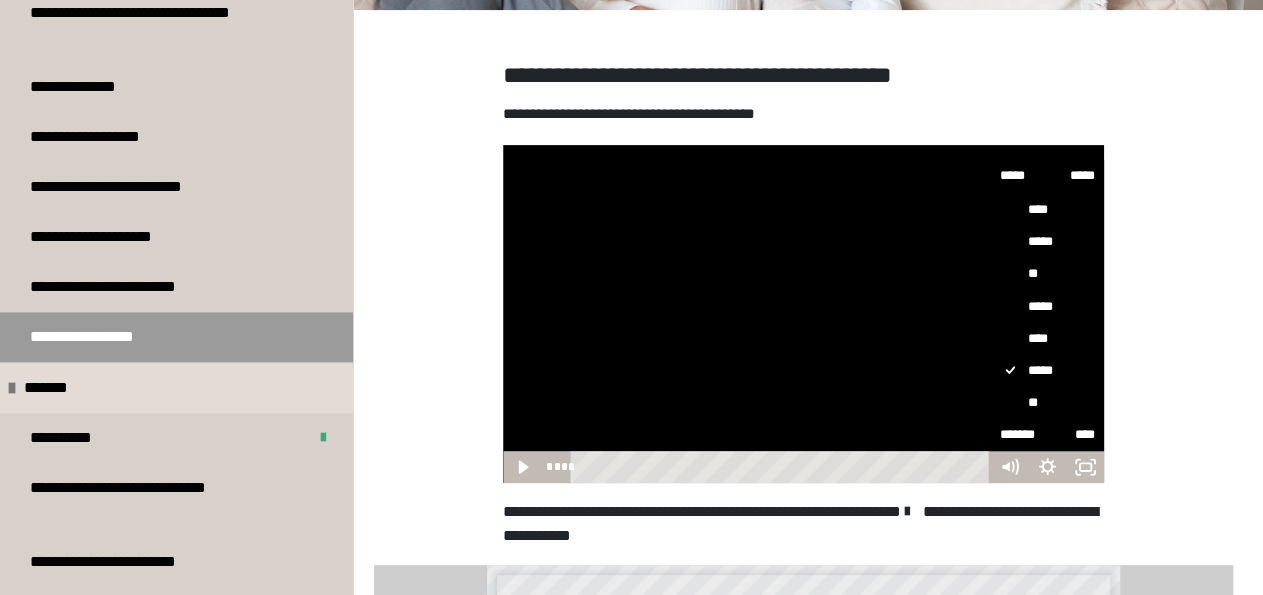 click at bounding box center (803, 314) 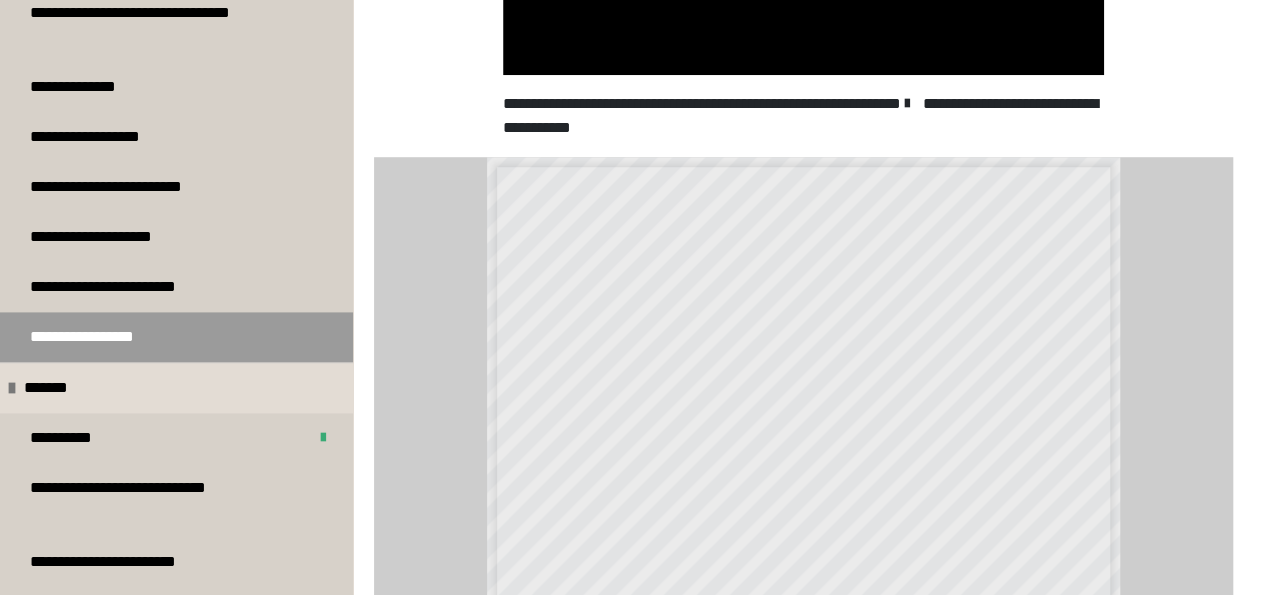 scroll, scrollTop: 690, scrollLeft: 0, axis: vertical 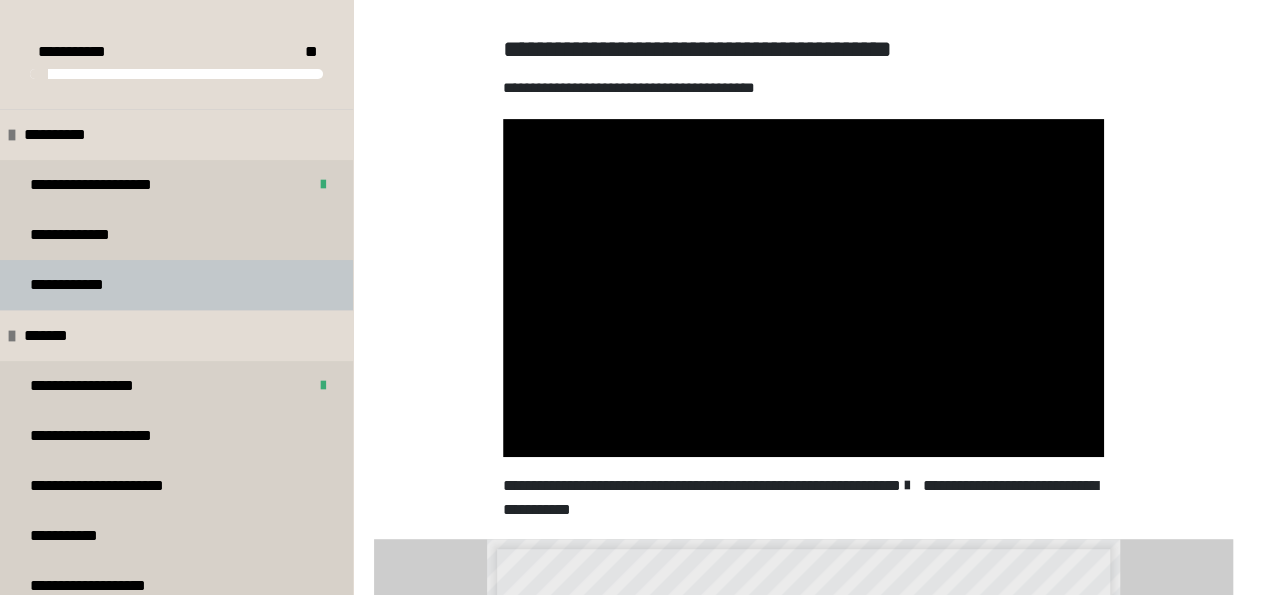 click on "**********" at bounding box center [176, 285] 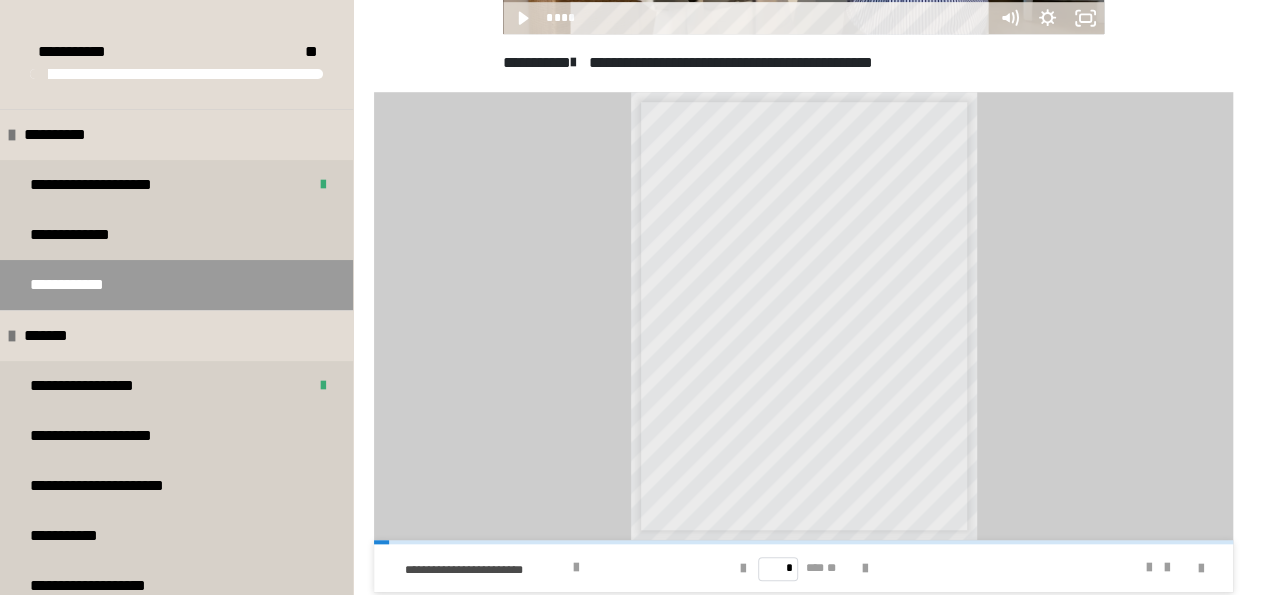 scroll, scrollTop: 710, scrollLeft: 0, axis: vertical 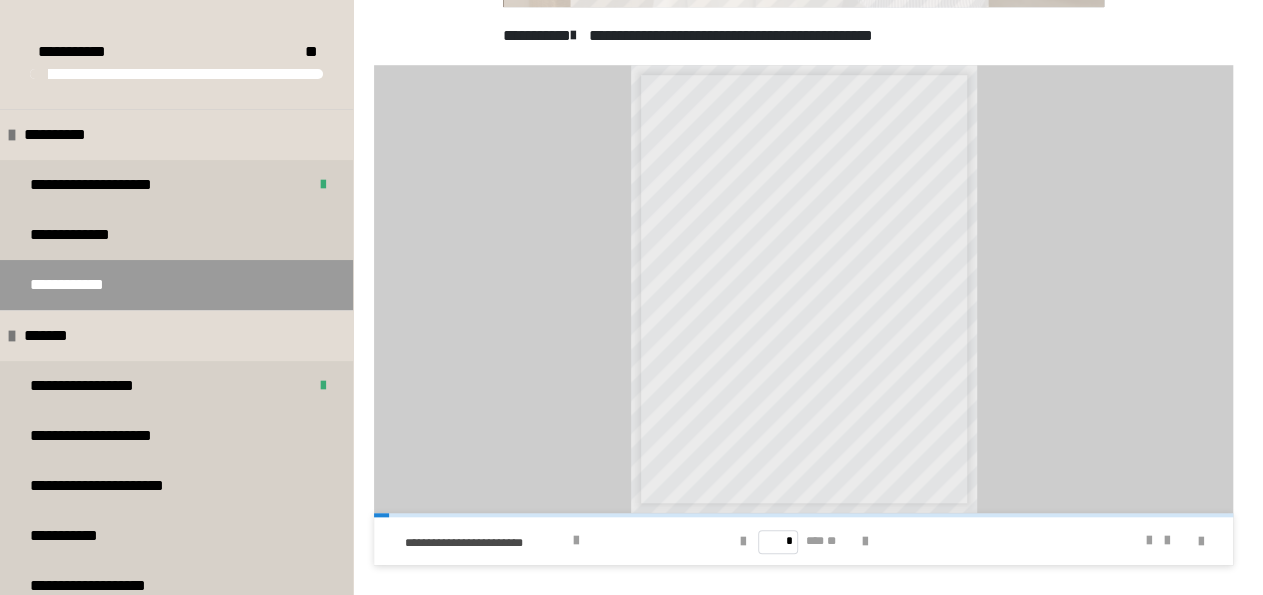 click on "********" at bounding box center [728, 380] 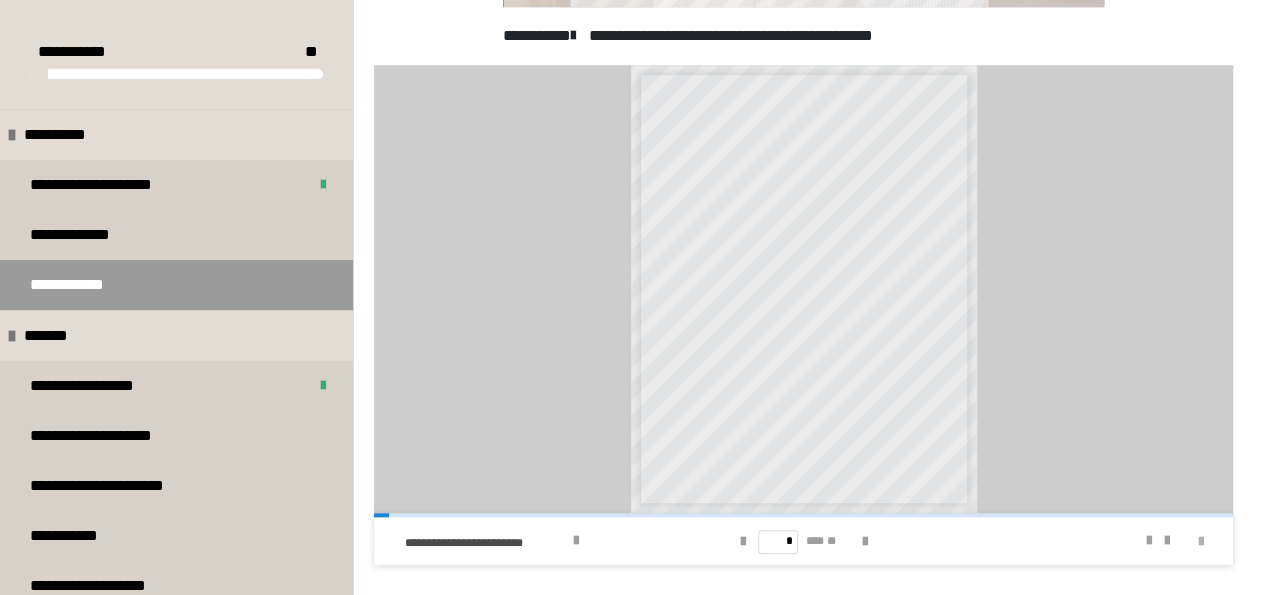 click at bounding box center (1201, 542) 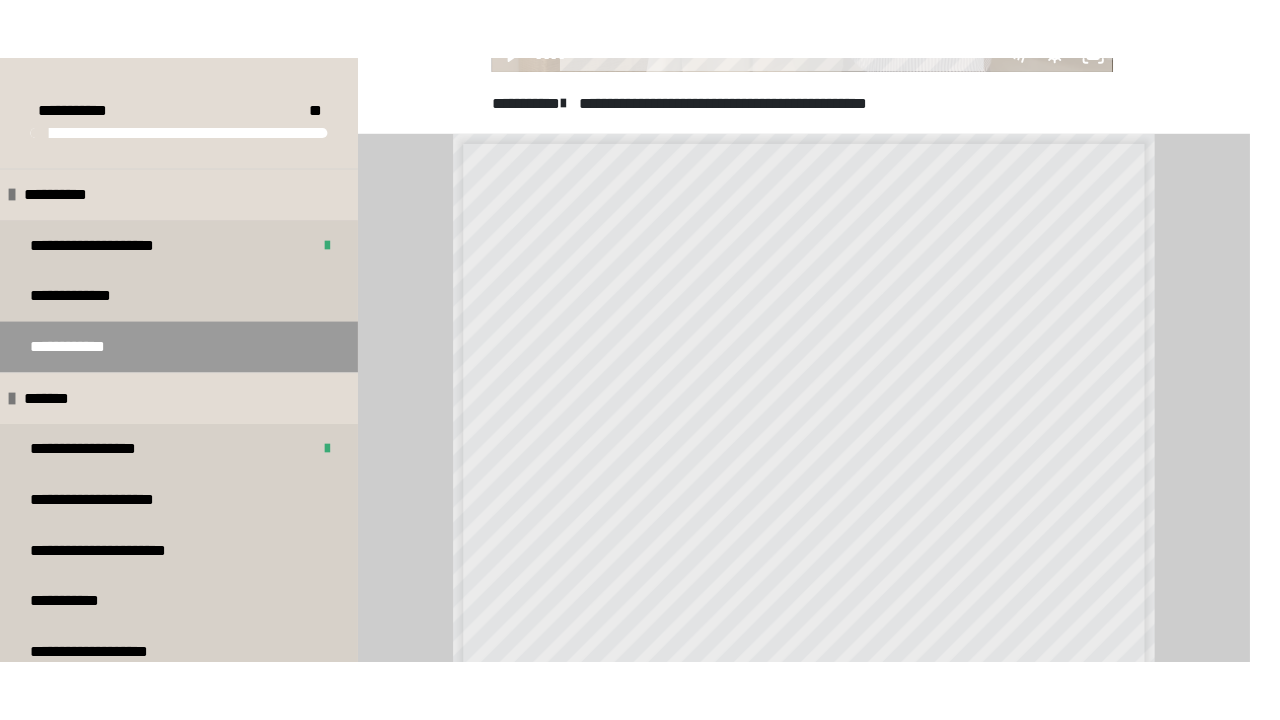 scroll, scrollTop: 593, scrollLeft: 0, axis: vertical 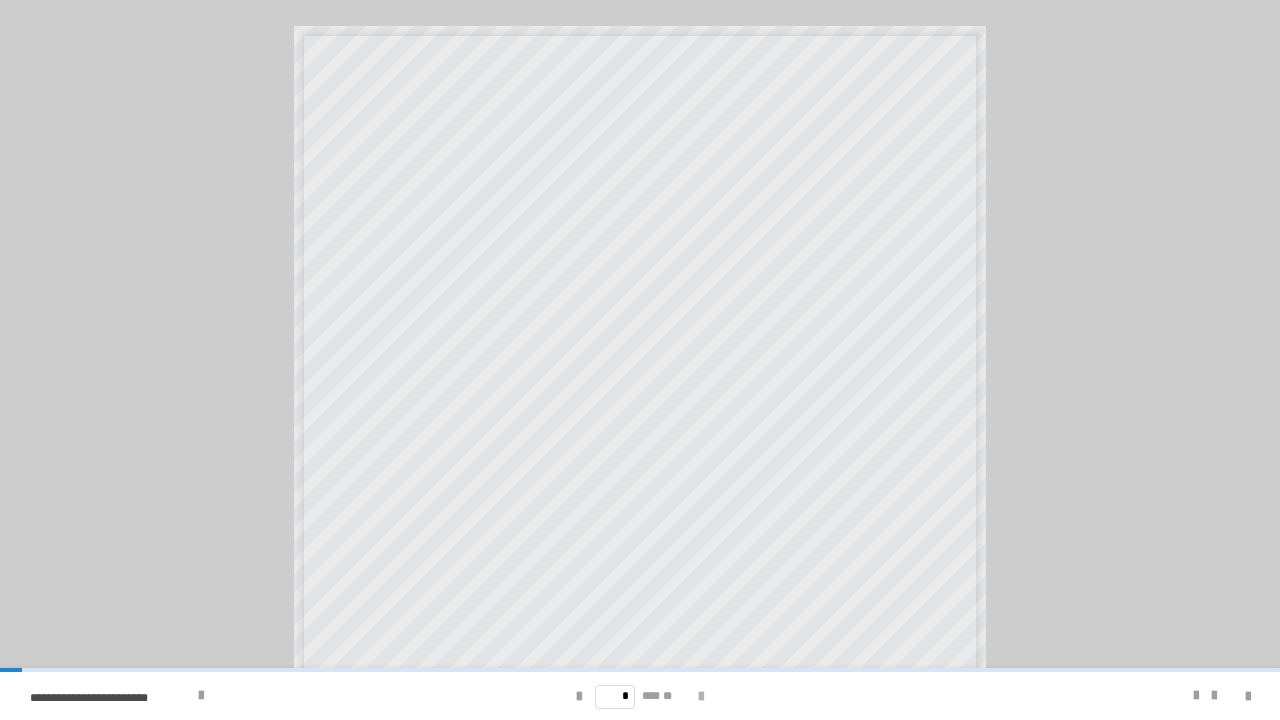 click at bounding box center (701, 697) 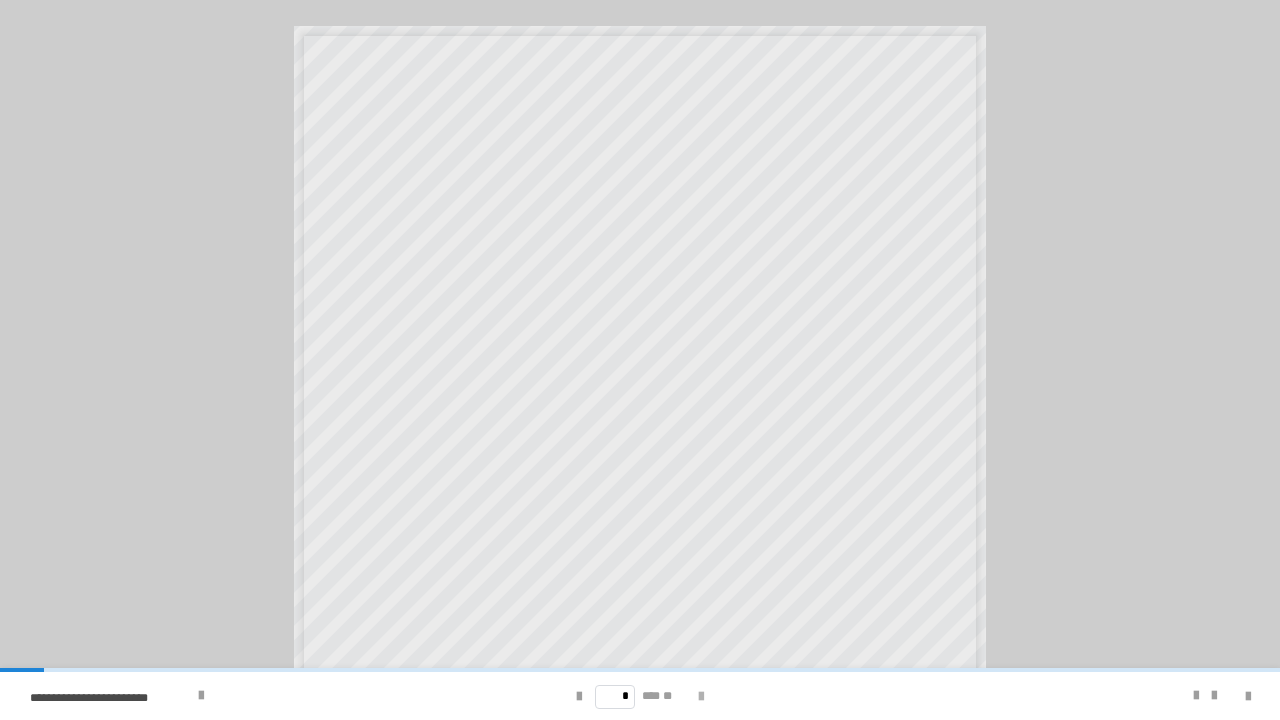 click at bounding box center (701, 697) 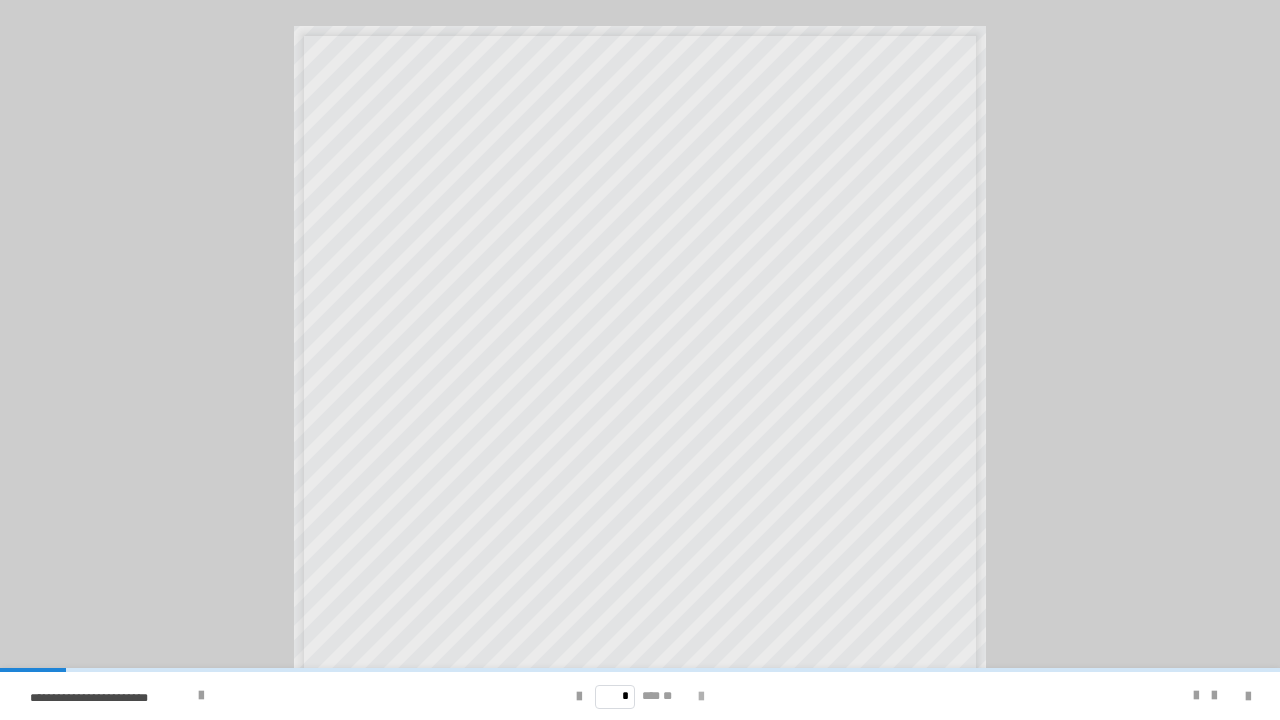 click at bounding box center (701, 697) 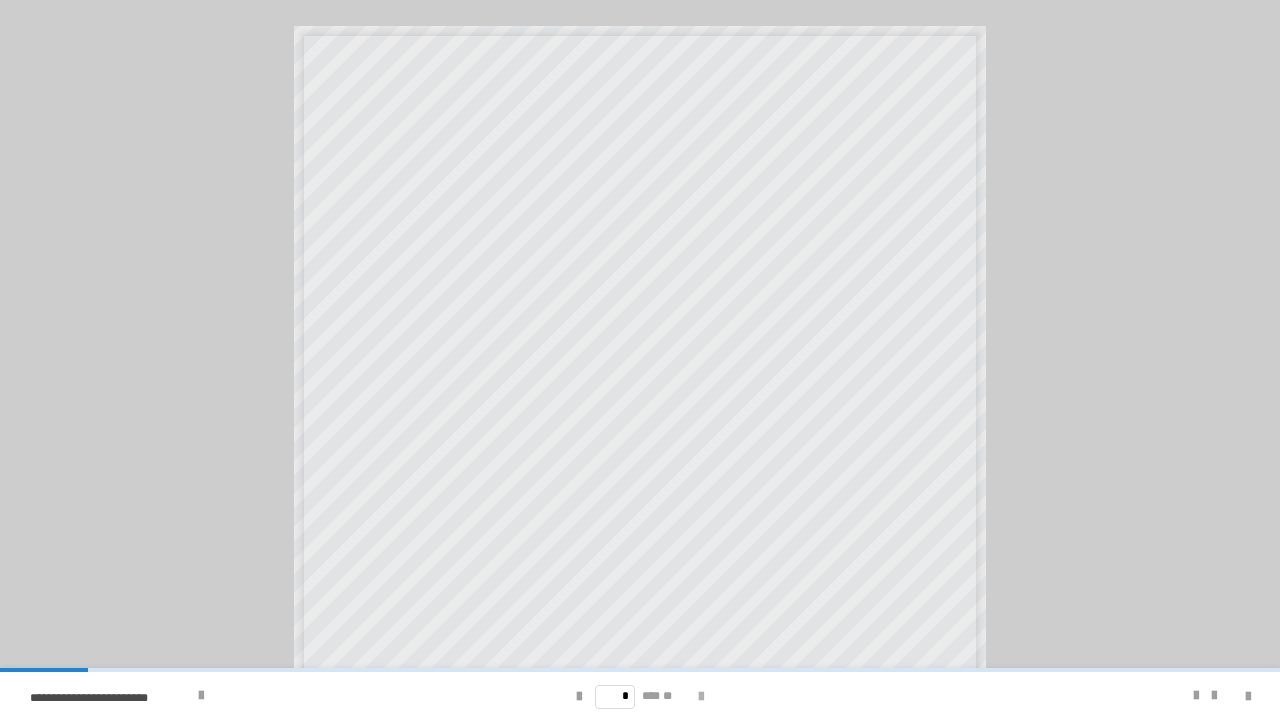 click at bounding box center [701, 697] 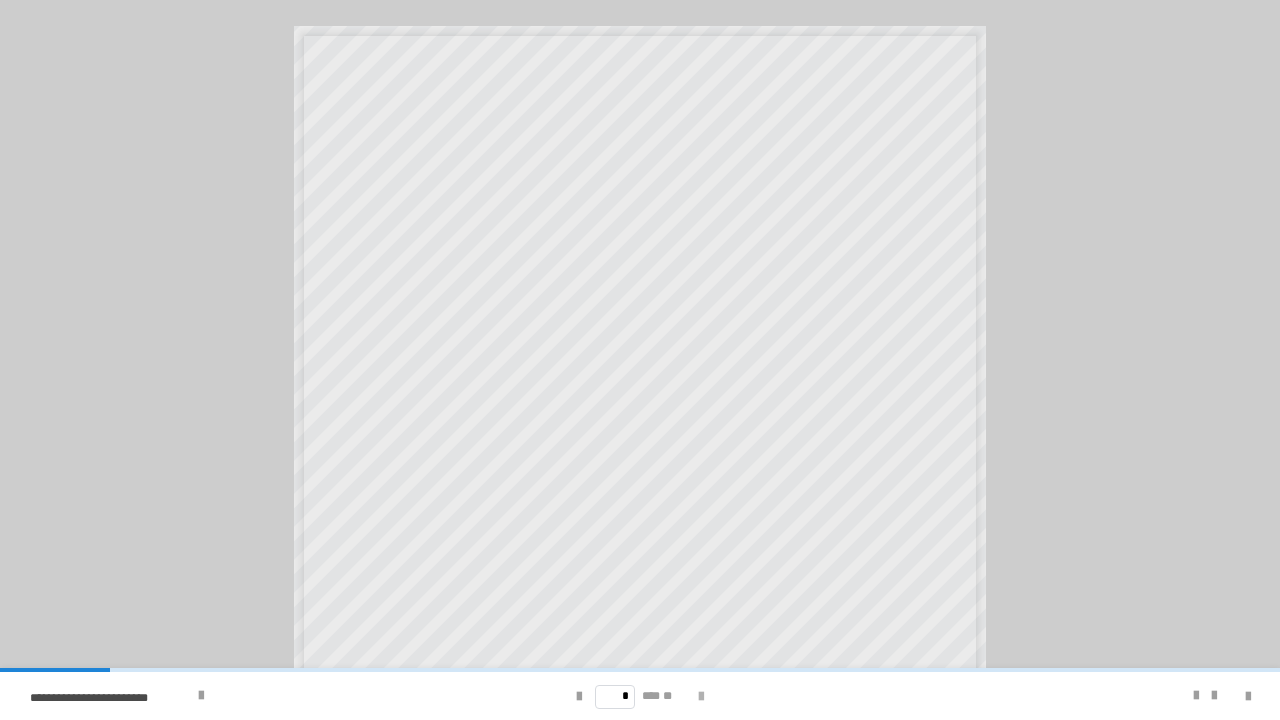 click at bounding box center [701, 697] 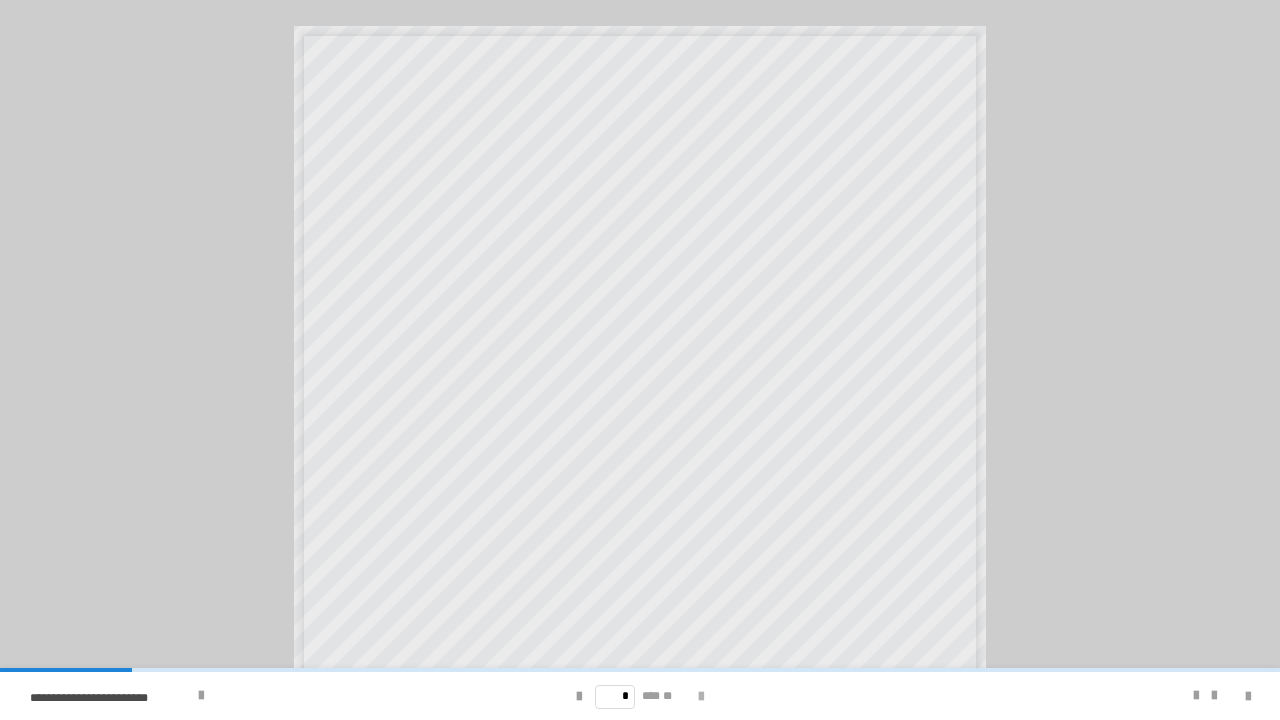 click at bounding box center [701, 697] 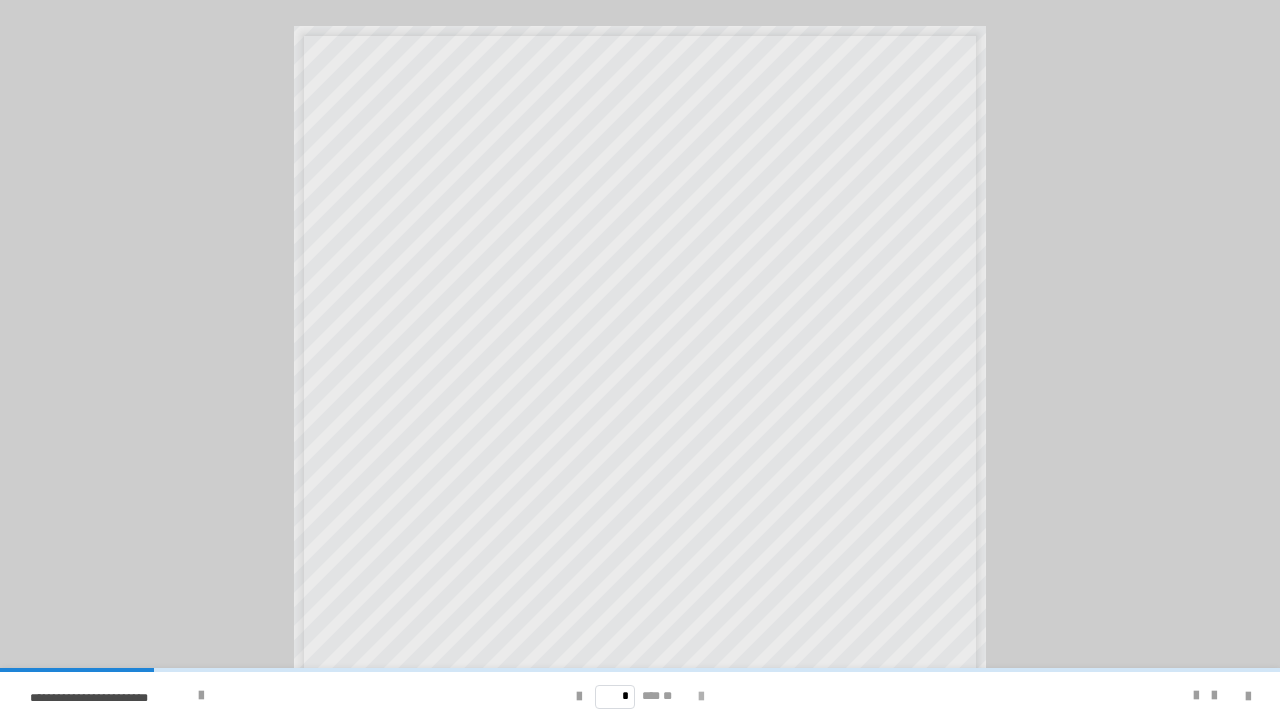 click at bounding box center [701, 697] 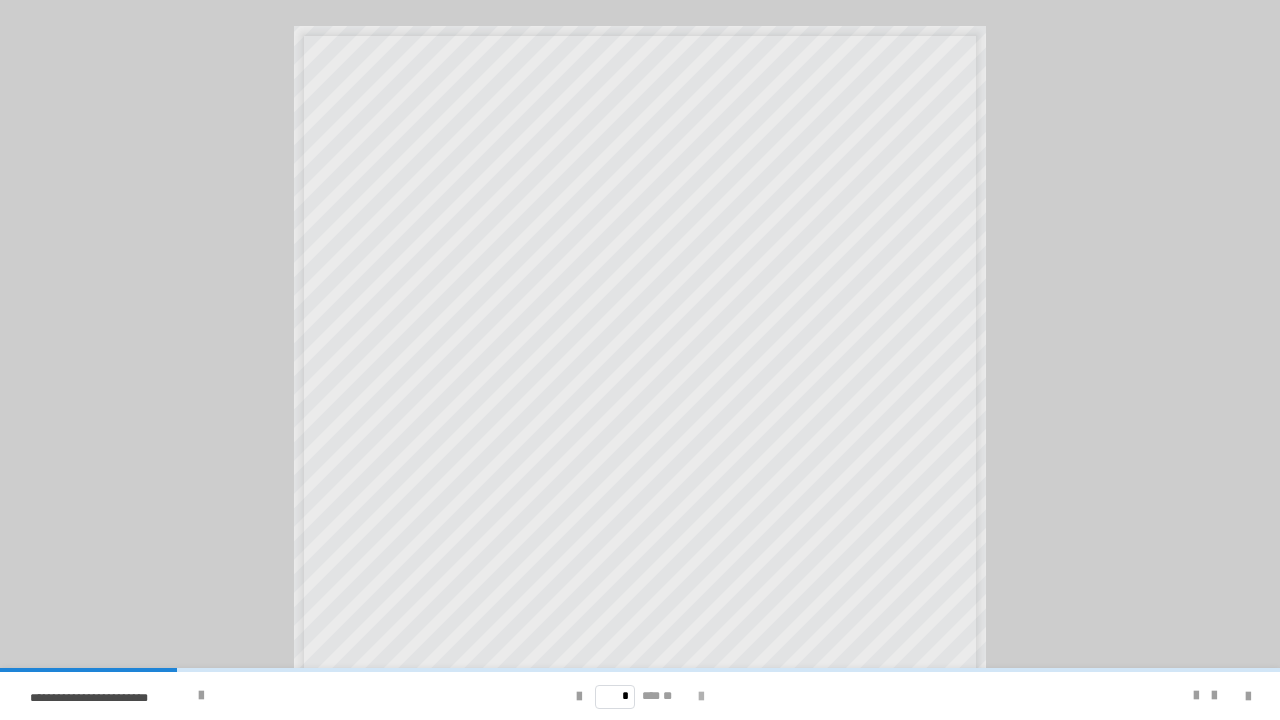 click at bounding box center [701, 697] 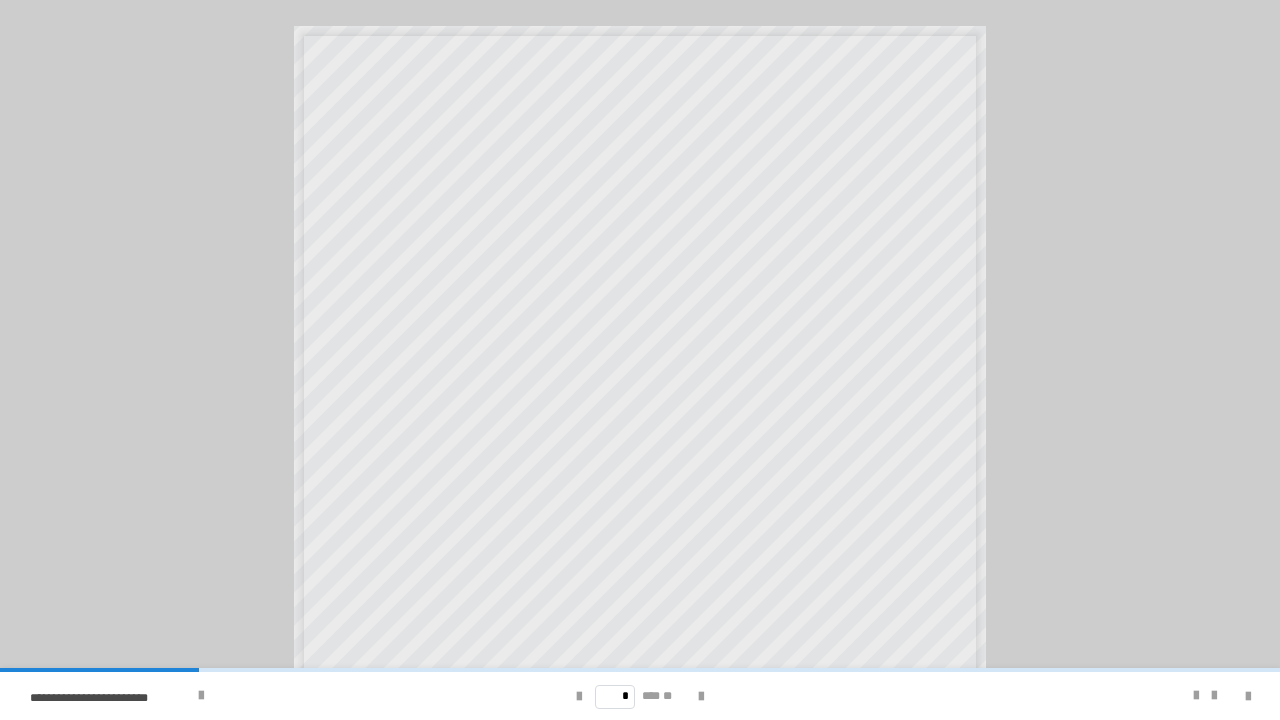drag, startPoint x: 193, startPoint y: 674, endPoint x: 447, endPoint y: 648, distance: 255.32724 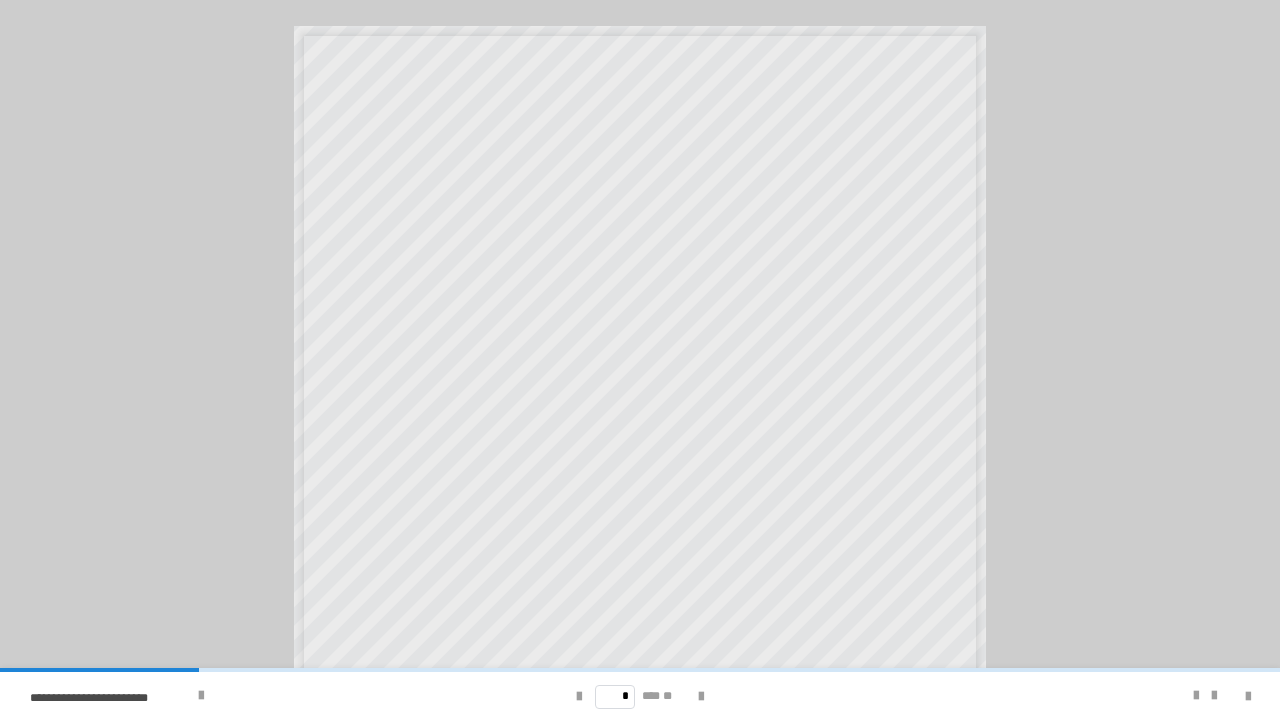 click on "**********" at bounding box center (274, 696) 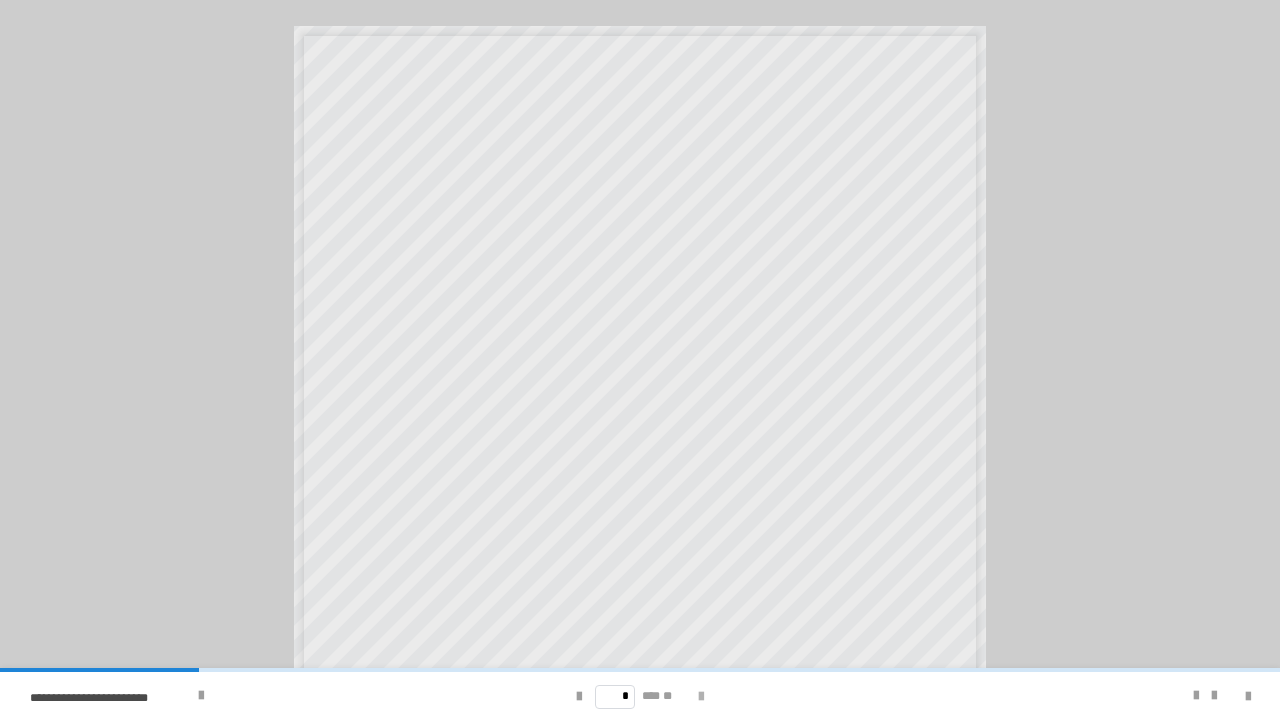 click at bounding box center [701, 697] 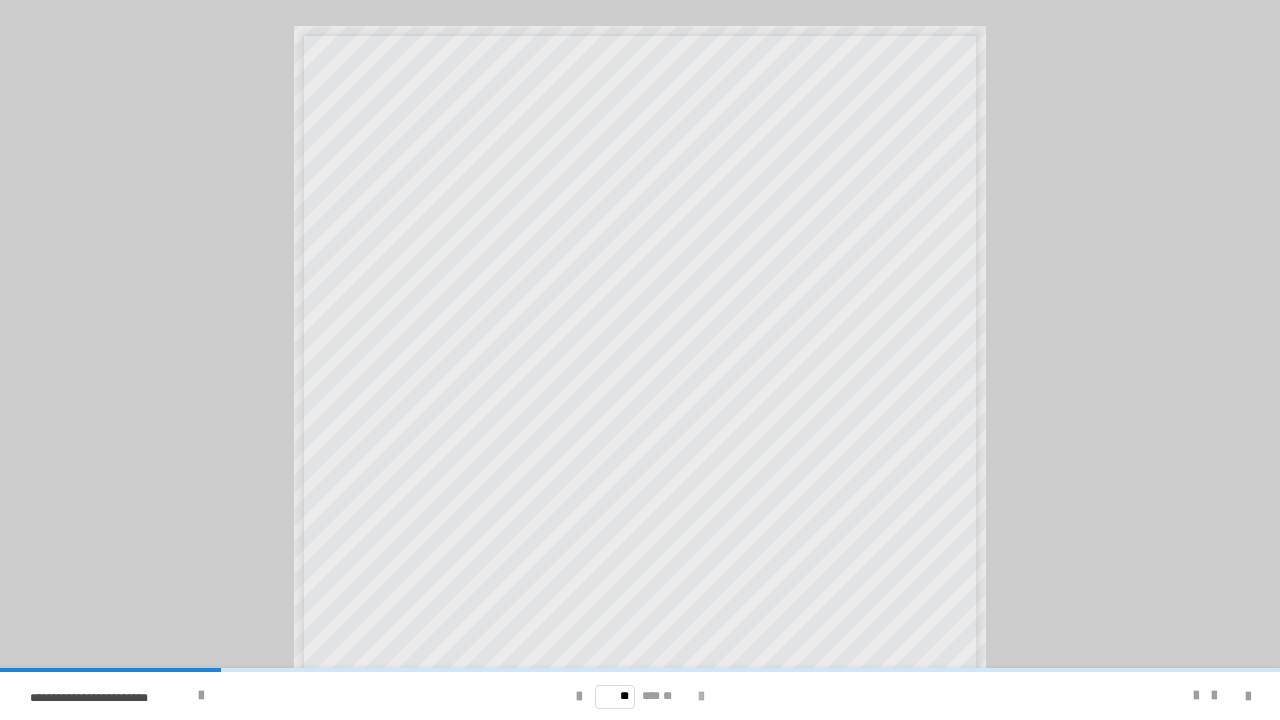 click at bounding box center (701, 697) 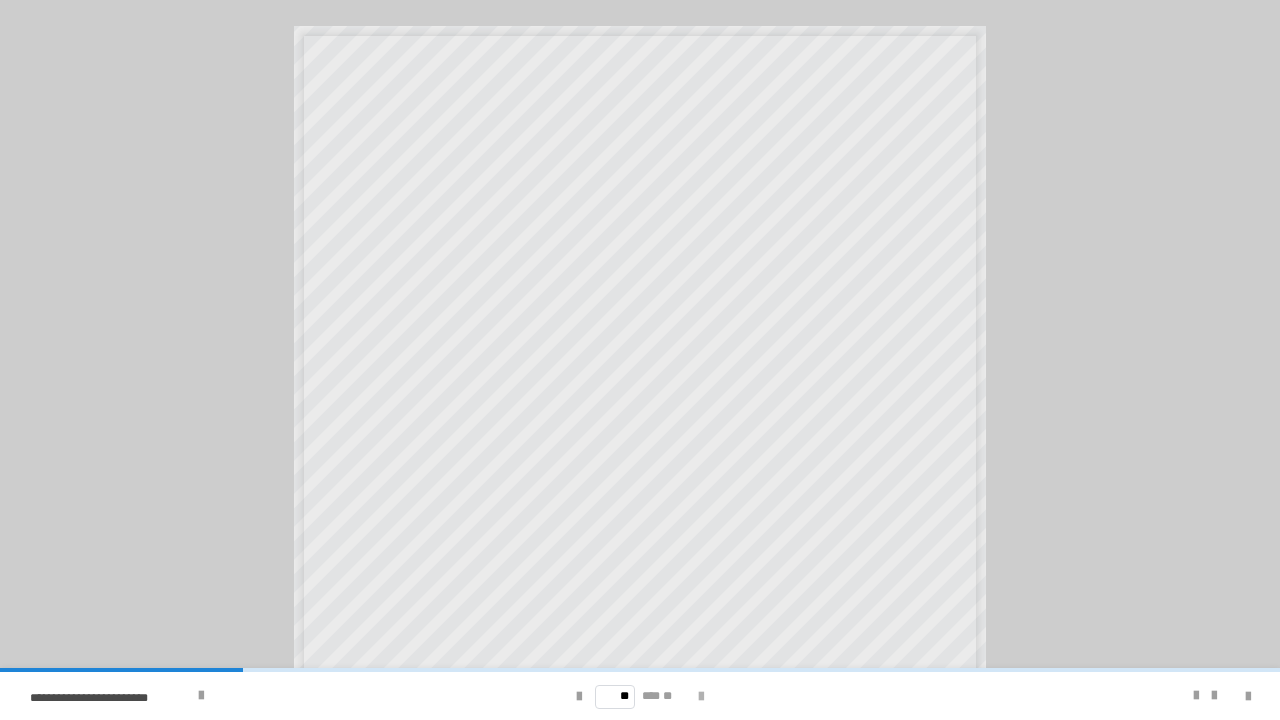 click at bounding box center (701, 697) 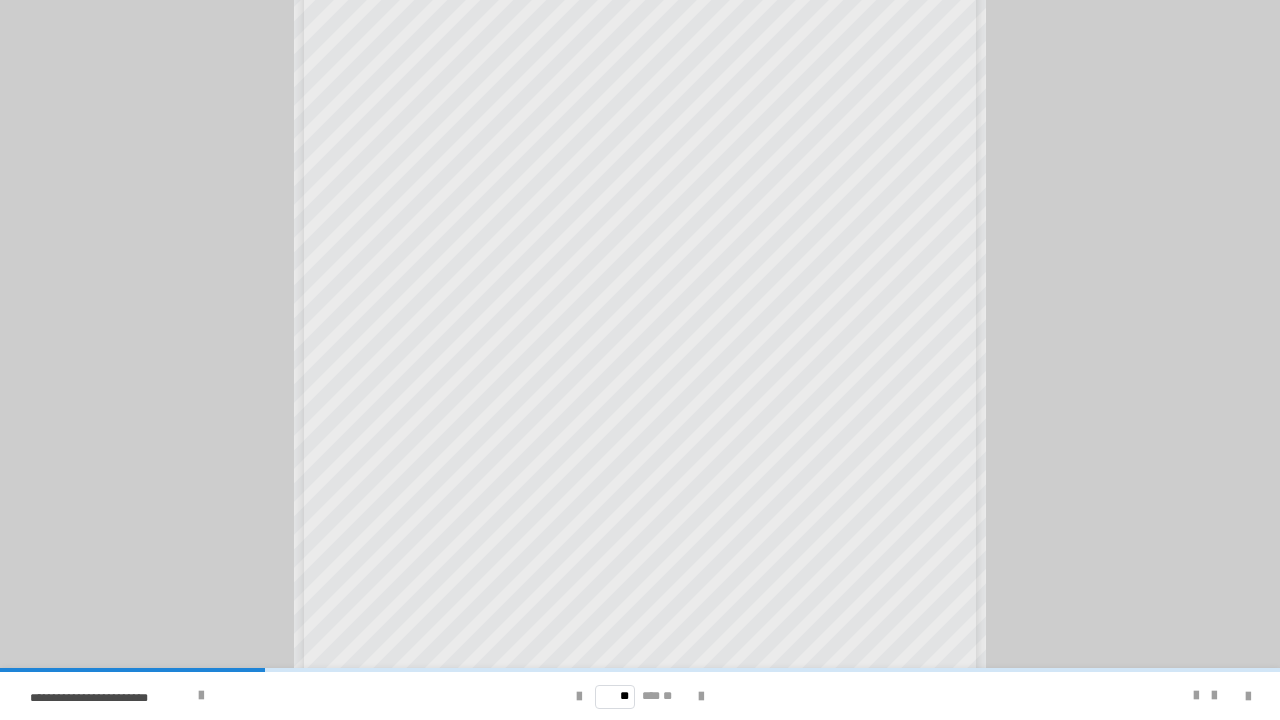 scroll, scrollTop: 161, scrollLeft: 0, axis: vertical 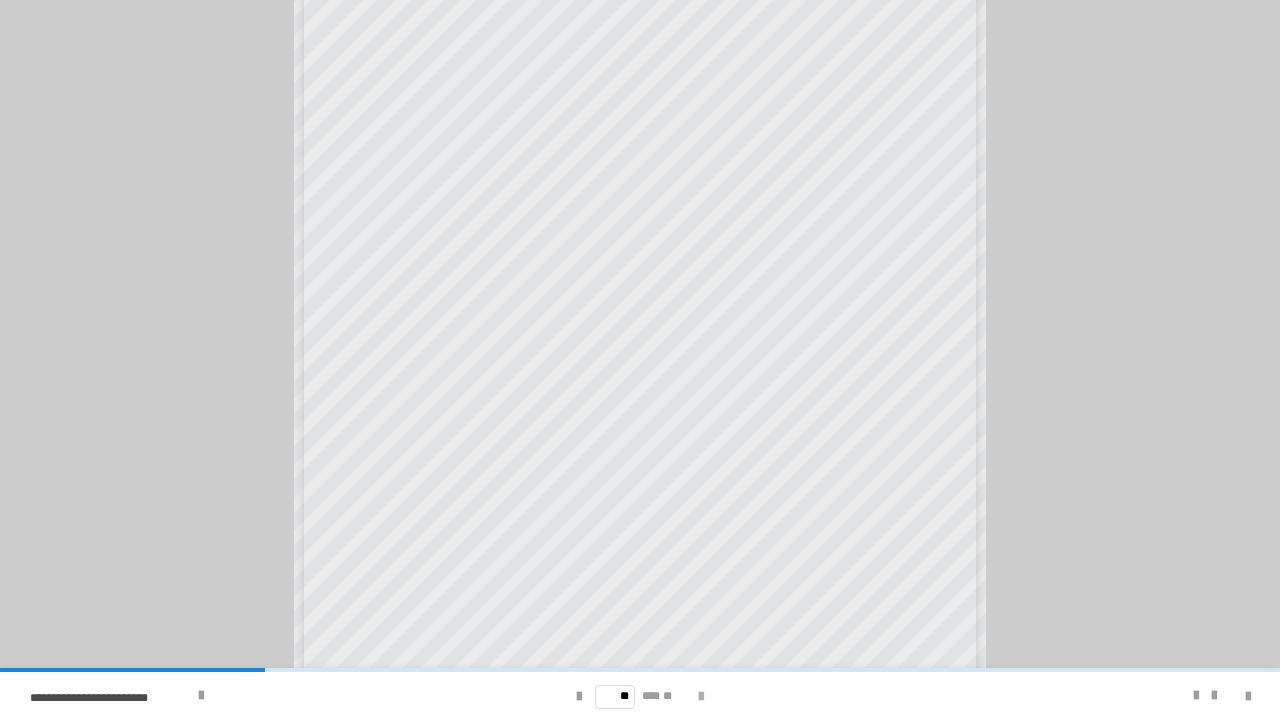 click at bounding box center (701, 697) 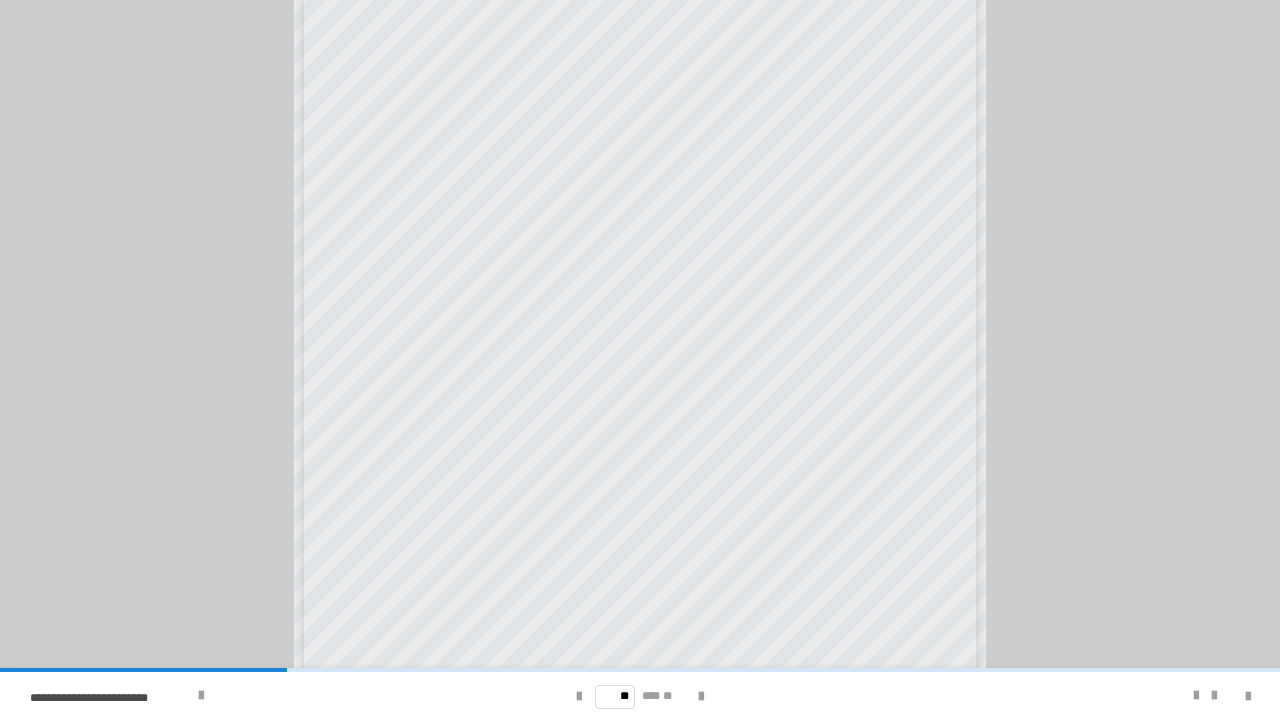 scroll, scrollTop: 133, scrollLeft: 0, axis: vertical 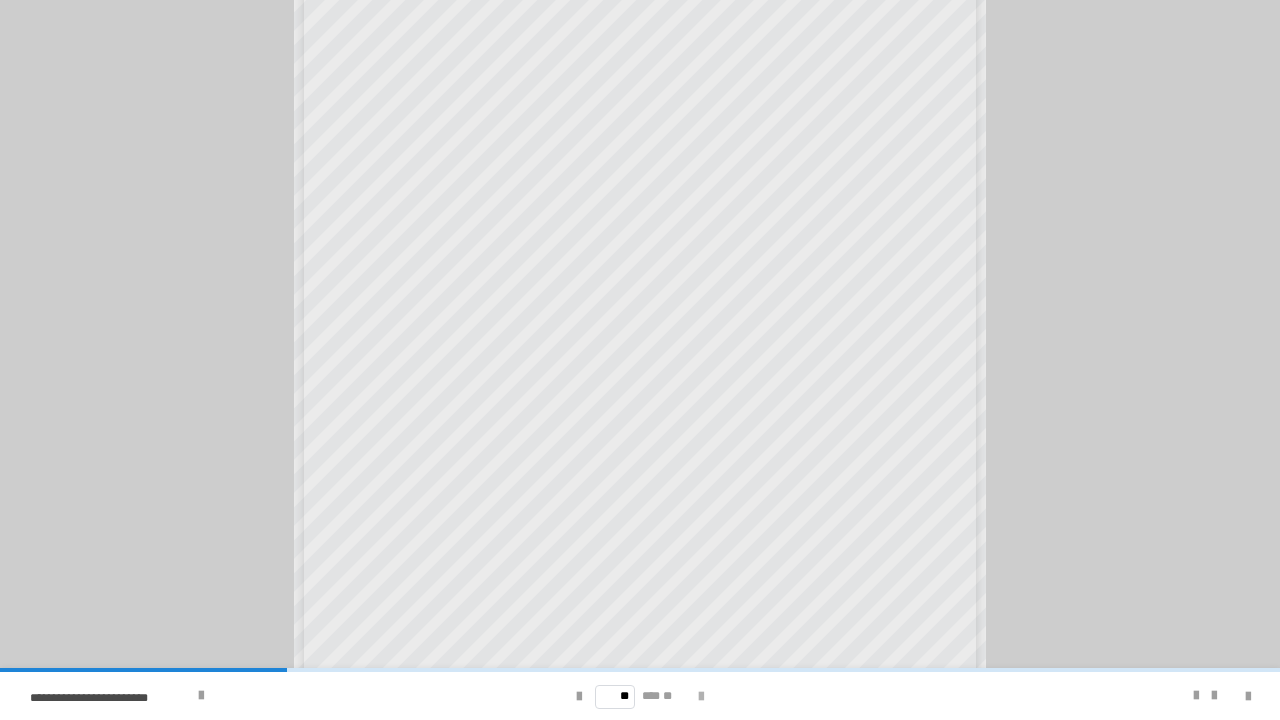 click at bounding box center [701, 697] 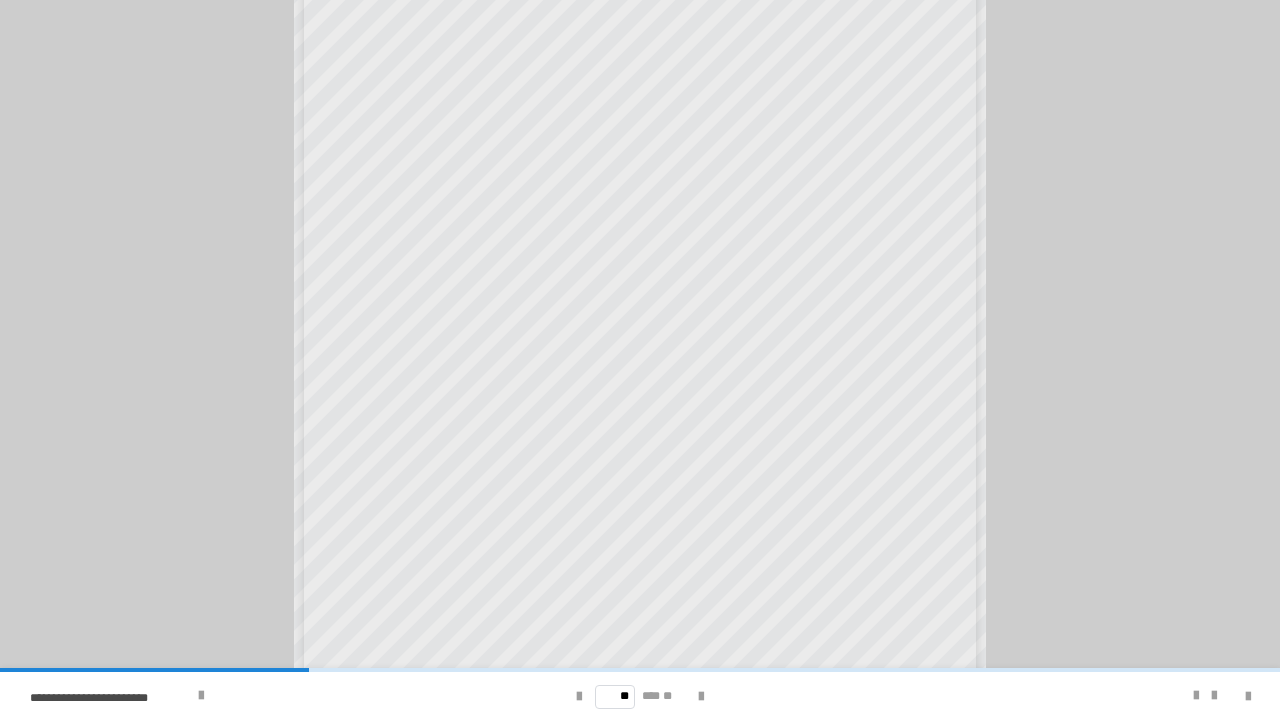 scroll, scrollTop: 202, scrollLeft: 0, axis: vertical 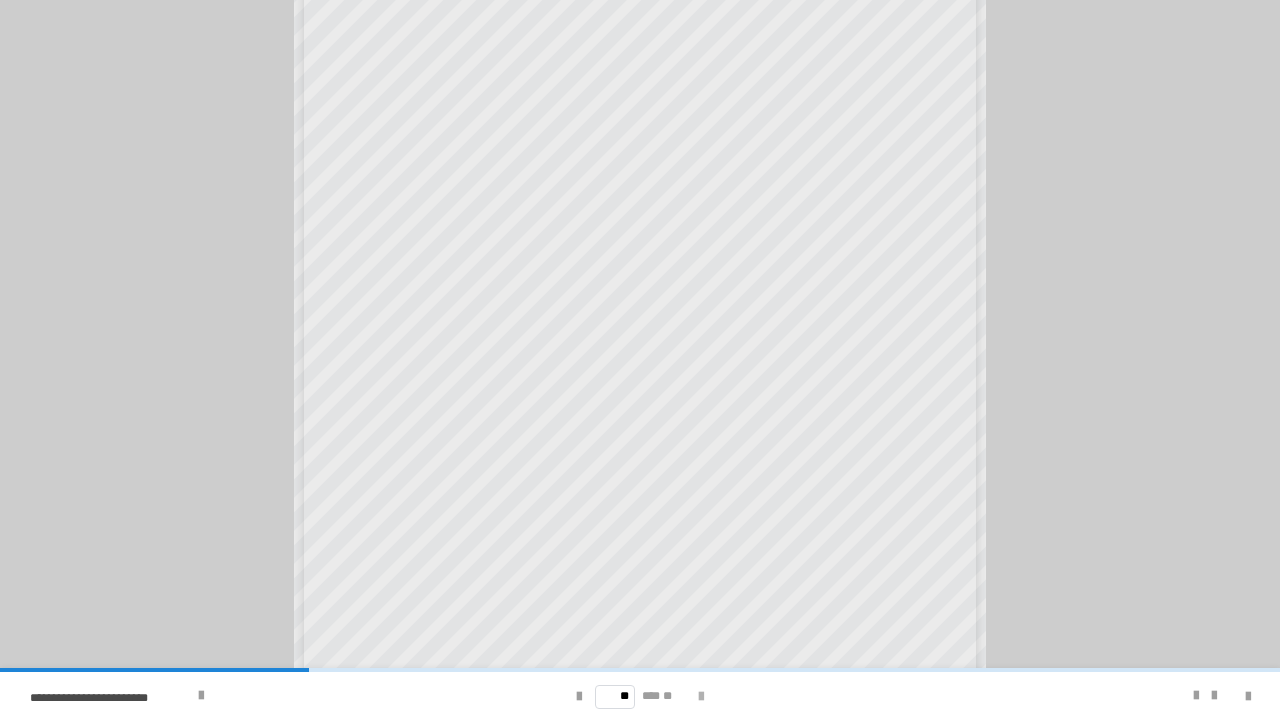 click at bounding box center (701, 697) 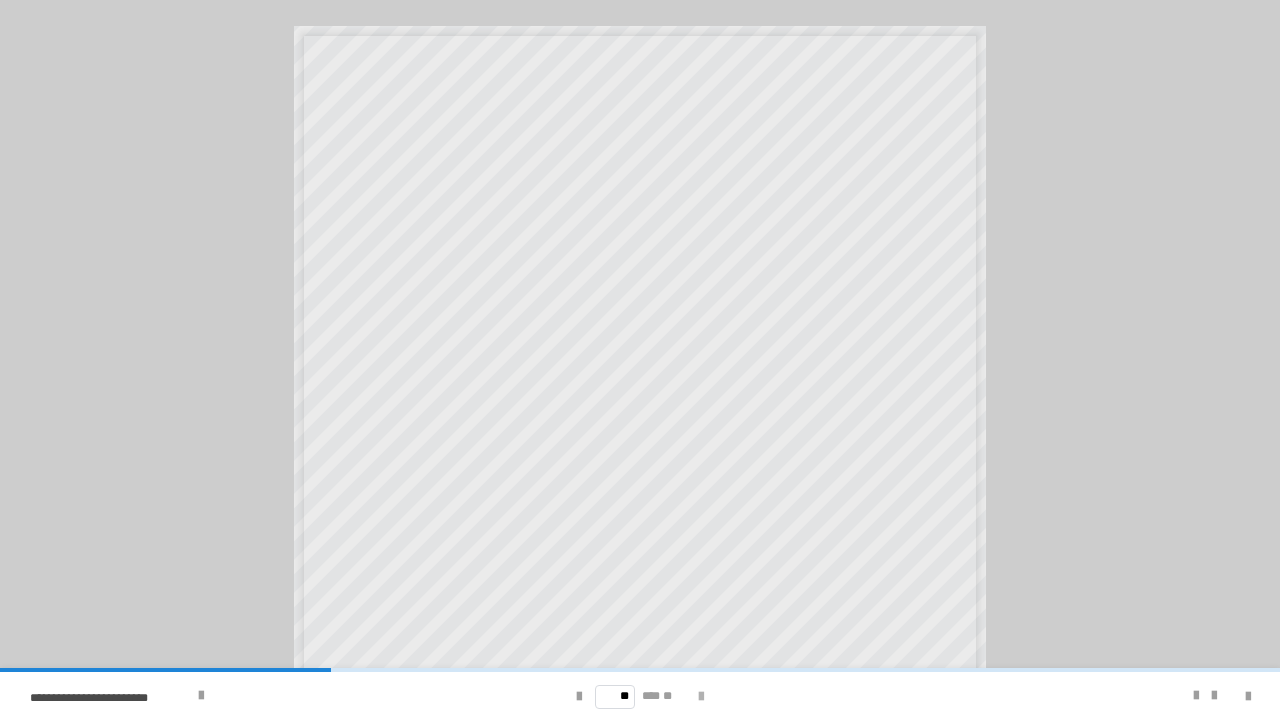 click at bounding box center (701, 697) 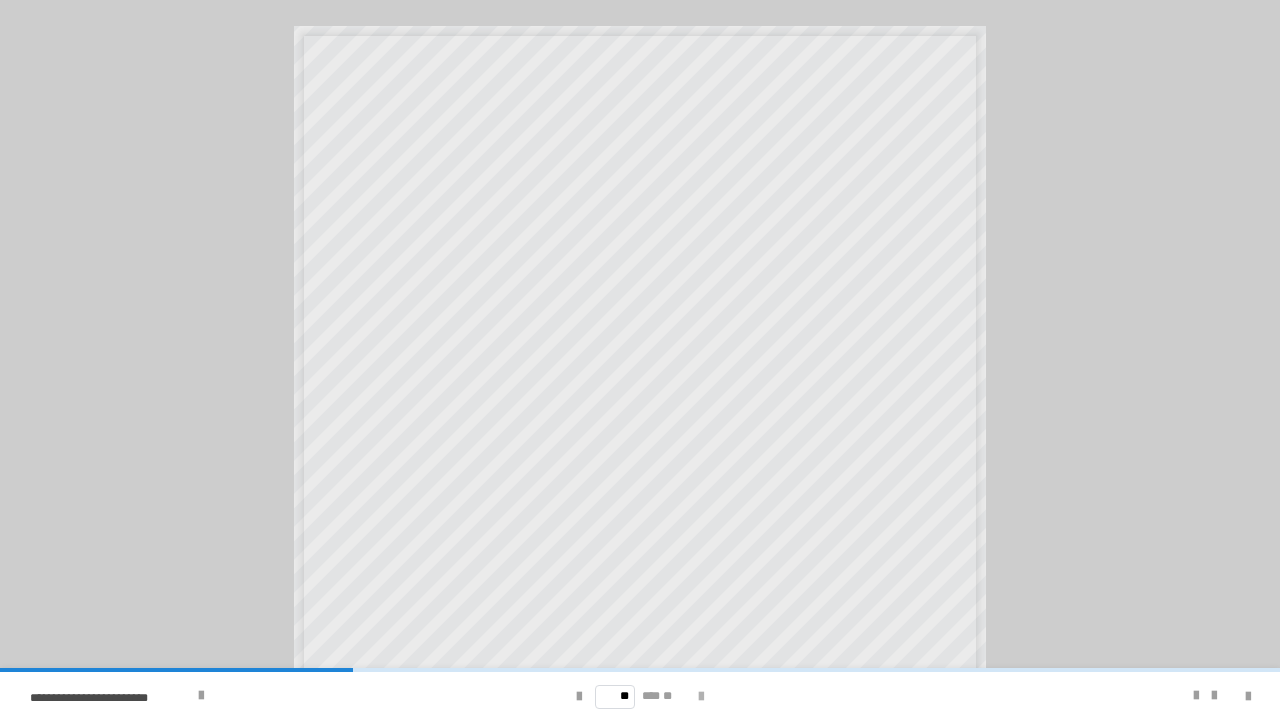 click at bounding box center [701, 697] 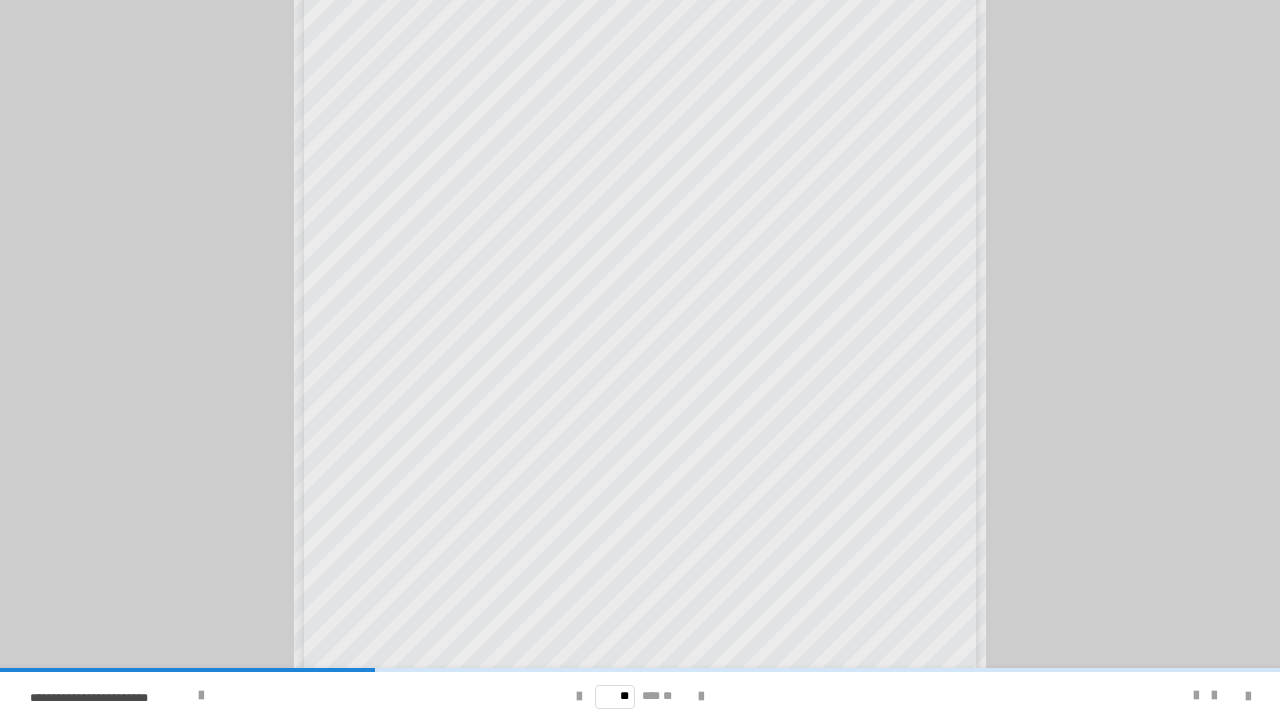scroll, scrollTop: 78, scrollLeft: 0, axis: vertical 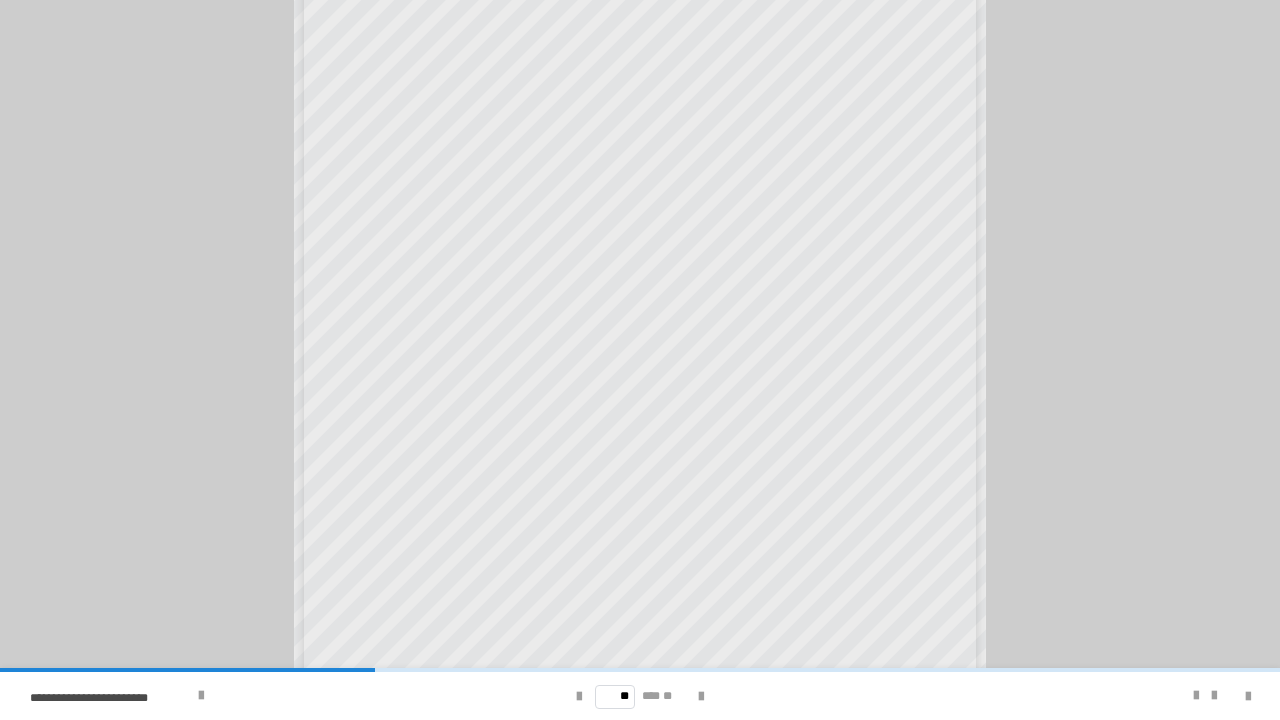 click on "** *** **" at bounding box center [640, 696] 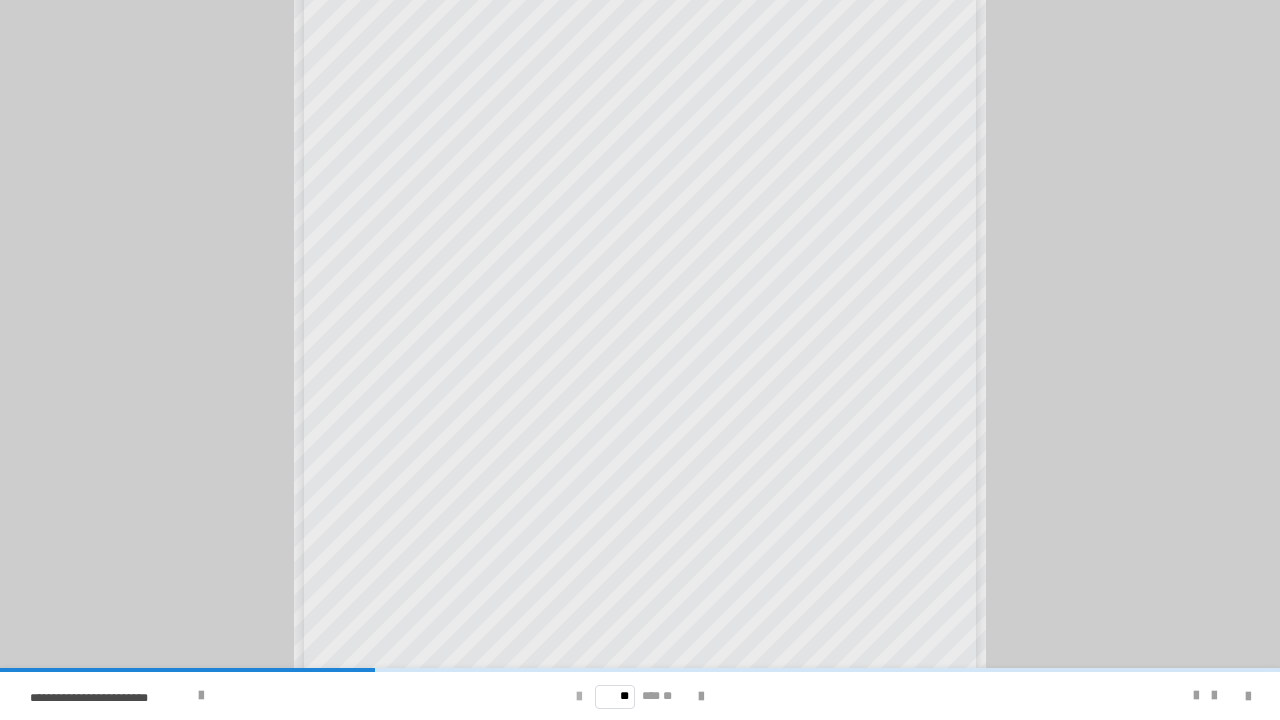 click at bounding box center [579, 697] 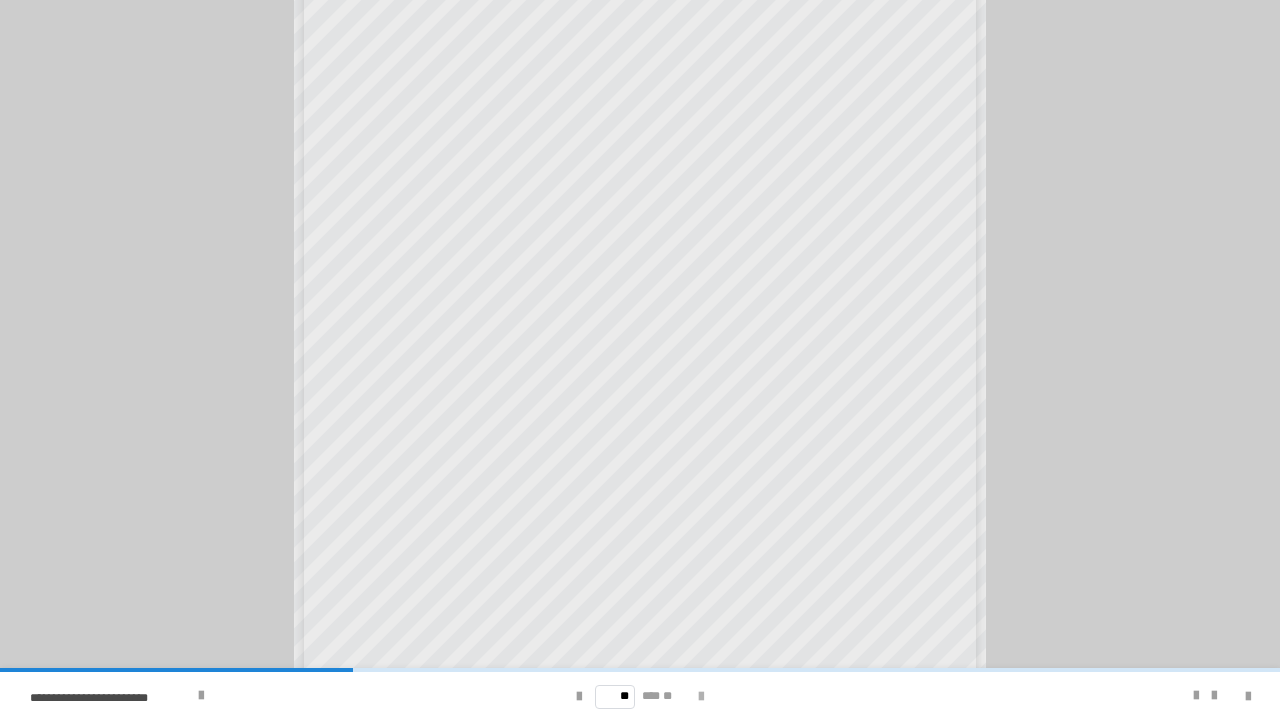 click at bounding box center (701, 697) 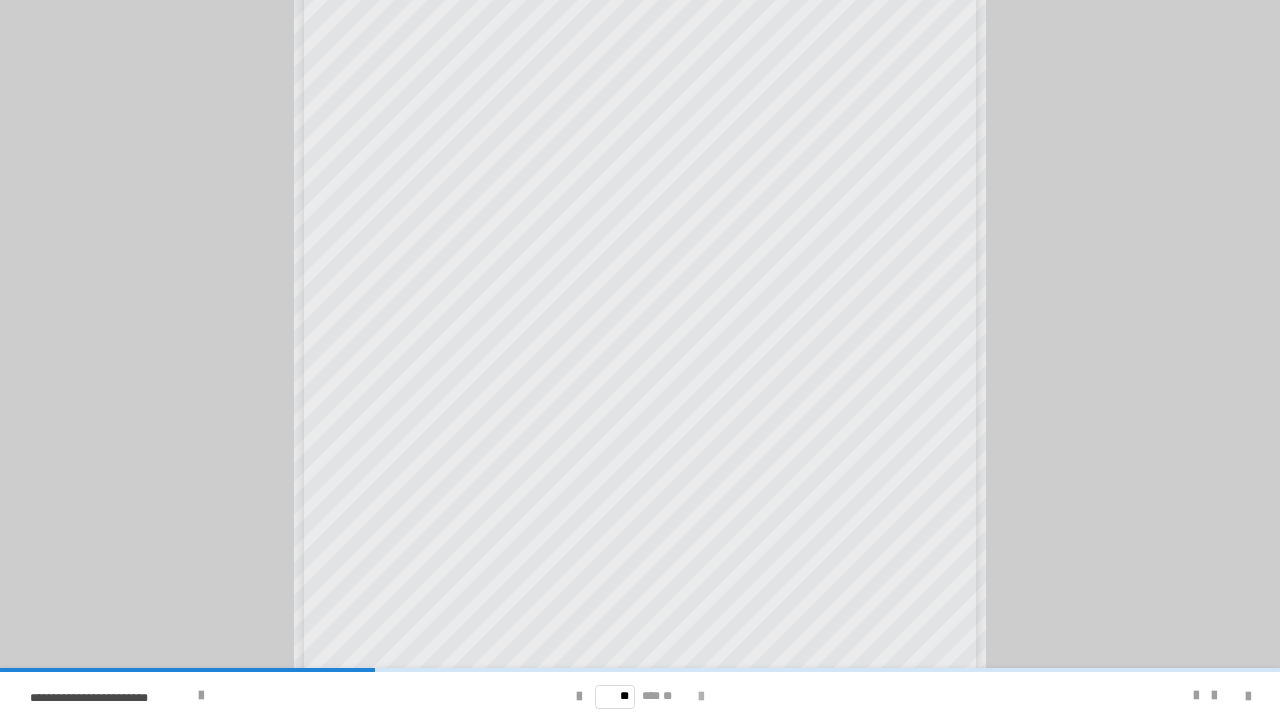 click at bounding box center [701, 697] 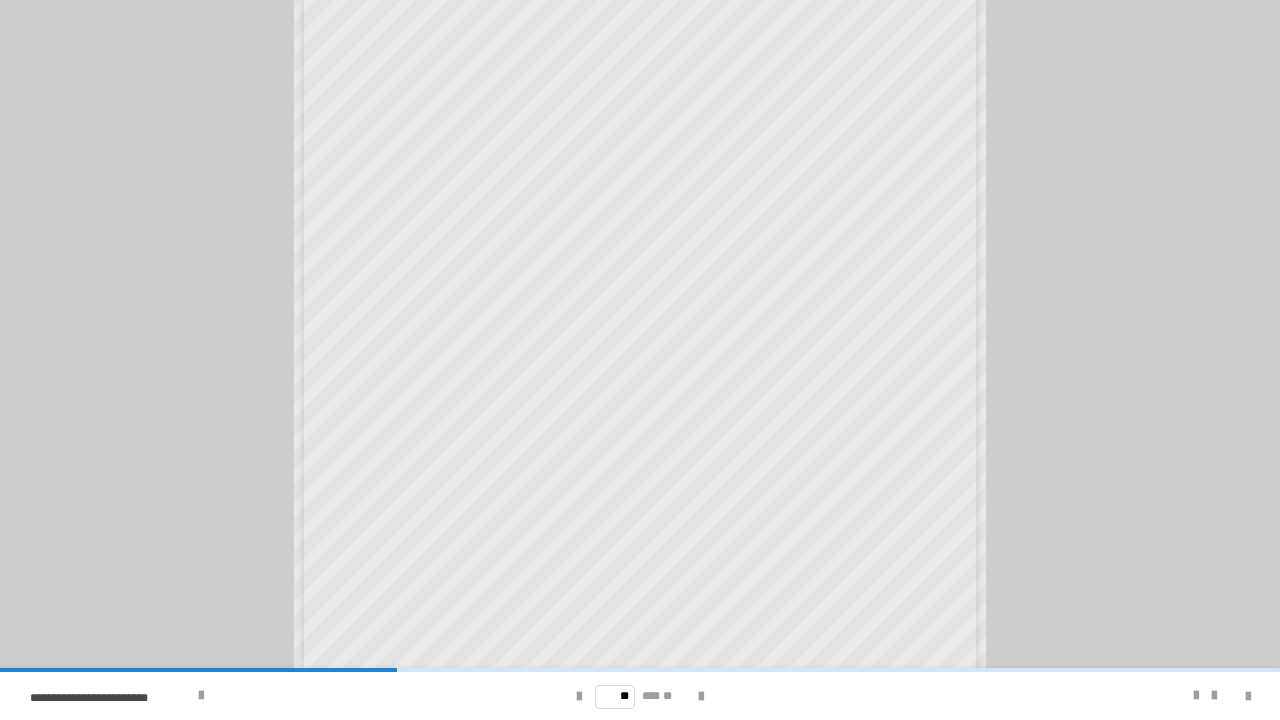 scroll, scrollTop: 202, scrollLeft: 0, axis: vertical 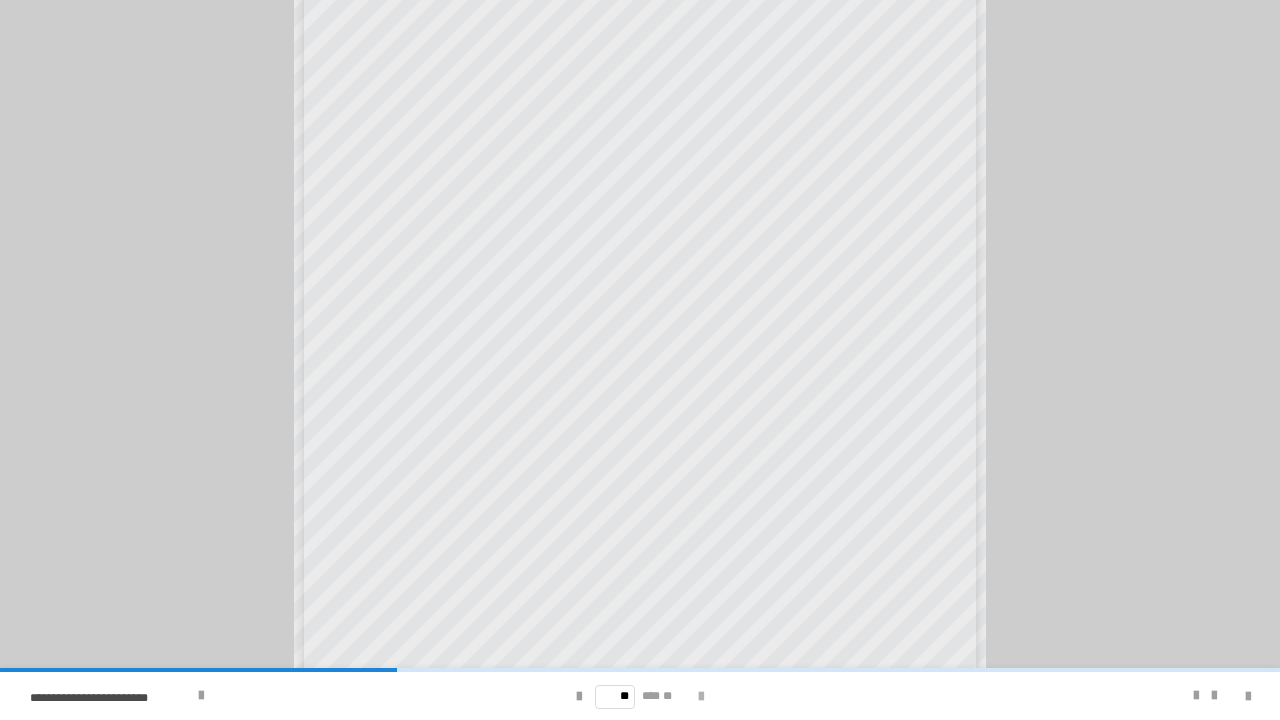 click at bounding box center [701, 697] 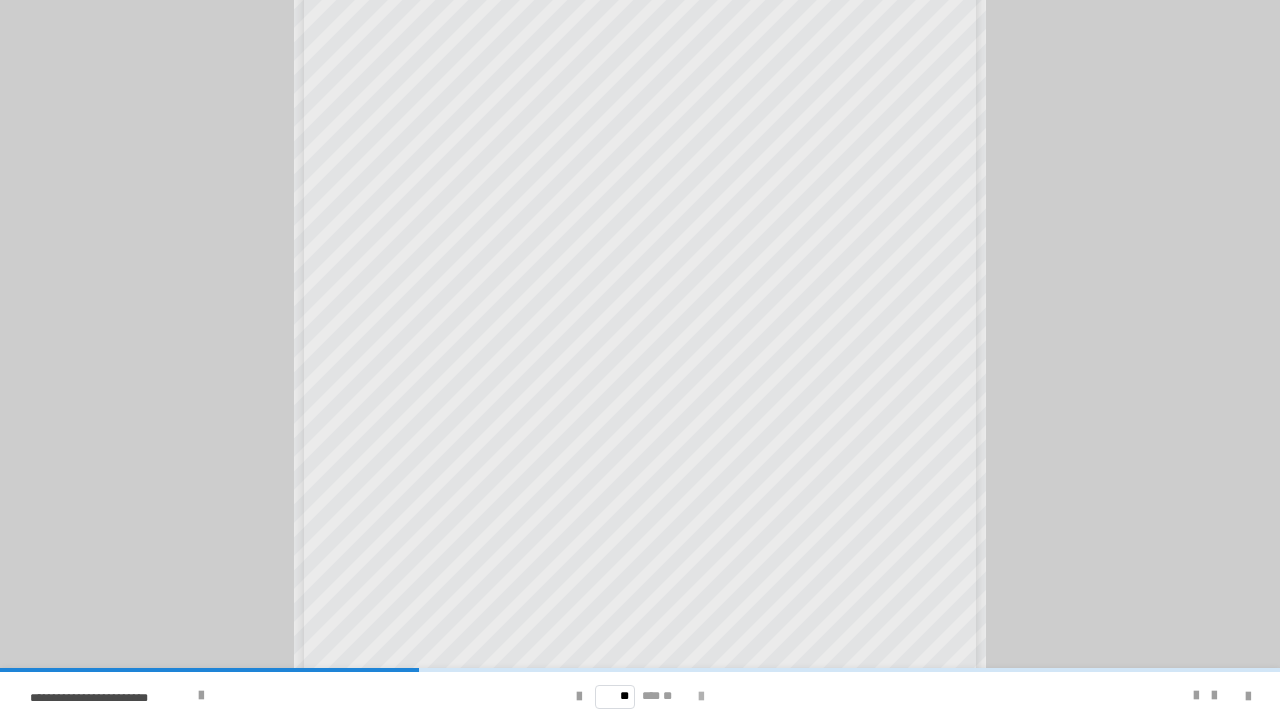 scroll, scrollTop: 0, scrollLeft: 0, axis: both 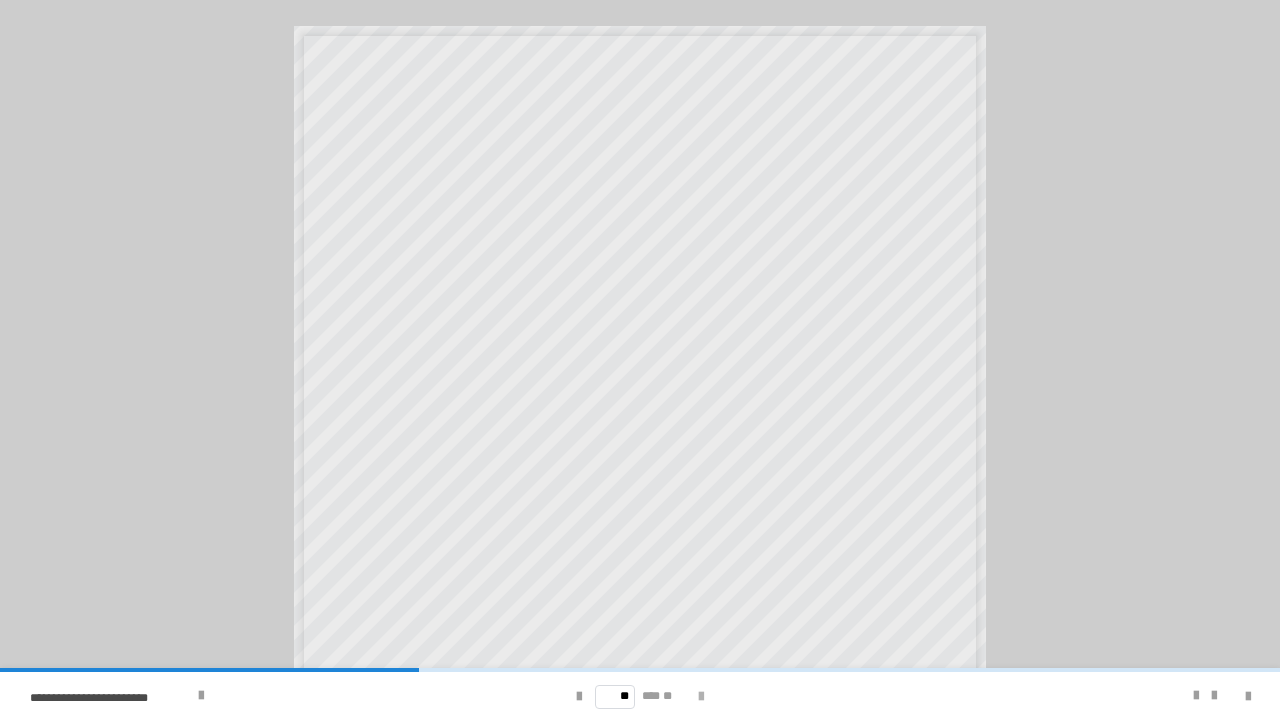 click at bounding box center [701, 697] 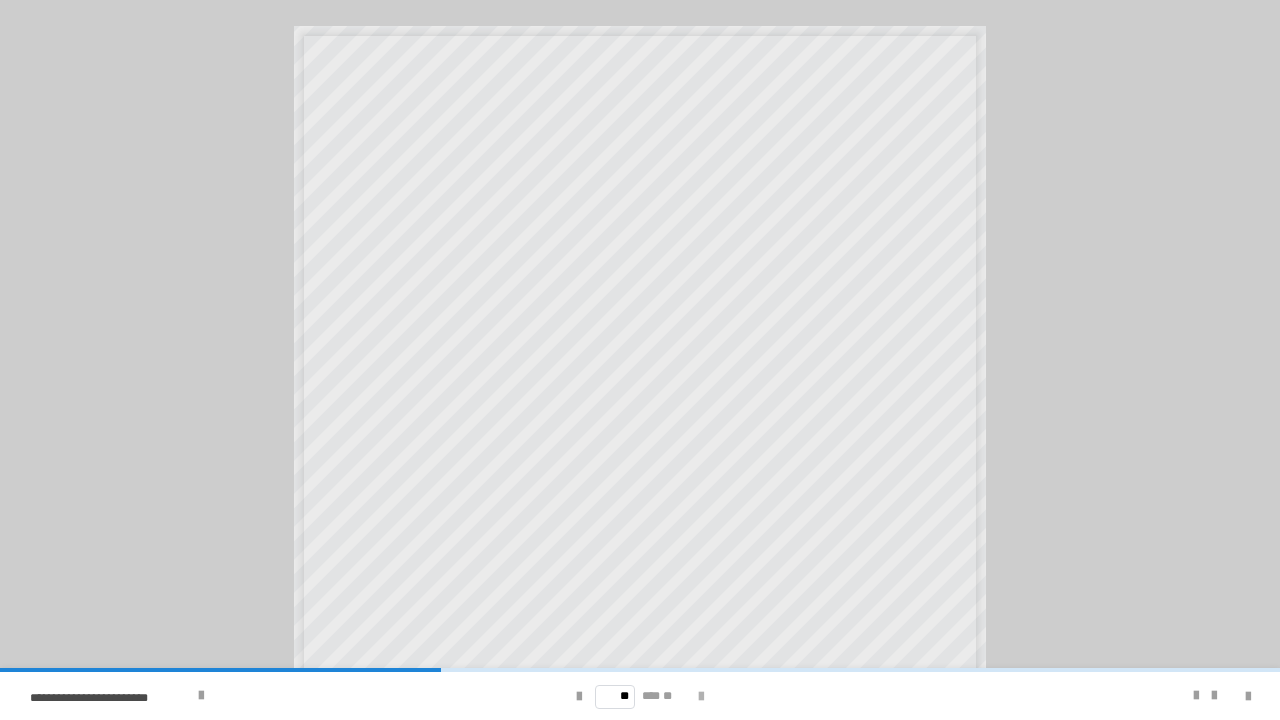 click at bounding box center (701, 697) 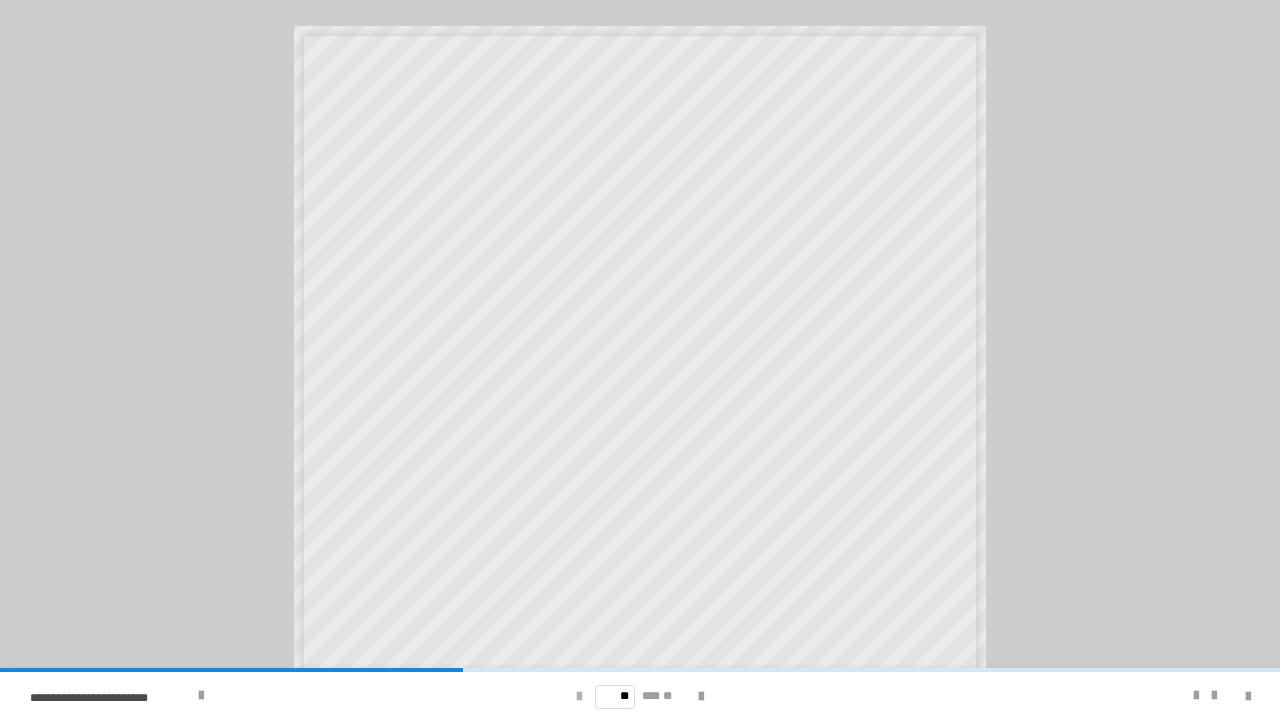 click at bounding box center [579, 697] 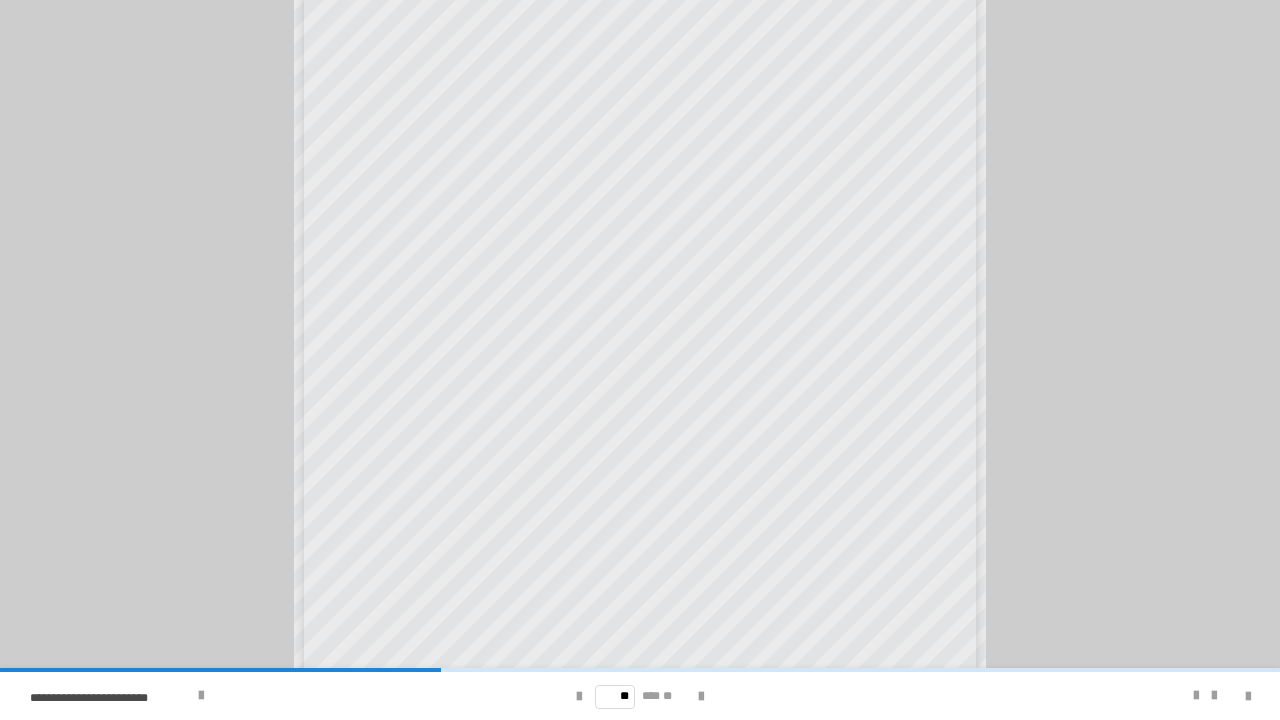 scroll, scrollTop: 173, scrollLeft: 0, axis: vertical 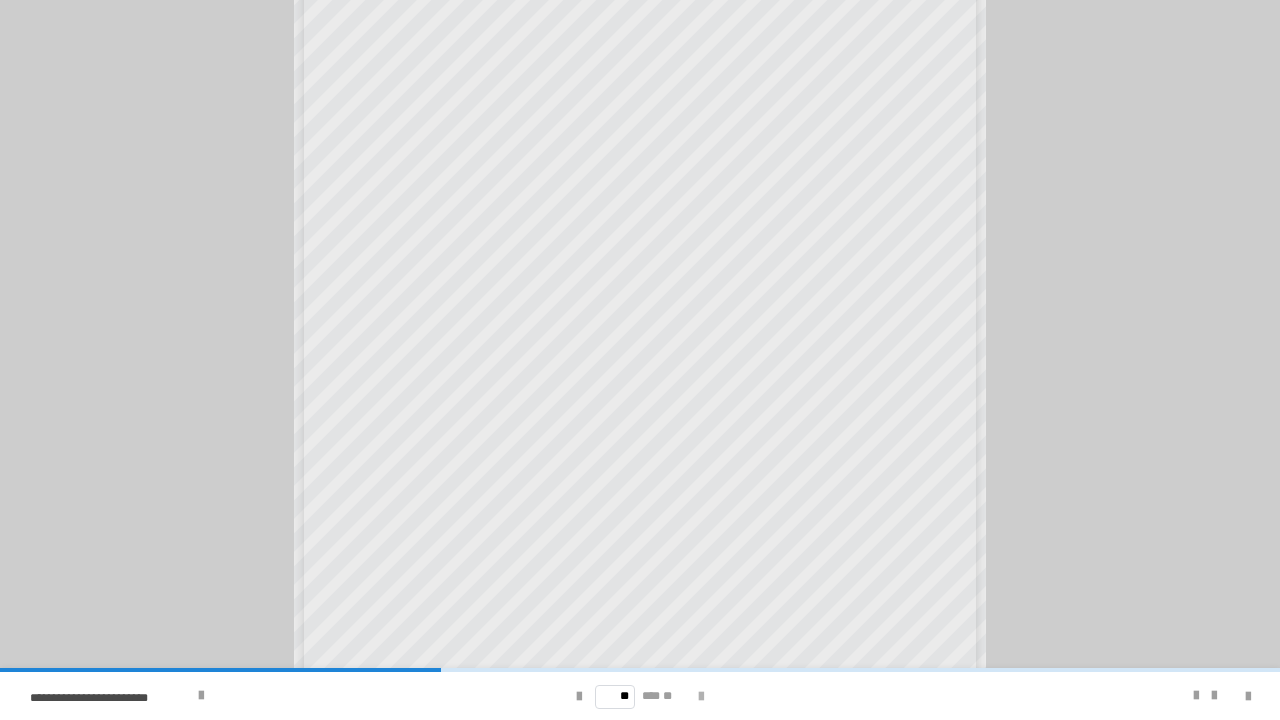 click at bounding box center (701, 697) 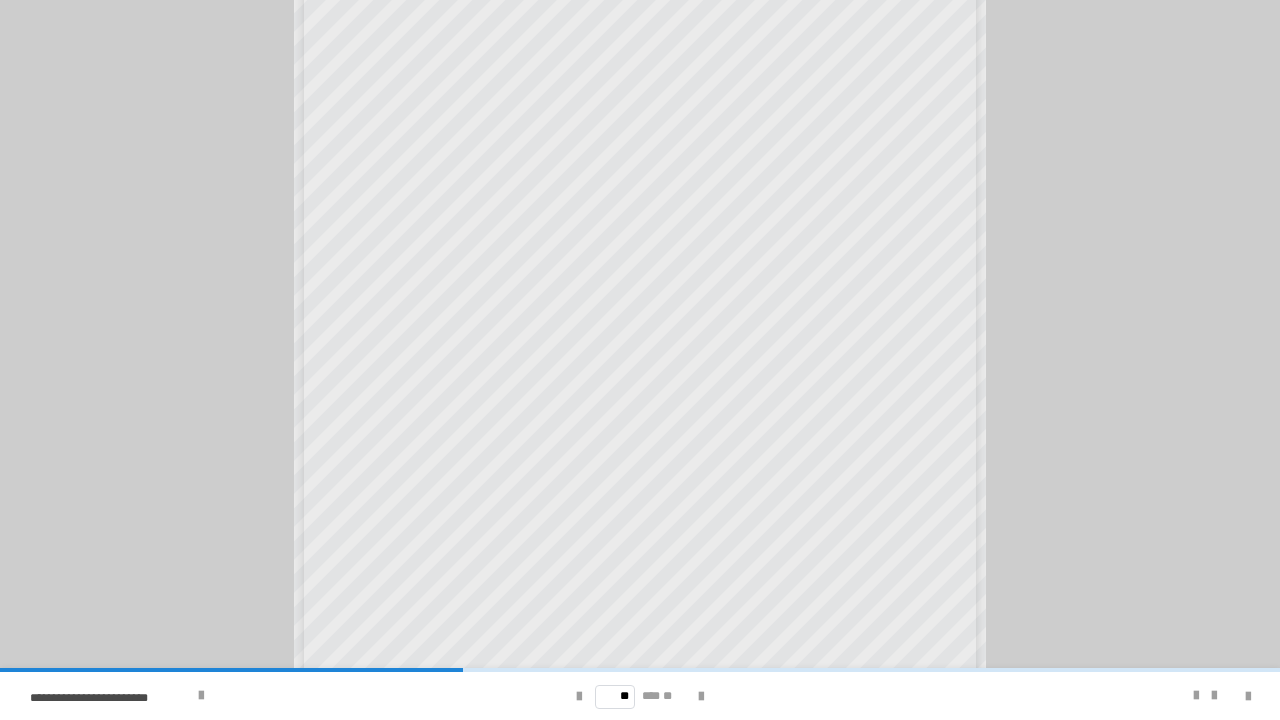 scroll, scrollTop: 122, scrollLeft: 0, axis: vertical 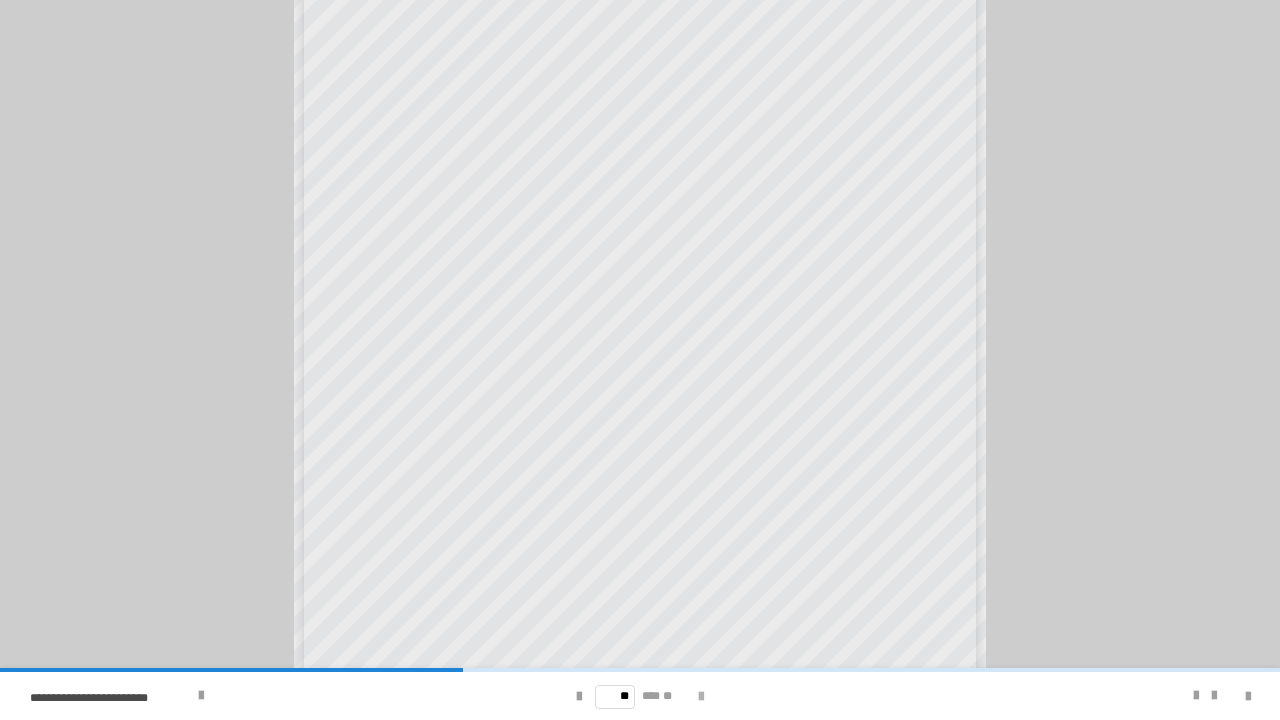 click at bounding box center [701, 697] 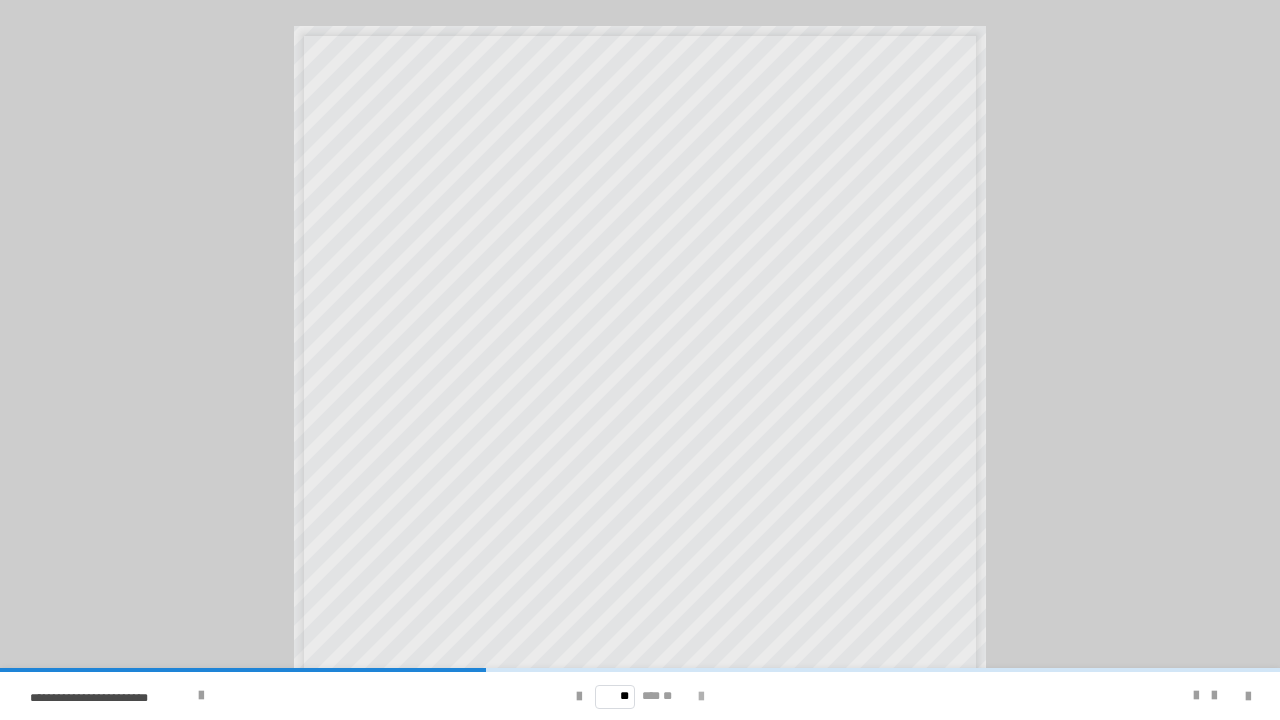 click at bounding box center (701, 697) 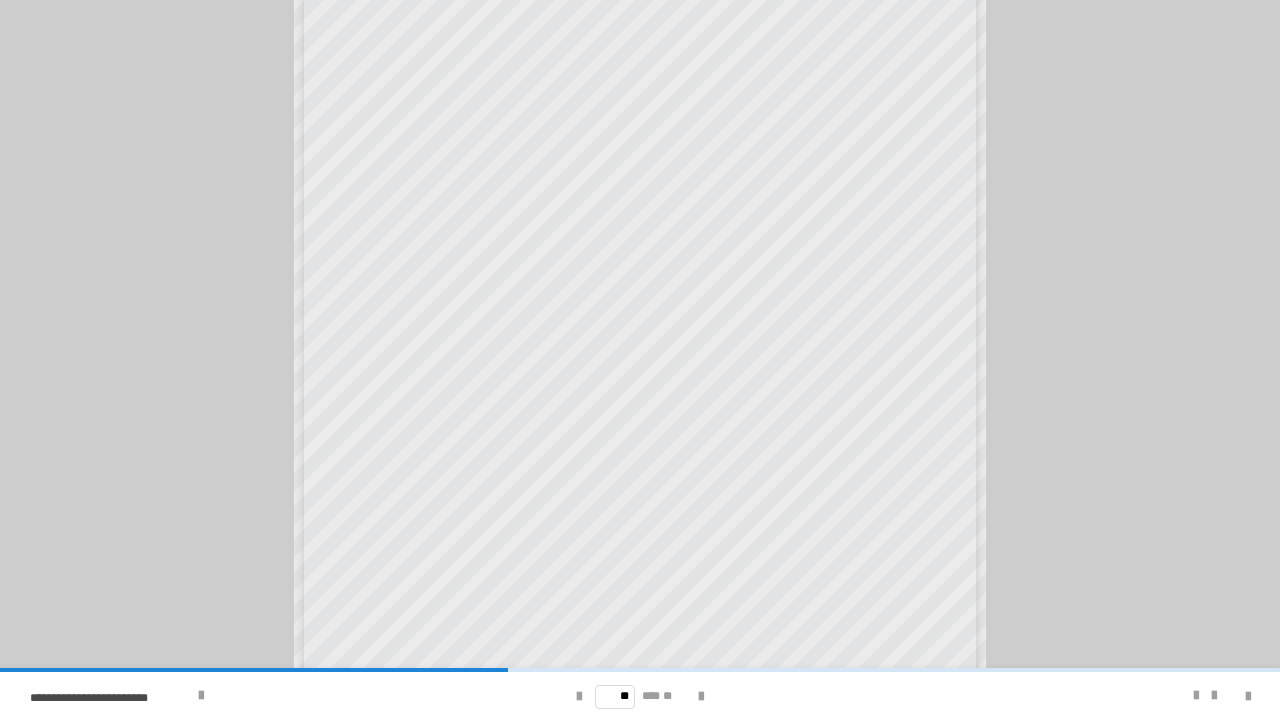 scroll, scrollTop: 103, scrollLeft: 0, axis: vertical 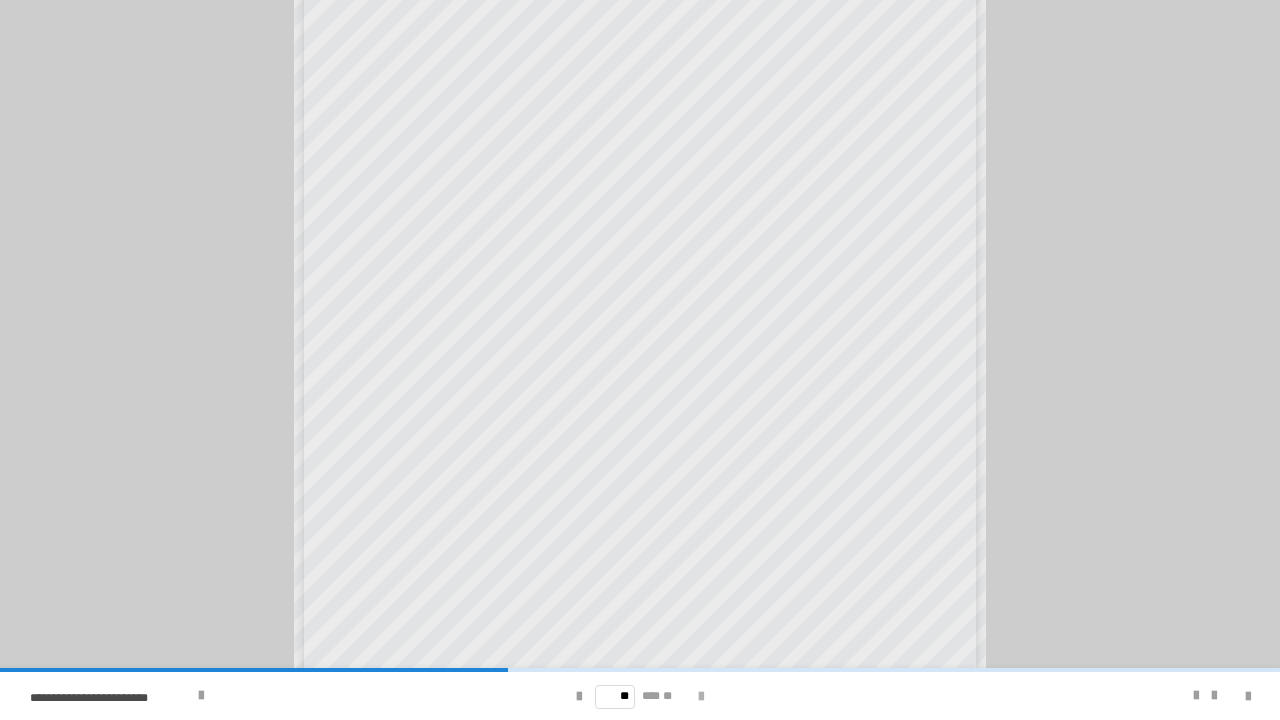 click at bounding box center (701, 697) 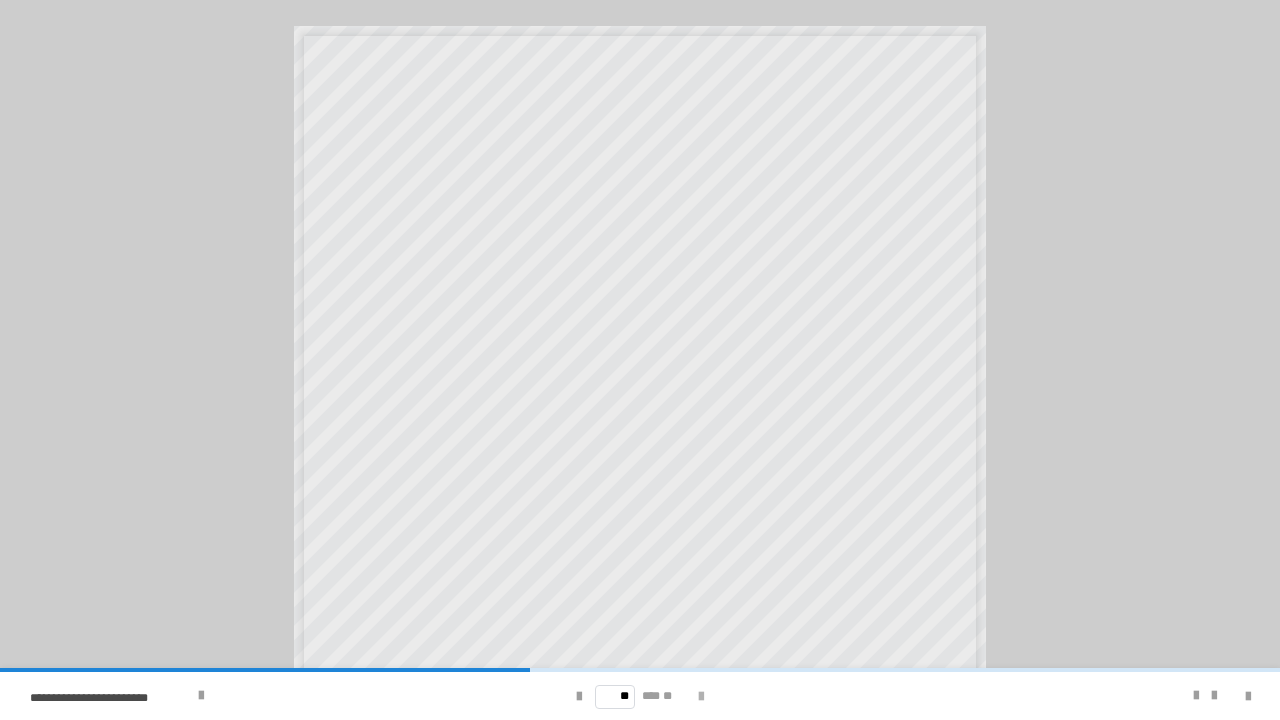 click at bounding box center [701, 697] 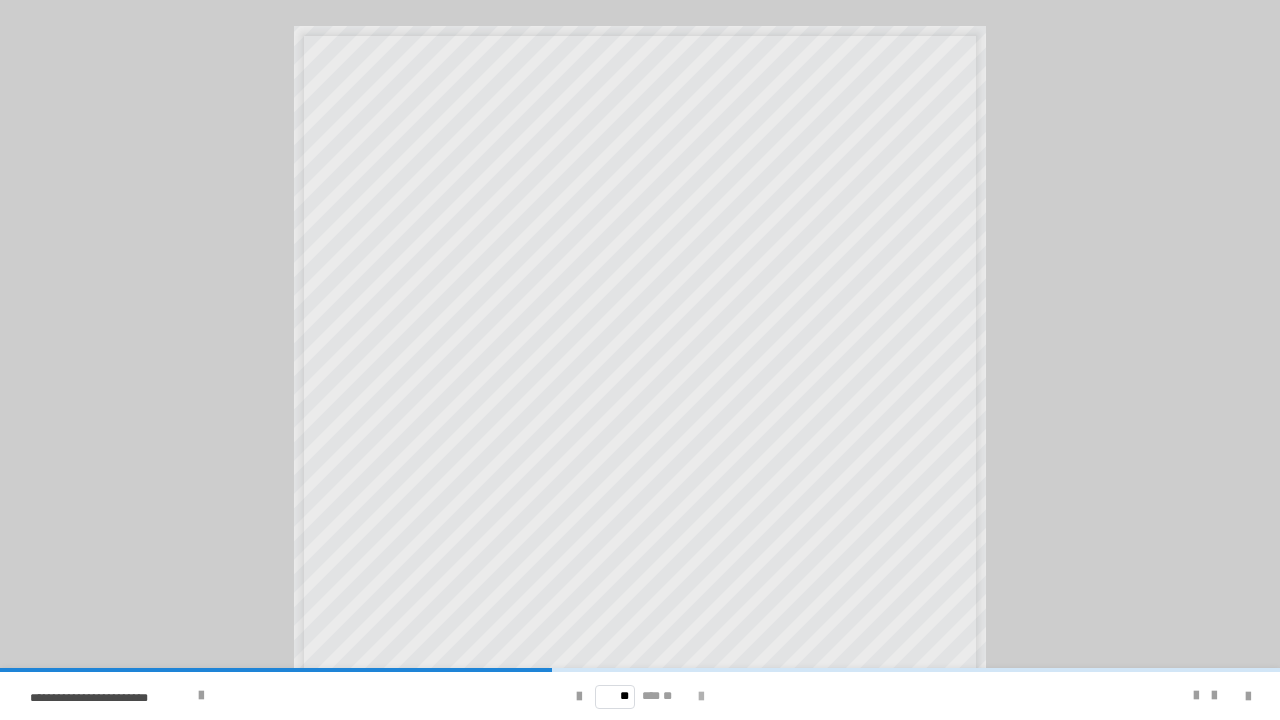 click at bounding box center (701, 697) 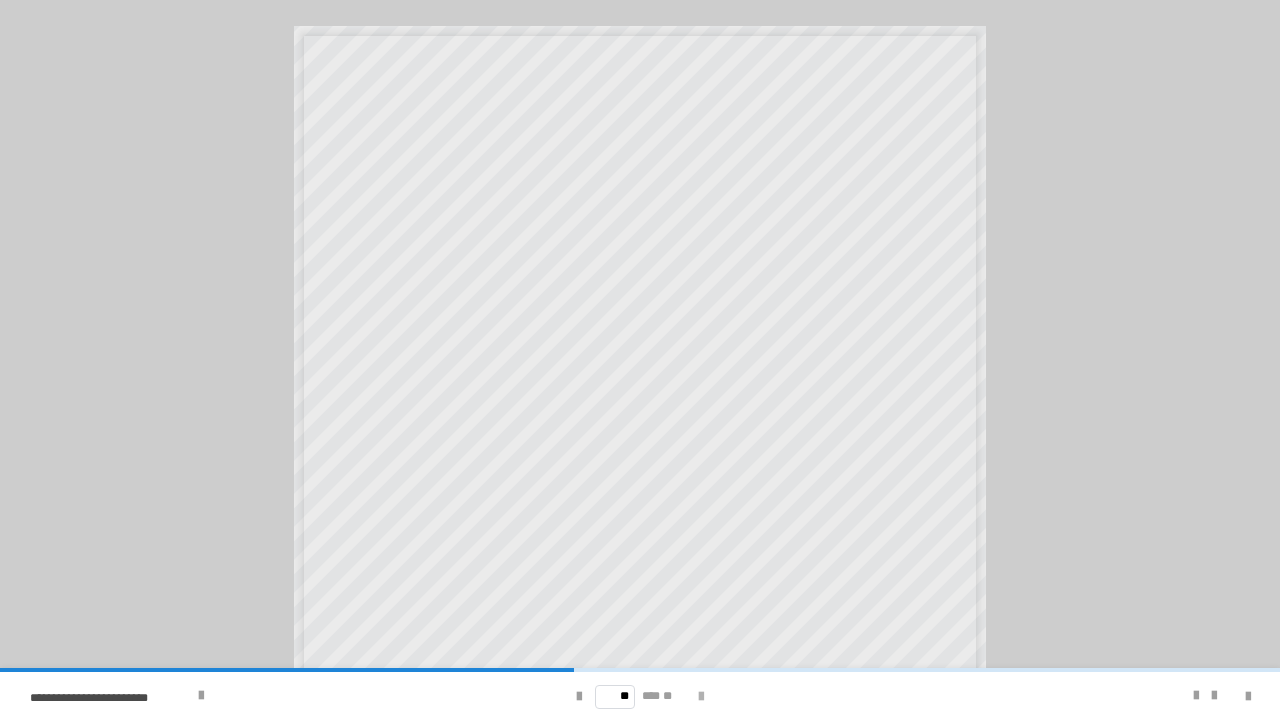 click at bounding box center [701, 697] 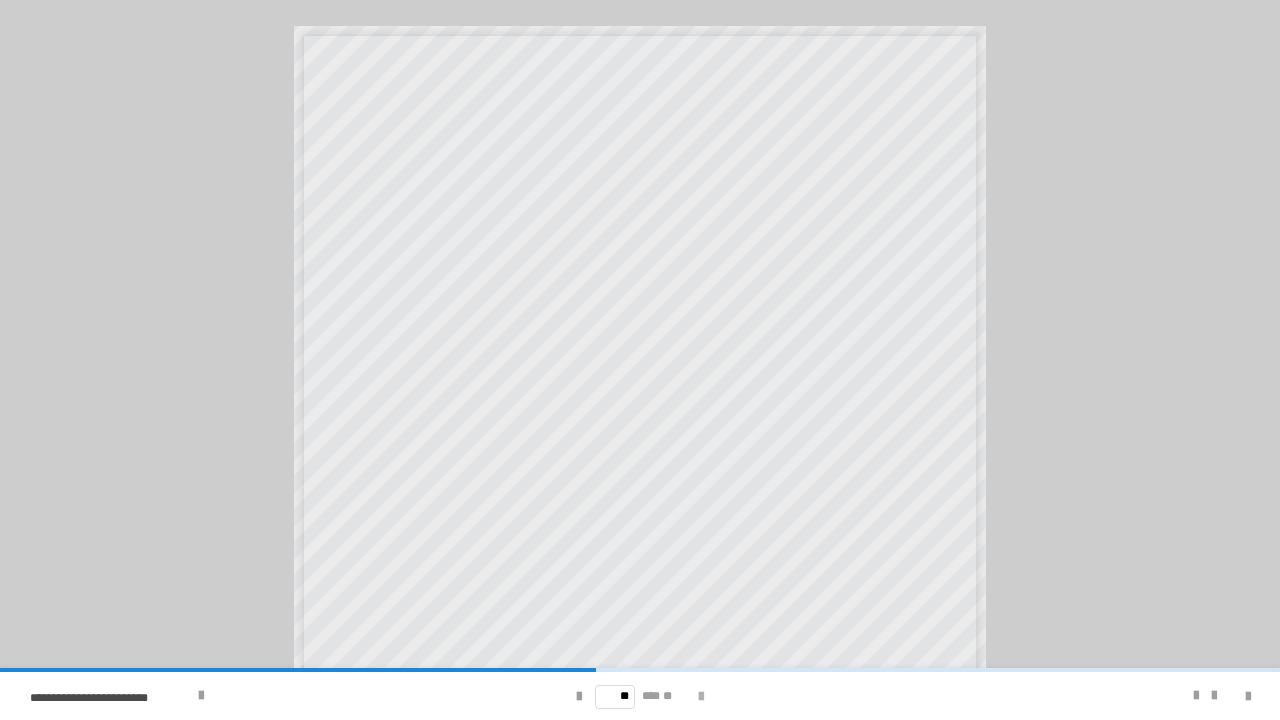 click at bounding box center (701, 697) 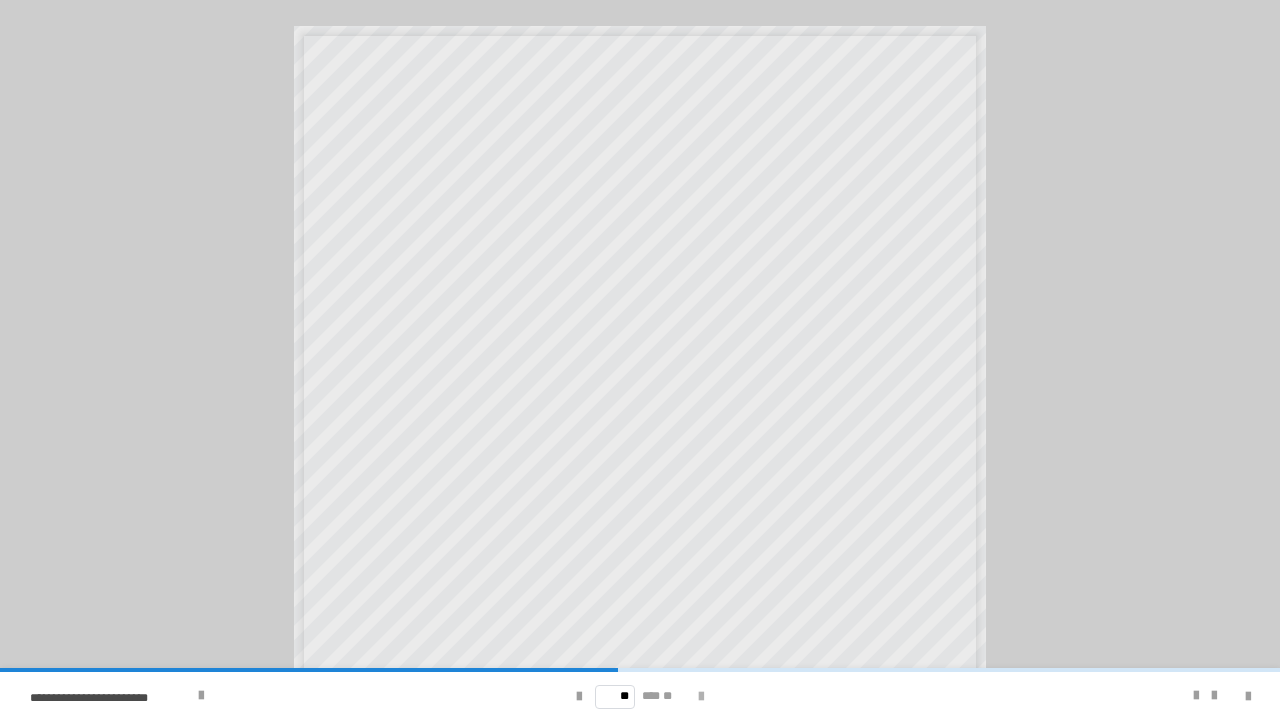 click at bounding box center [701, 697] 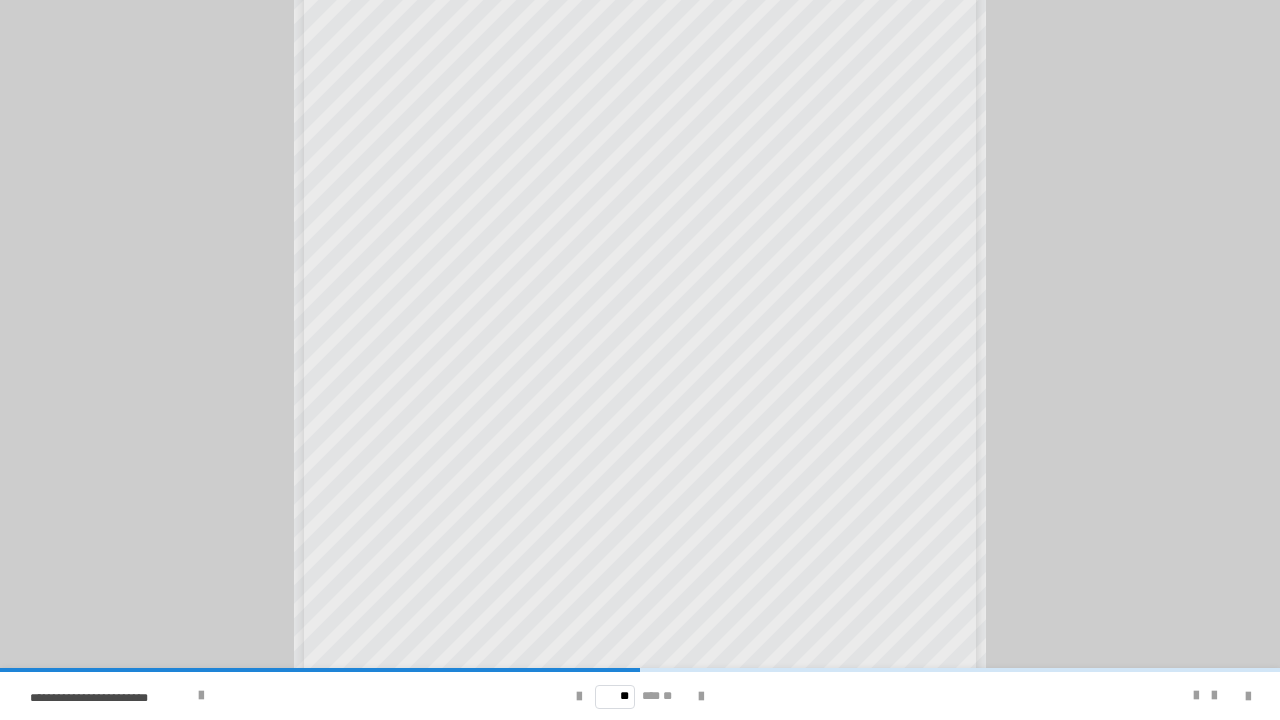 scroll, scrollTop: 62, scrollLeft: 0, axis: vertical 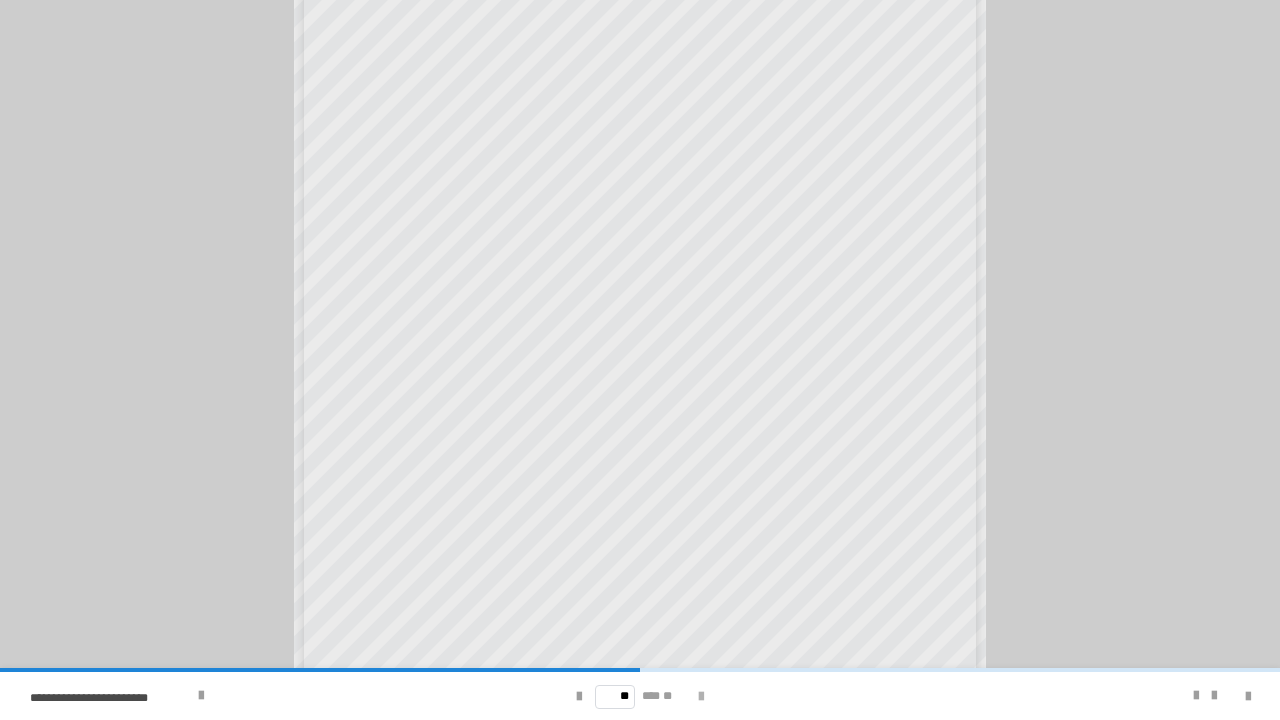 click at bounding box center [701, 697] 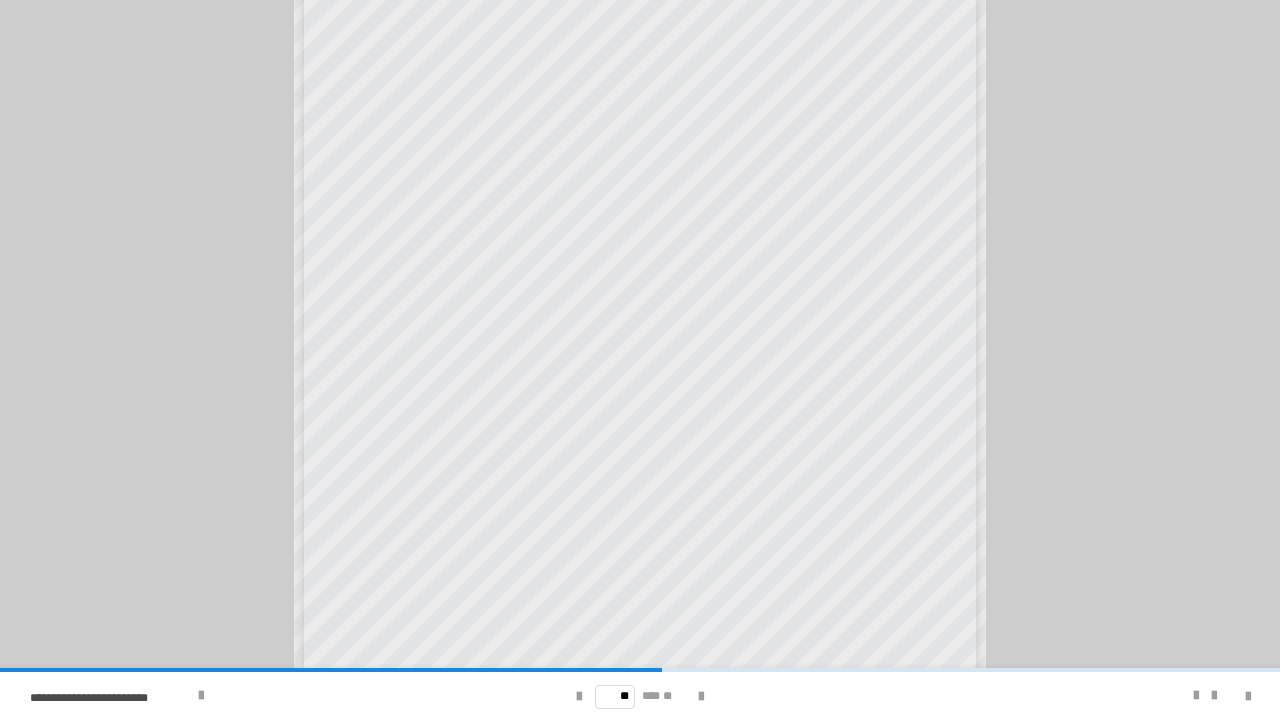 scroll, scrollTop: 202, scrollLeft: 0, axis: vertical 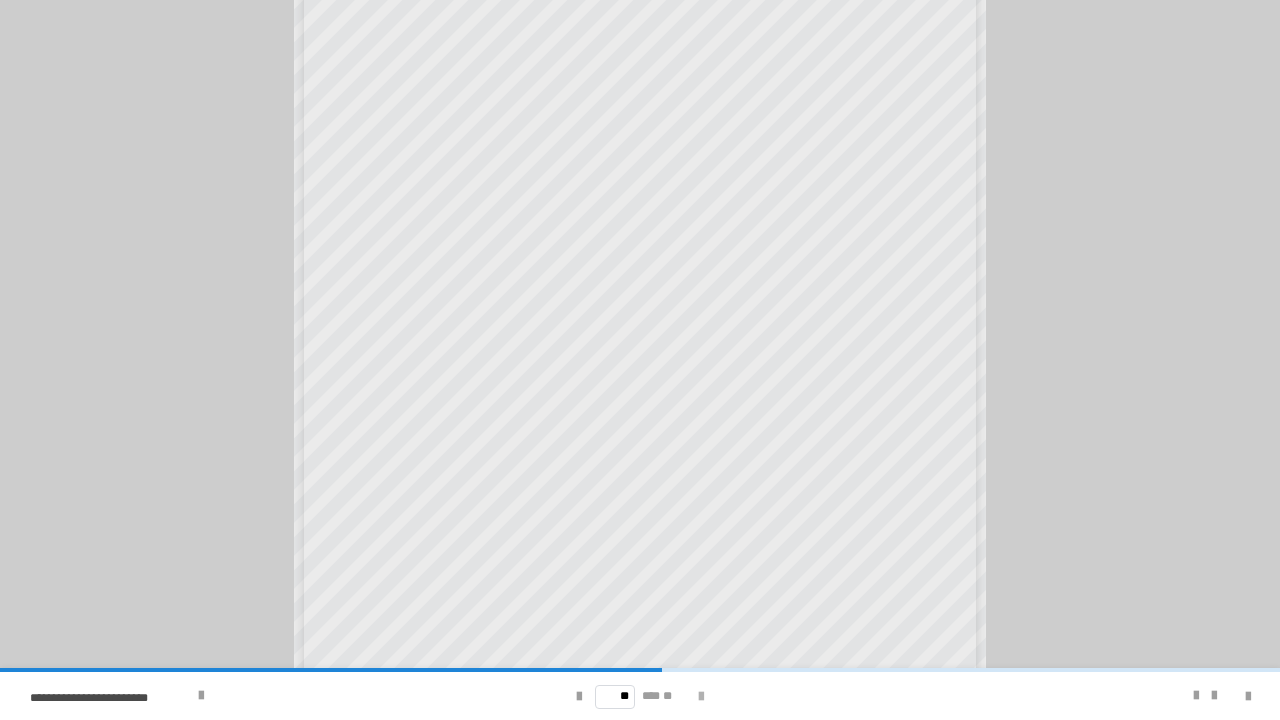 click at bounding box center (701, 697) 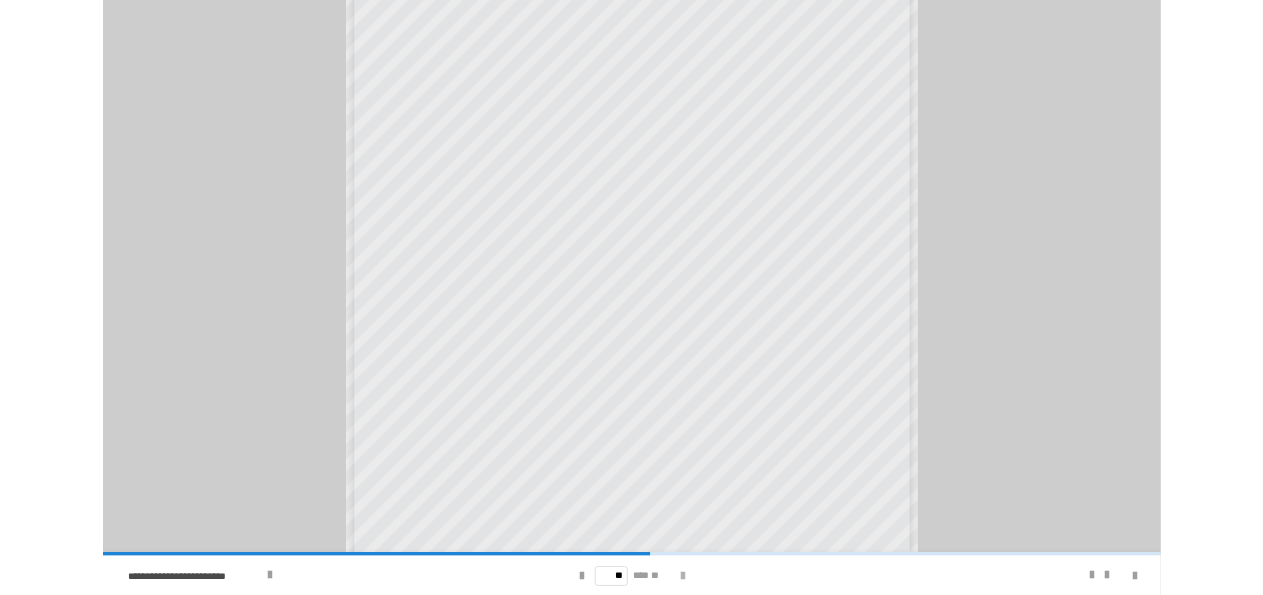 scroll, scrollTop: 0, scrollLeft: 0, axis: both 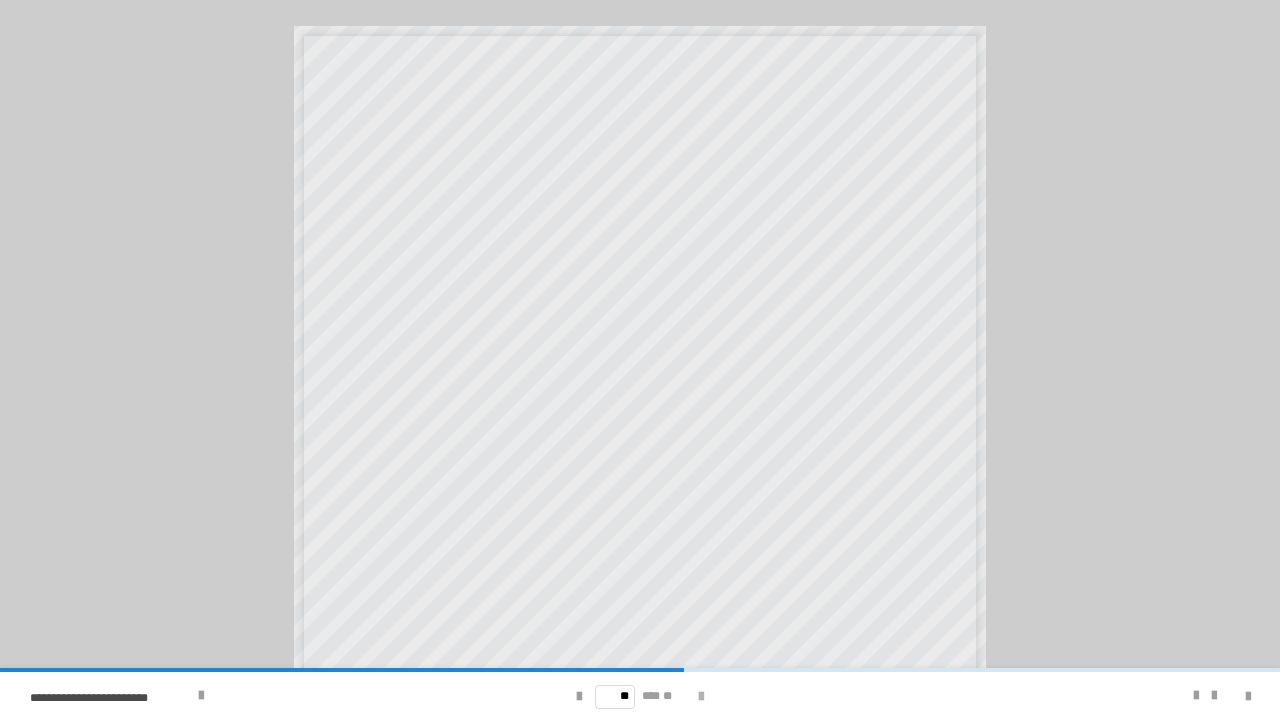 click at bounding box center [701, 697] 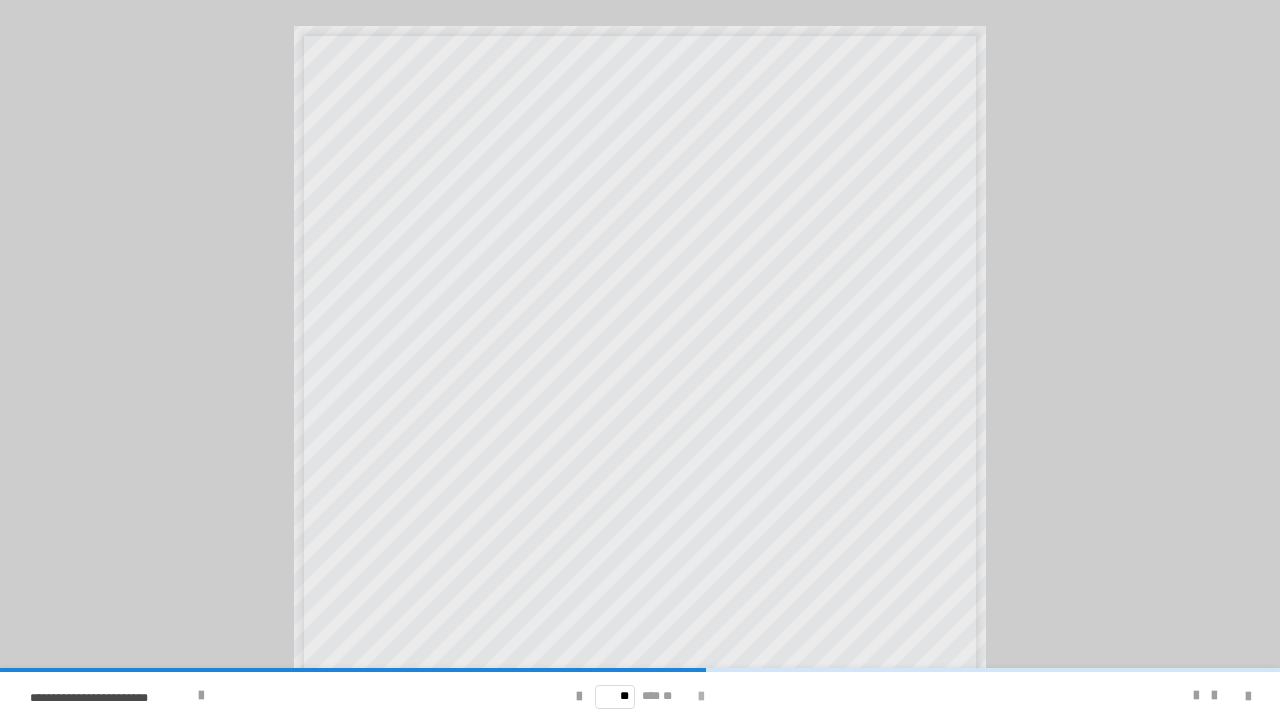 click at bounding box center (701, 697) 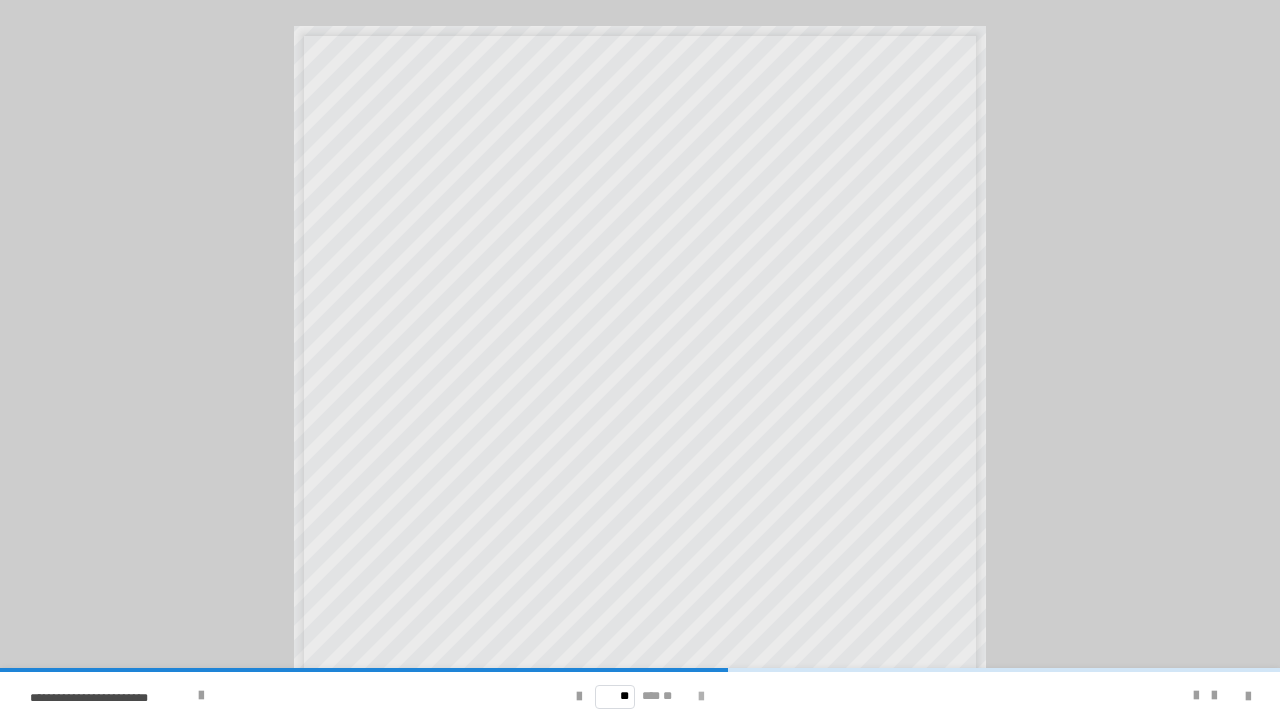 click at bounding box center (701, 697) 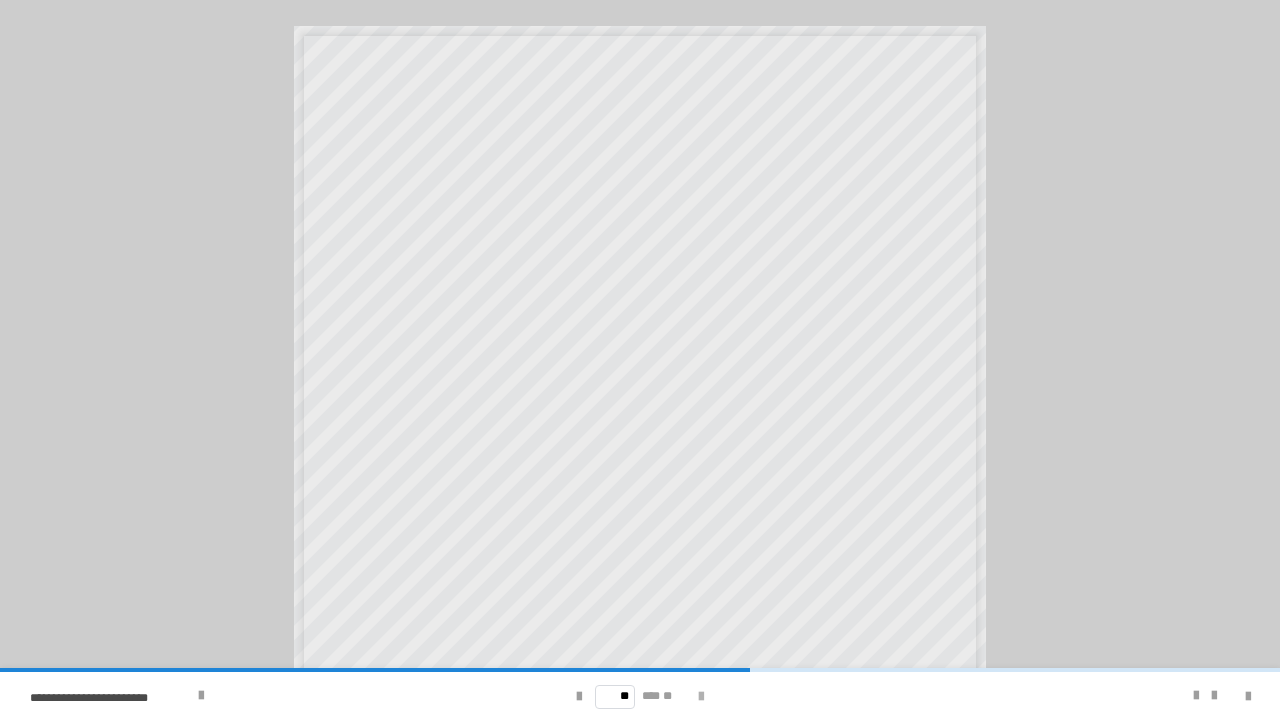 click at bounding box center (701, 697) 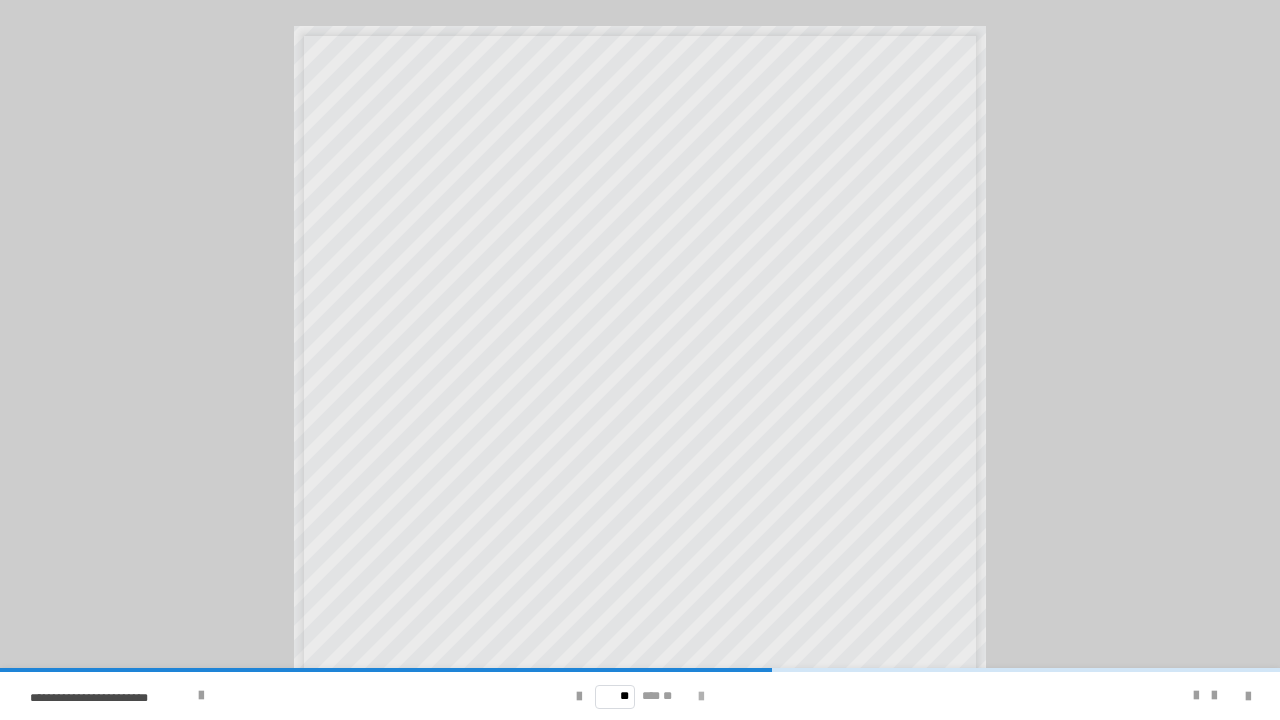 click at bounding box center (701, 697) 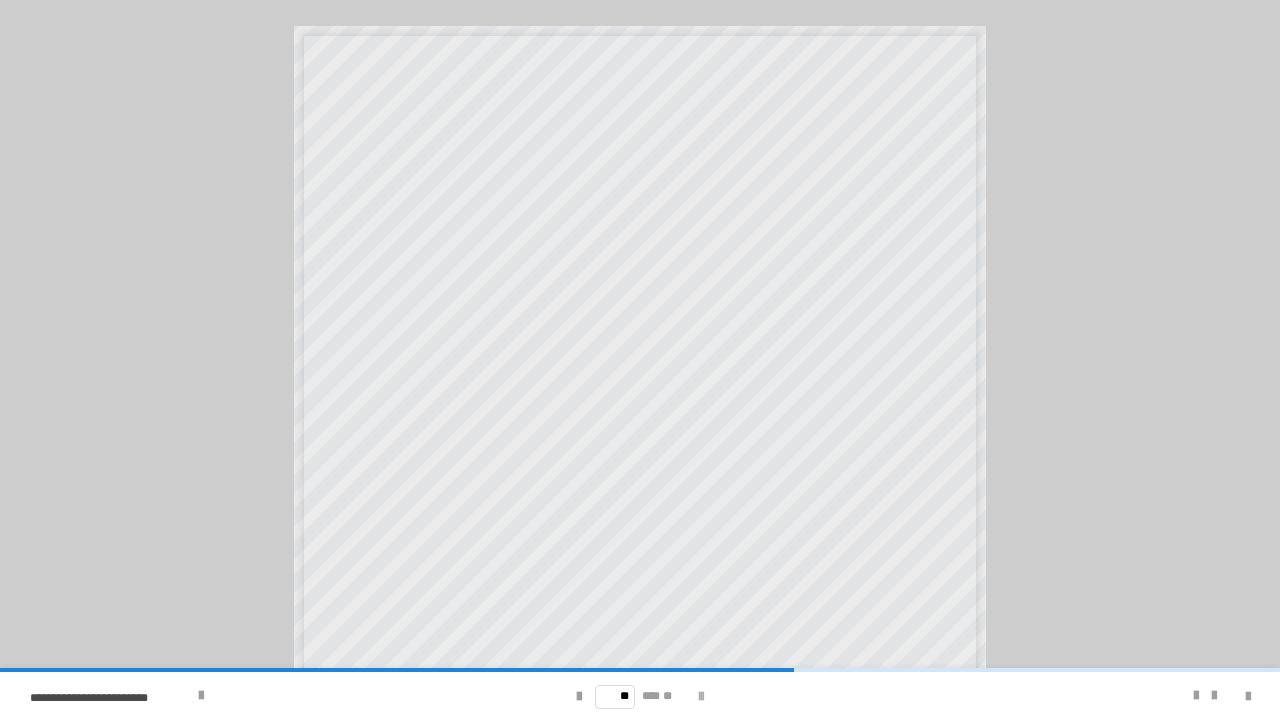 click at bounding box center (701, 697) 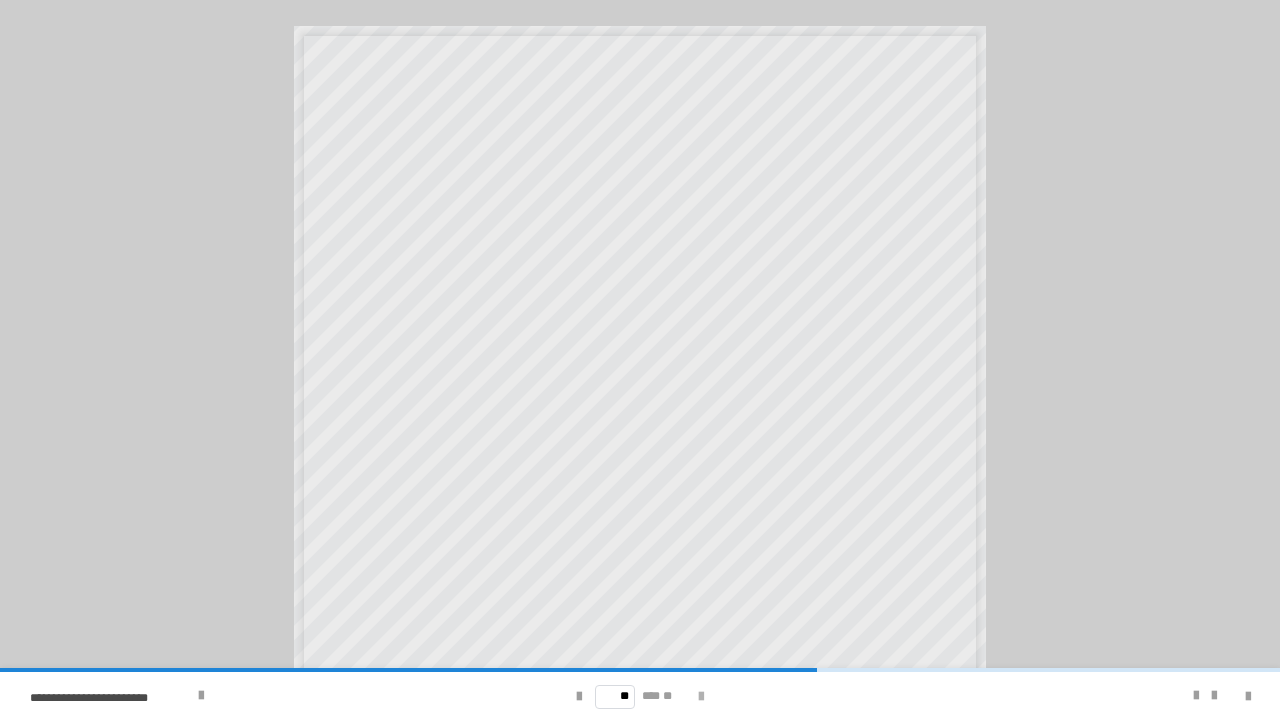 click at bounding box center [701, 697] 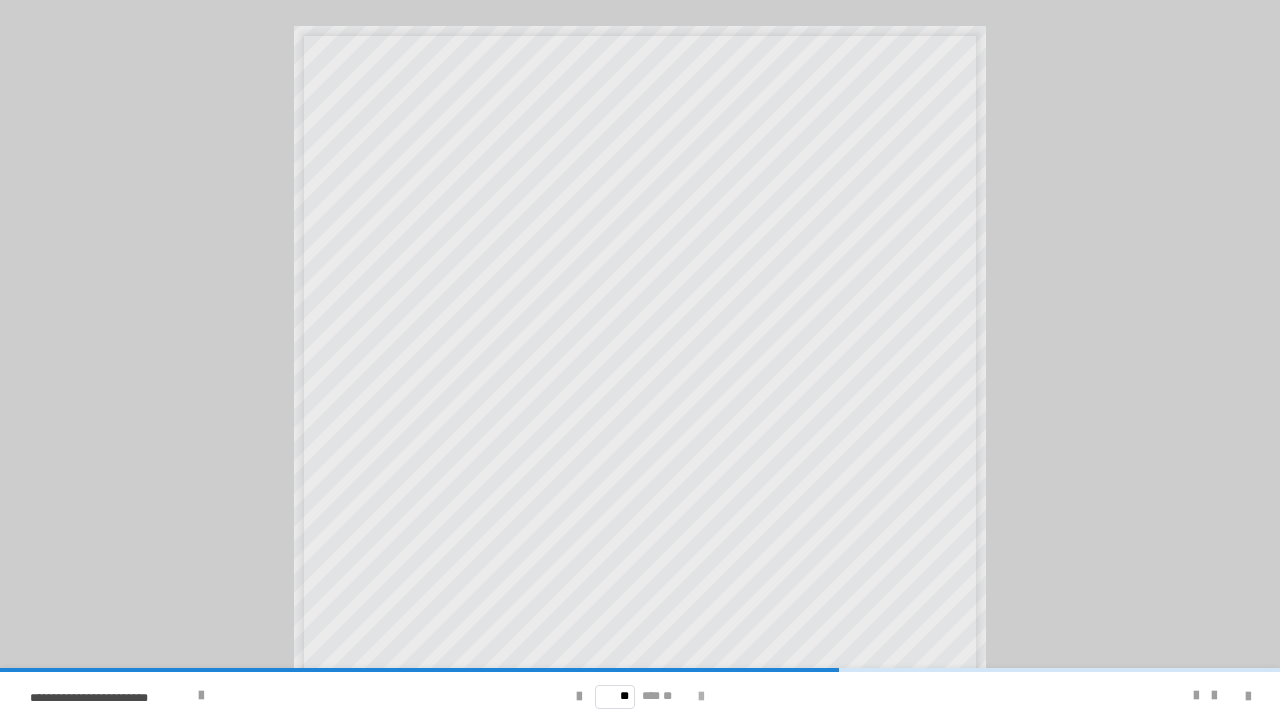 click at bounding box center [701, 697] 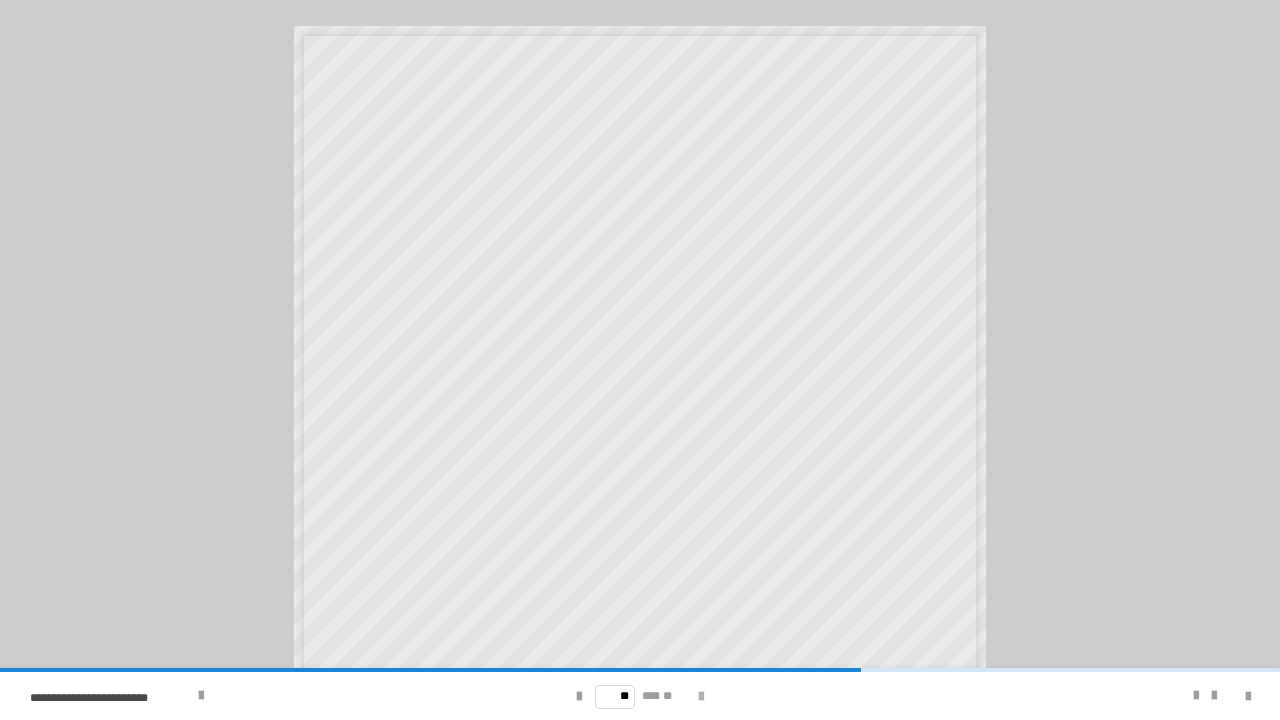 click at bounding box center (701, 697) 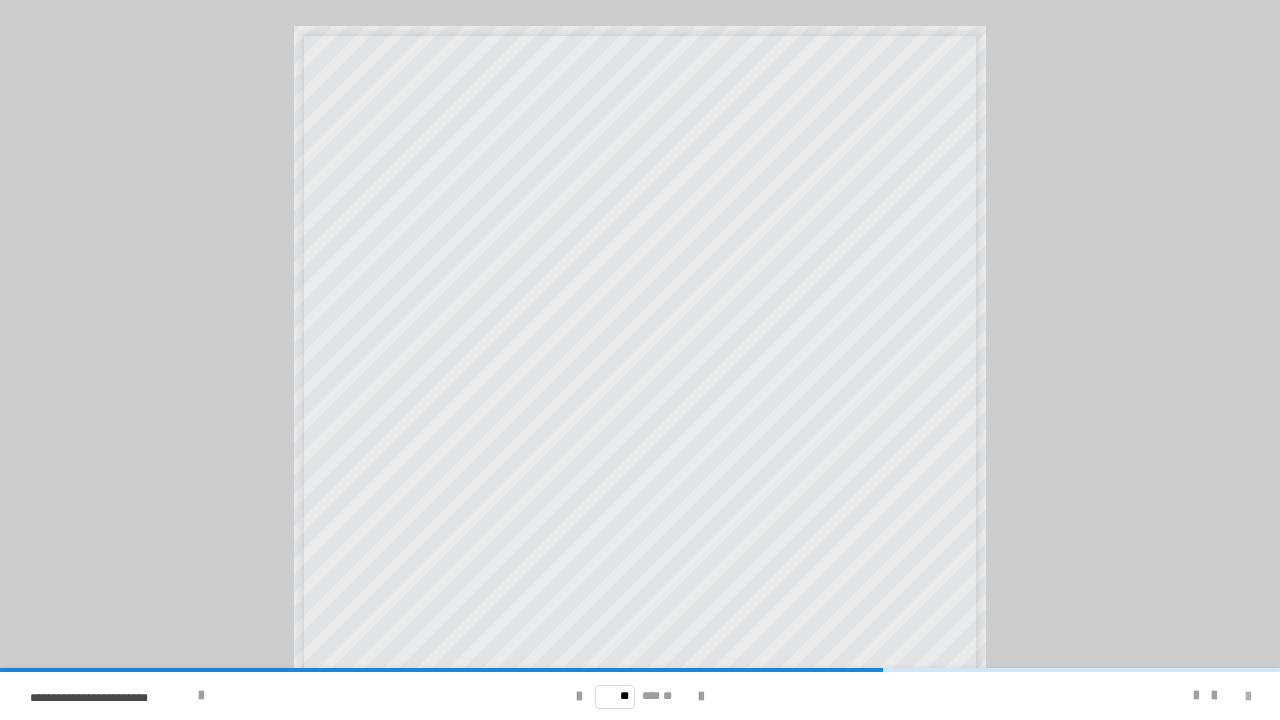 click at bounding box center [1248, 697] 